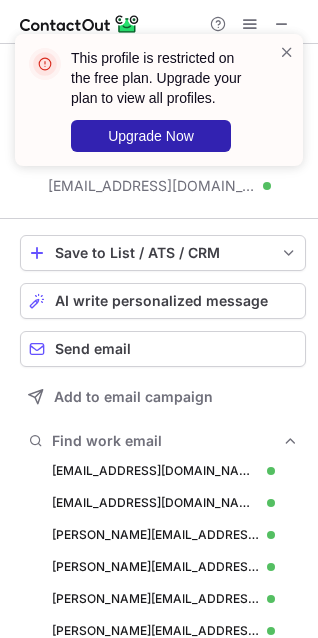 scroll, scrollTop: 0, scrollLeft: 0, axis: both 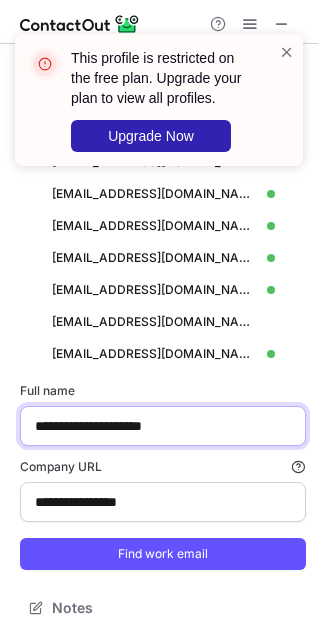 paste on "**********" 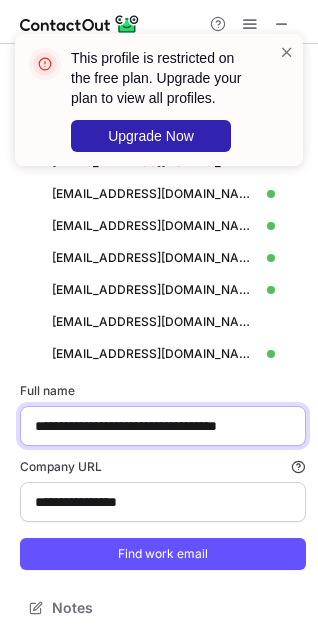 scroll, scrollTop: 0, scrollLeft: 7, axis: horizontal 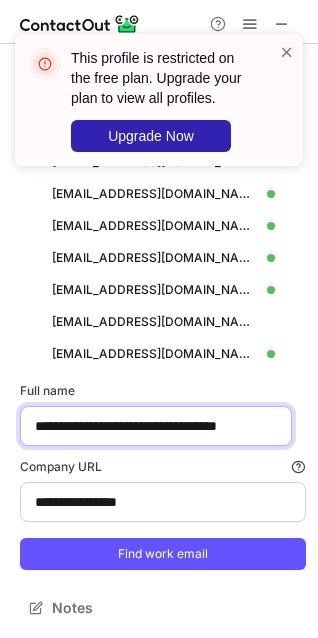 type on "**********" 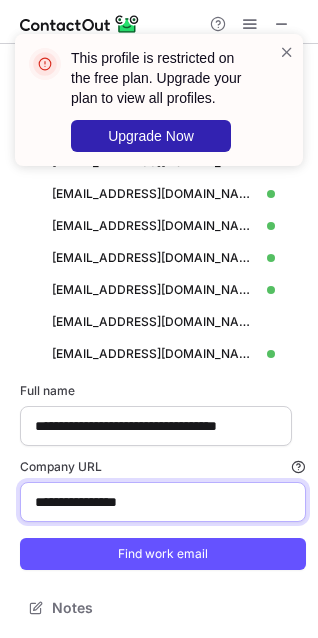 scroll, scrollTop: 0, scrollLeft: 0, axis: both 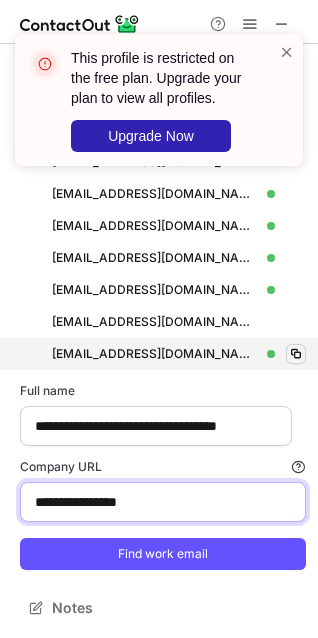 paste 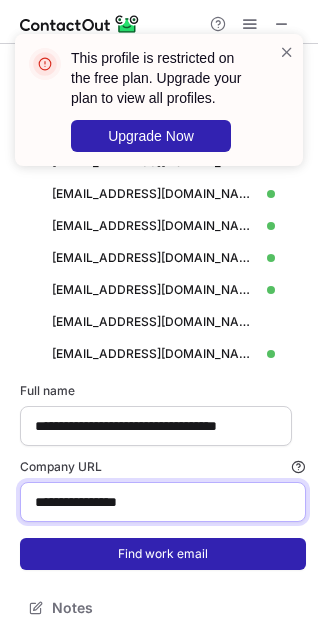 type on "**********" 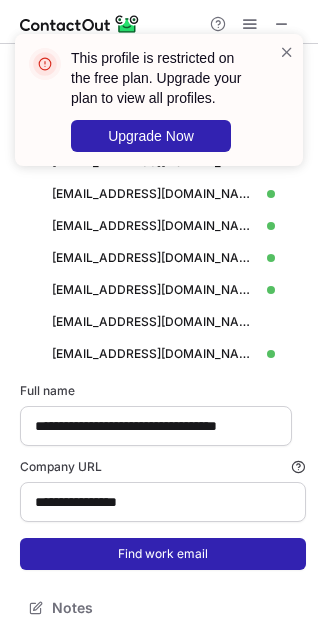 click on "Find work email" at bounding box center [163, 554] 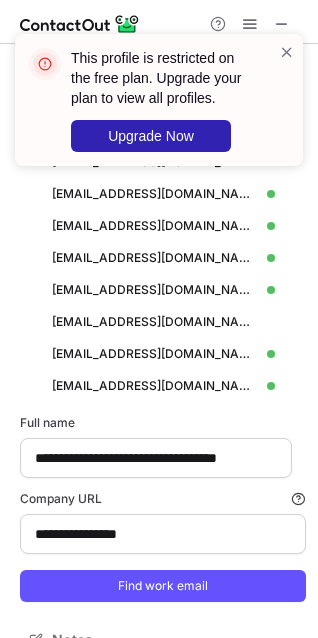 scroll, scrollTop: 10, scrollLeft: 10, axis: both 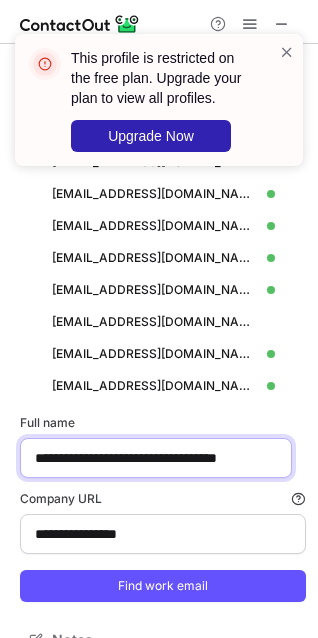 click on "**********" at bounding box center [156, 458] 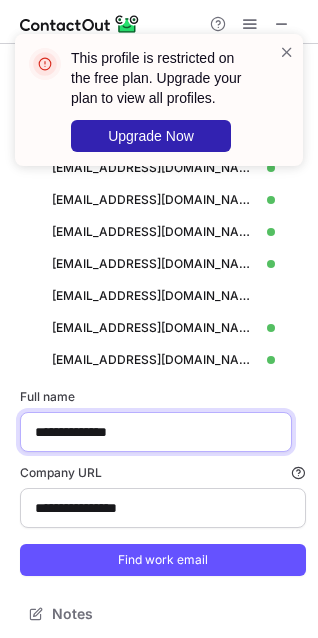 scroll, scrollTop: 853, scrollLeft: 0, axis: vertical 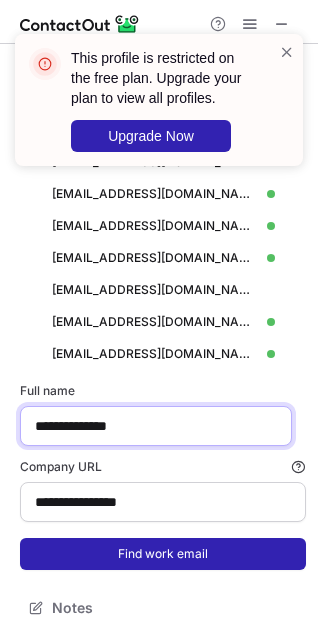type on "**********" 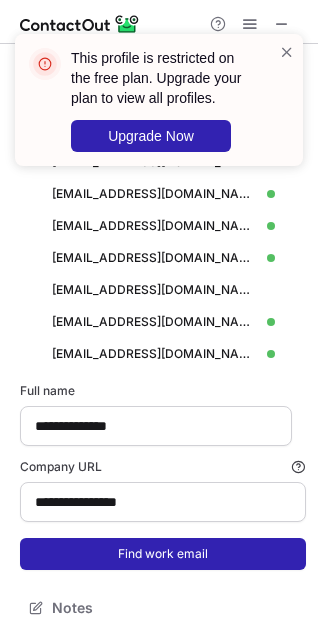 click on "Find work email" at bounding box center (163, 554) 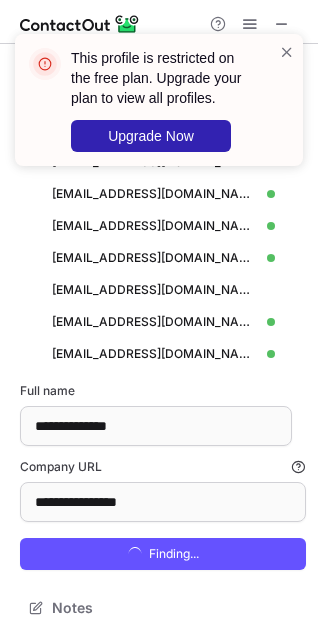 scroll, scrollTop: 10, scrollLeft: 10, axis: both 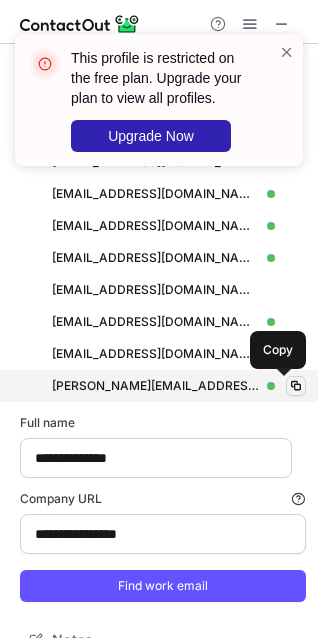click at bounding box center [296, 386] 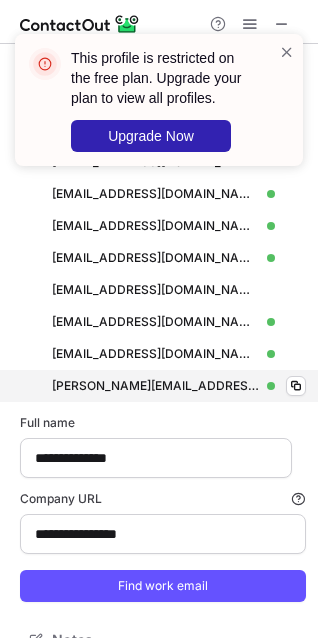 type 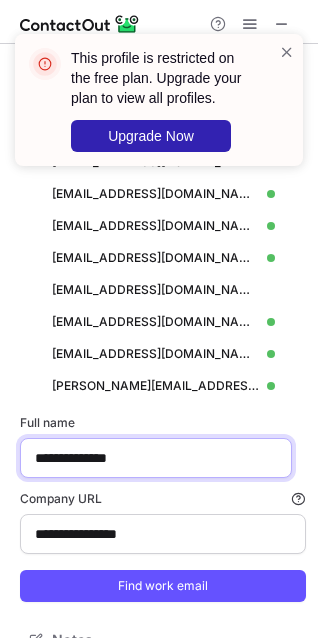 click on "**********" at bounding box center (156, 458) 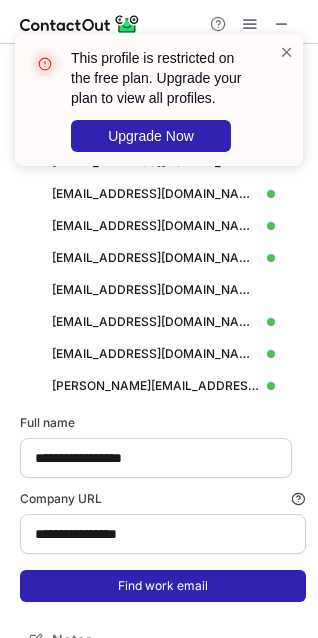 click on "Find work email" at bounding box center (163, 586) 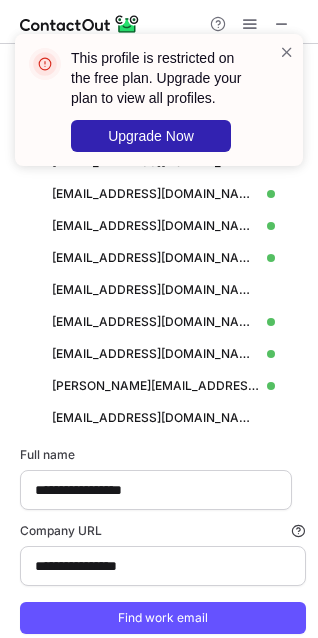 scroll, scrollTop: 10, scrollLeft: 10, axis: both 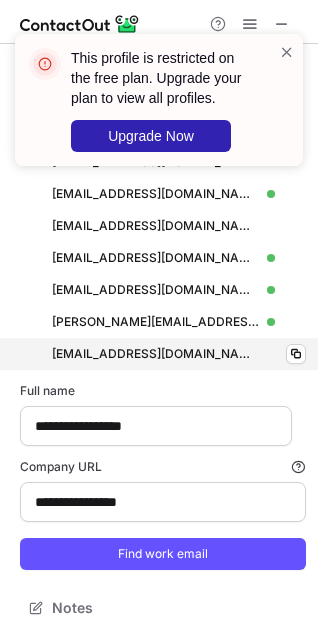 click on "abdelwahab.raslan@rolandberger.com abdelwahab.raslan@rolandberger.com Copy" at bounding box center (163, 354) 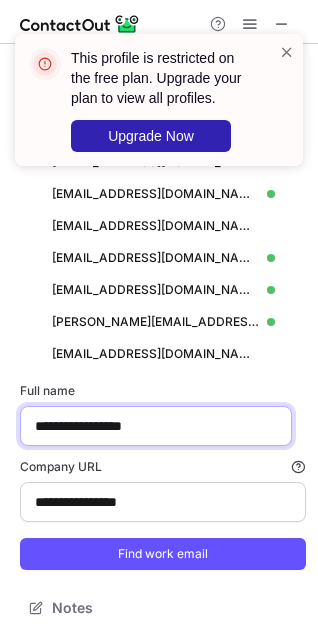 click on "**********" at bounding box center [156, 426] 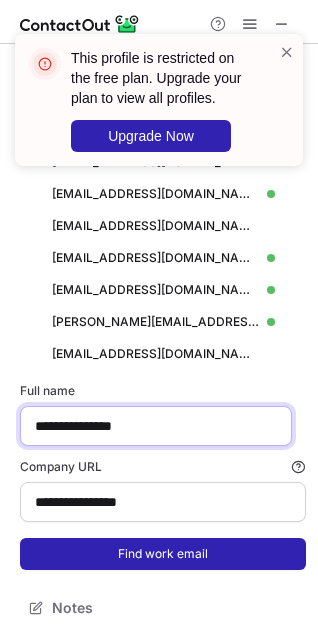 type on "**********" 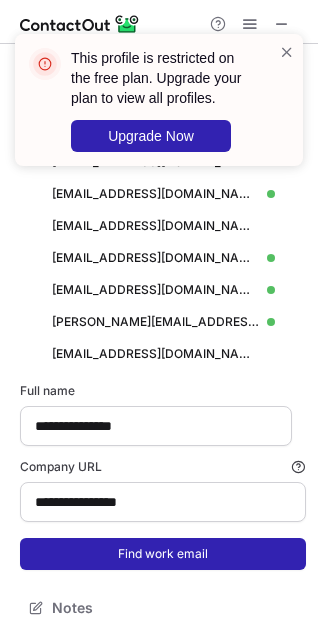 click on "Find work email" at bounding box center (163, 554) 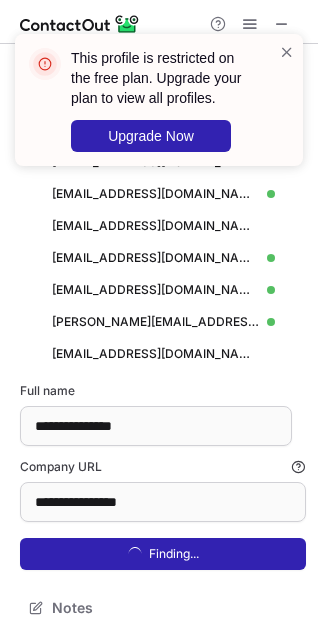 scroll, scrollTop: 10, scrollLeft: 10, axis: both 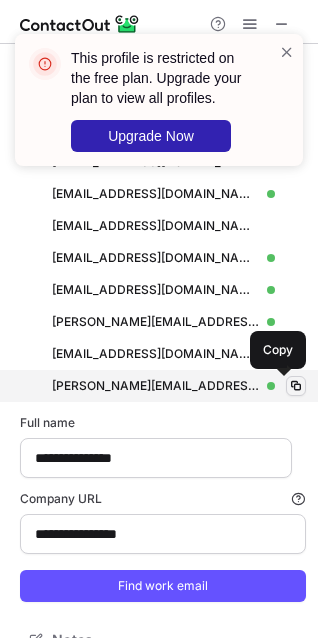 click at bounding box center [296, 386] 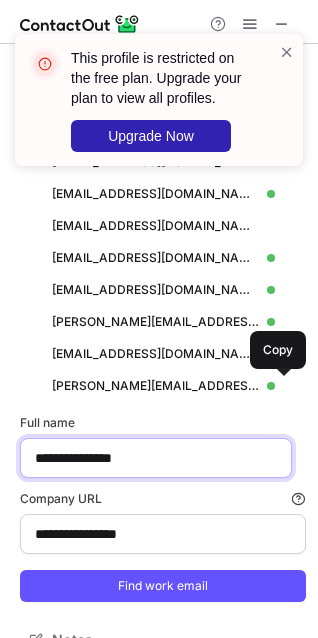 click on "**********" at bounding box center [156, 458] 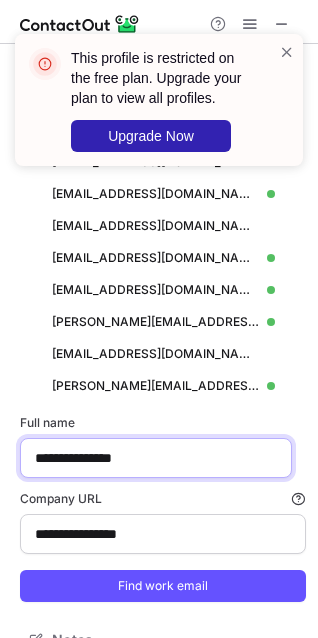 click on "**********" at bounding box center (156, 458) 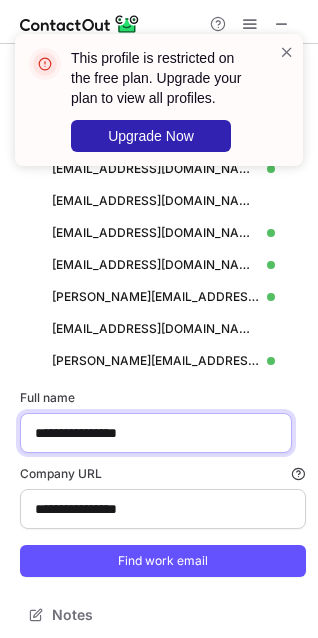 scroll, scrollTop: 949, scrollLeft: 0, axis: vertical 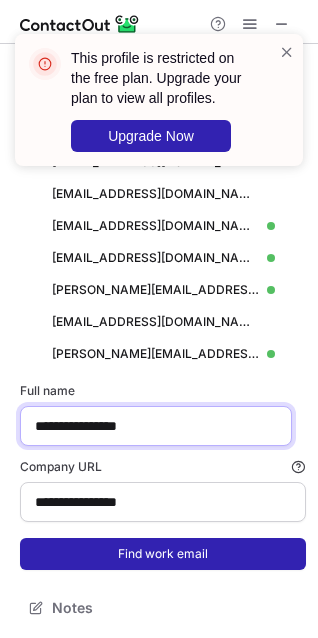 type on "**********" 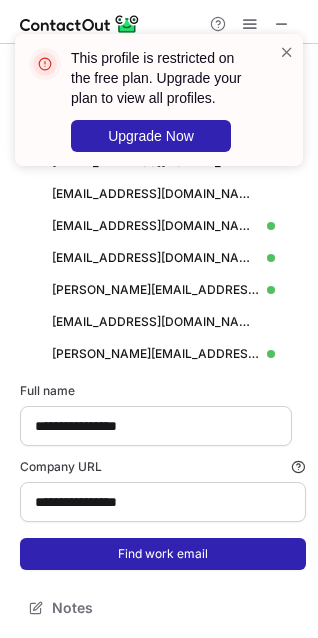click on "Find work email" at bounding box center [163, 554] 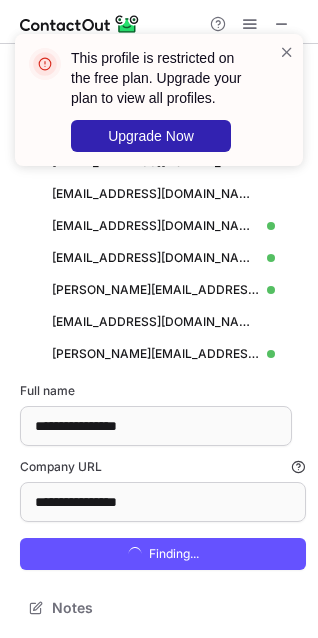 scroll, scrollTop: 10, scrollLeft: 10, axis: both 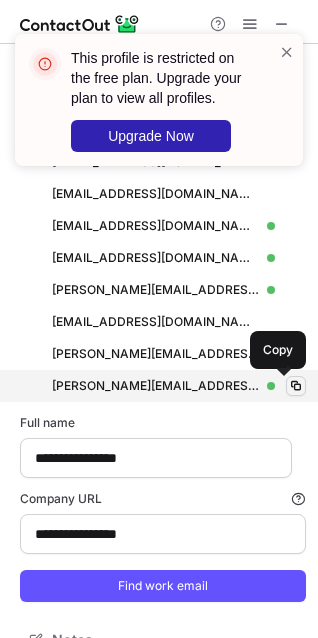 type 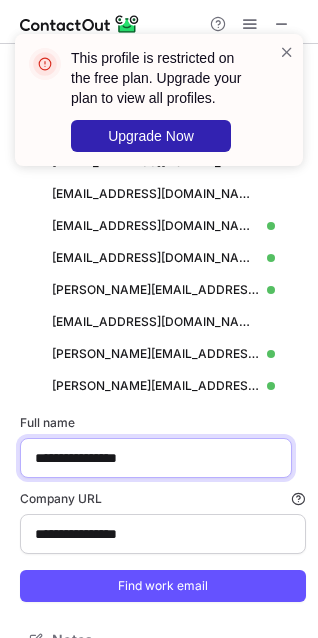 click on "**********" at bounding box center [156, 458] 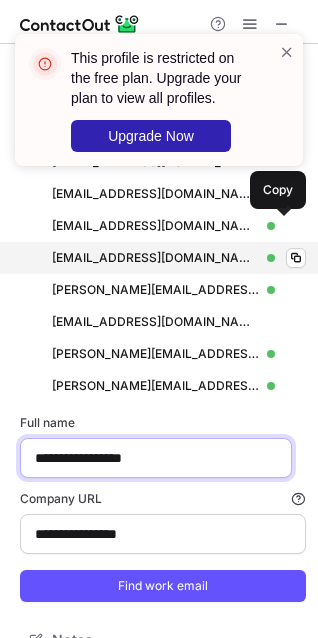 type on "**********" 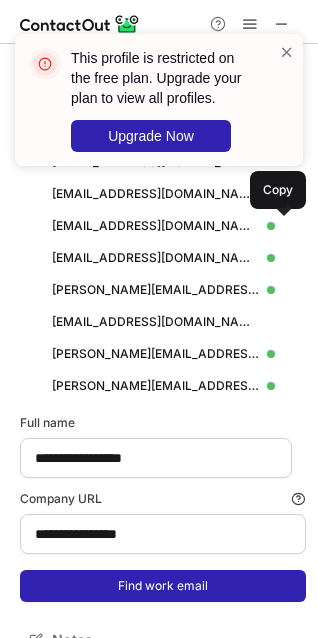 click on "Find work email" at bounding box center (163, 586) 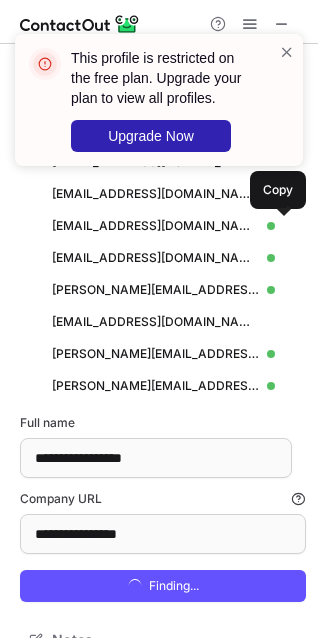 scroll, scrollTop: 10, scrollLeft: 10, axis: both 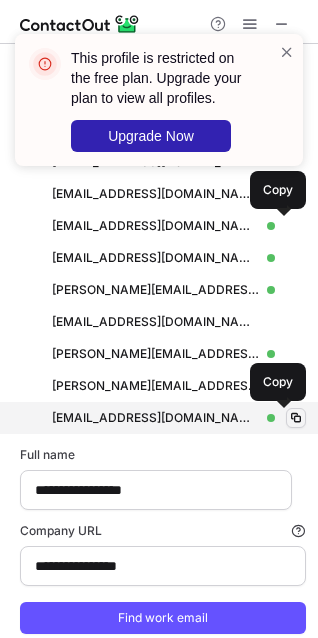 type 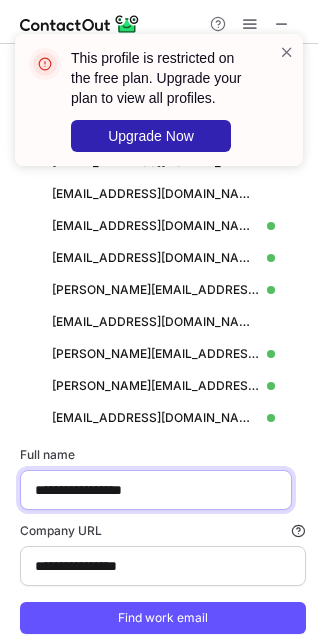 click on "**********" at bounding box center [156, 490] 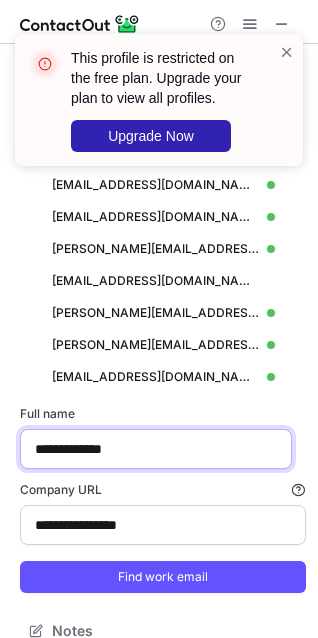 scroll, scrollTop: 1013, scrollLeft: 0, axis: vertical 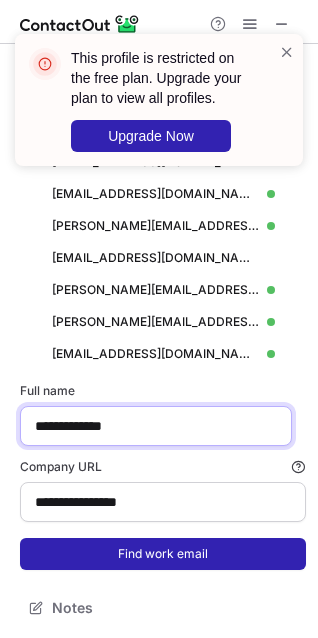 type on "**********" 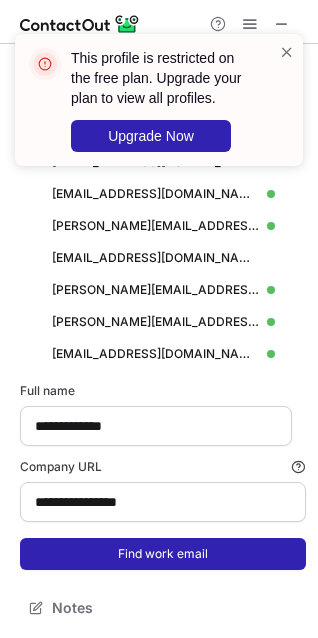 click on "Find work email" at bounding box center (163, 554) 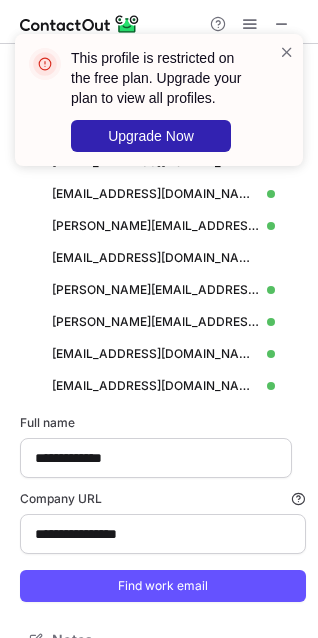 scroll, scrollTop: 10, scrollLeft: 10, axis: both 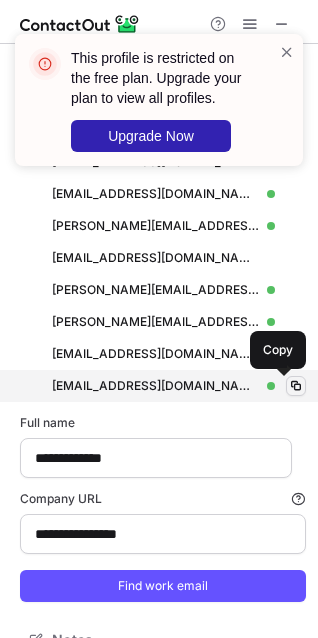 type 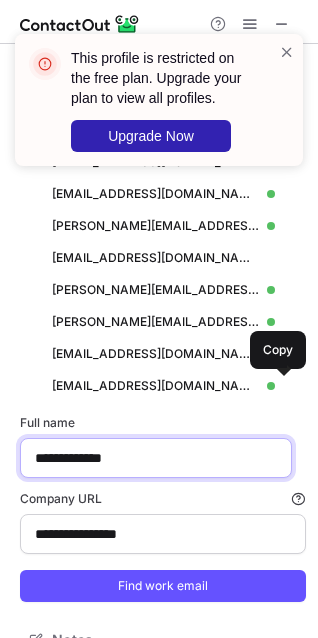 click on "**********" at bounding box center [156, 458] 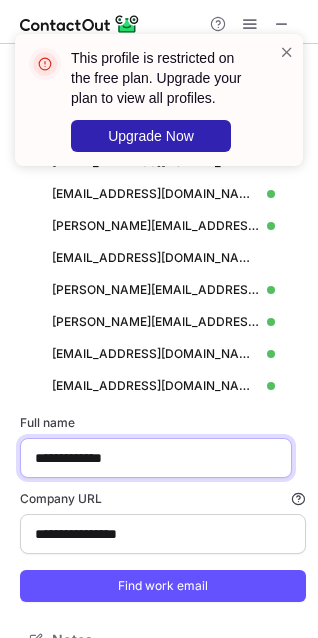 click on "**********" at bounding box center (156, 458) 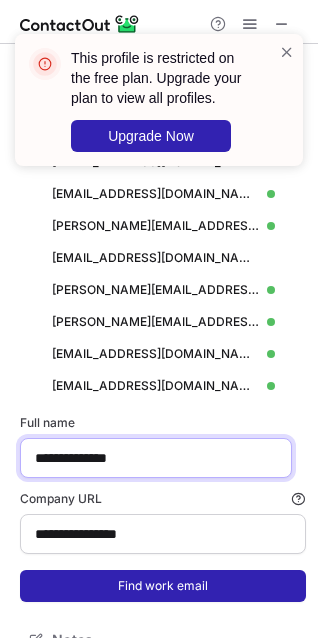 type on "**********" 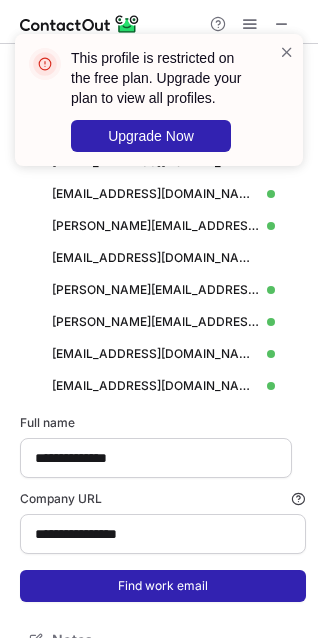 click on "Find work email" at bounding box center (163, 586) 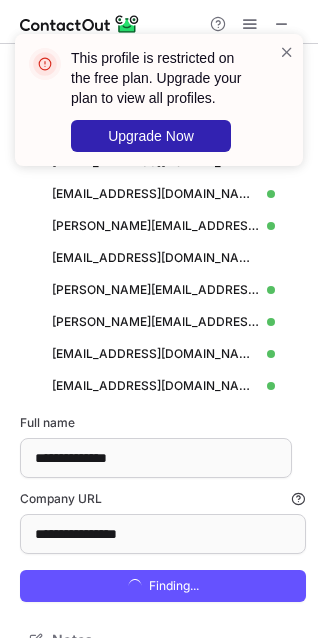 scroll, scrollTop: 10, scrollLeft: 10, axis: both 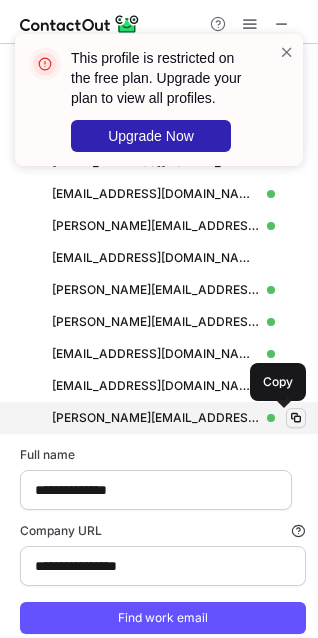 click at bounding box center [296, 418] 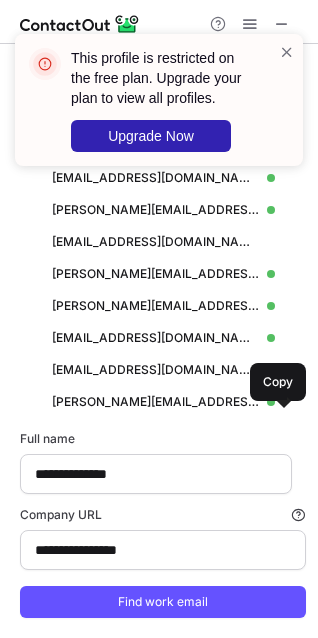 scroll, scrollTop: 1077, scrollLeft: 0, axis: vertical 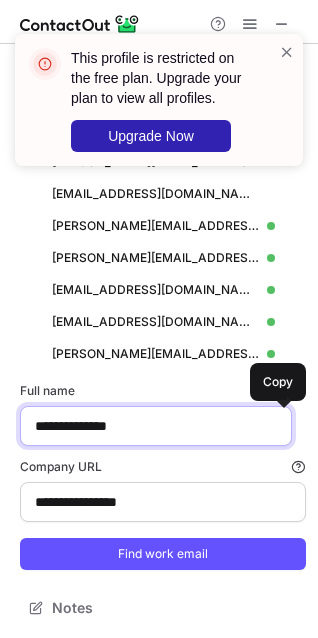 click on "**********" at bounding box center (156, 426) 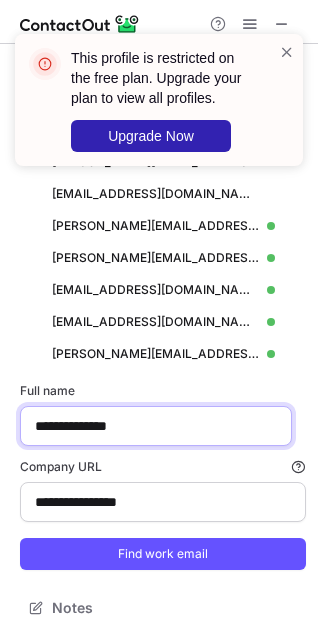 click on "**********" at bounding box center (156, 426) 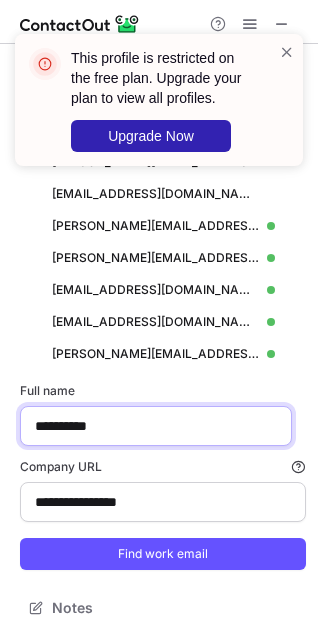 type on "**********" 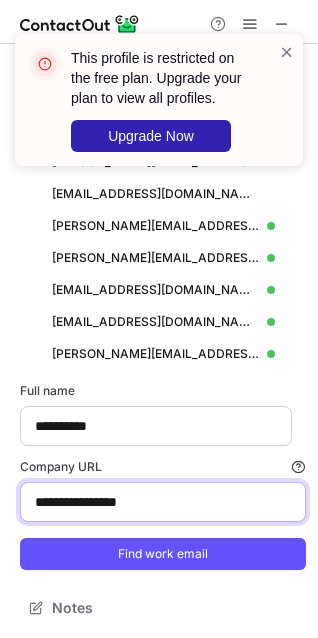click on "**********" at bounding box center [163, 502] 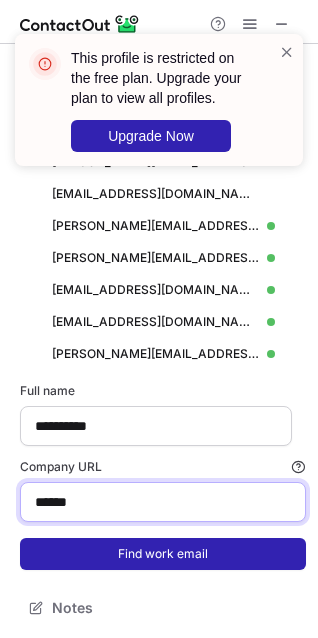 type on "******" 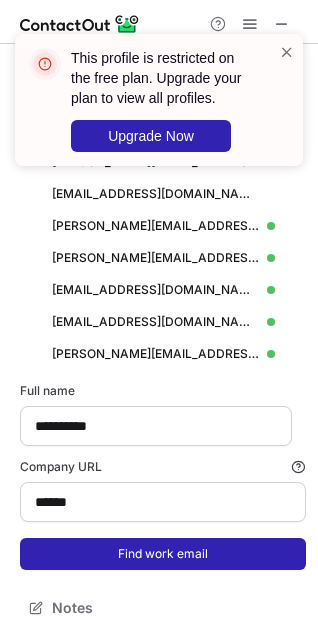 click on "Find work email" at bounding box center (163, 554) 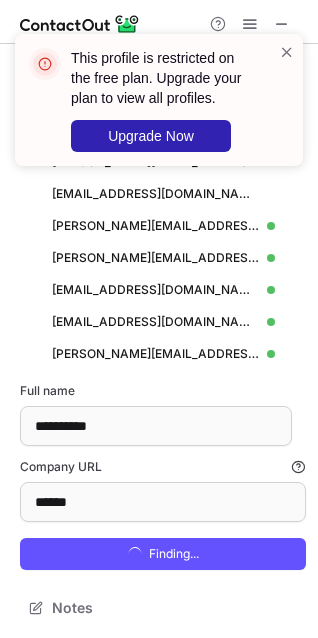 scroll, scrollTop: 10, scrollLeft: 10, axis: both 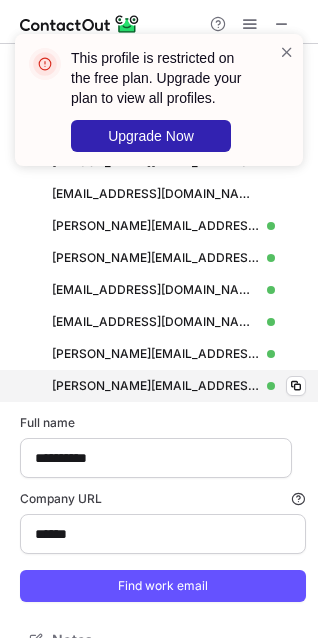 click on "karen.hood@zs.com karen.hood@zs.com Verified Copy" at bounding box center (163, 386) 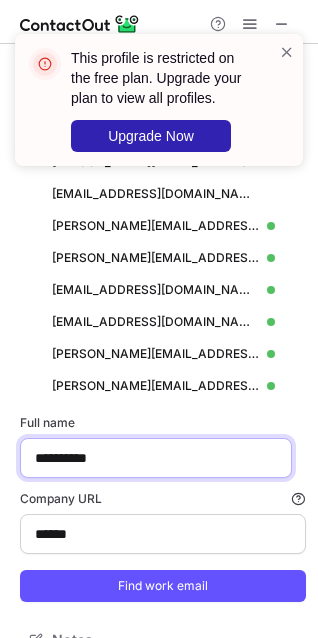 click on "**********" at bounding box center [156, 458] 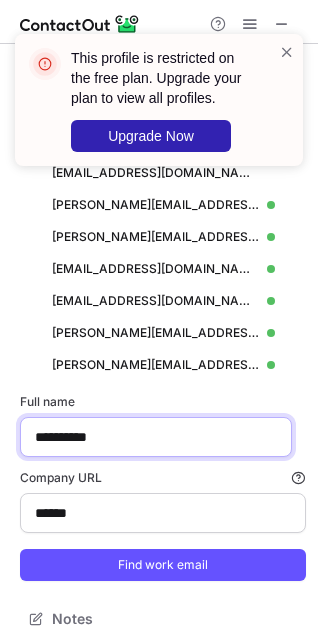 scroll, scrollTop: 1109, scrollLeft: 0, axis: vertical 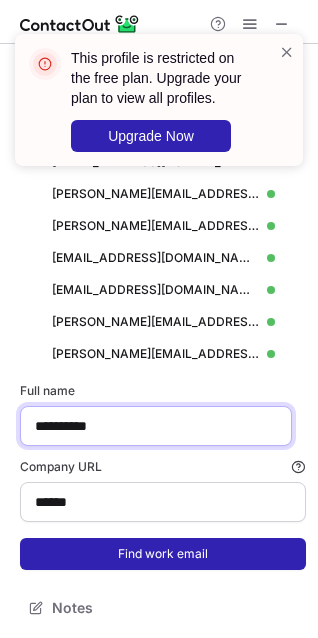 type on "**********" 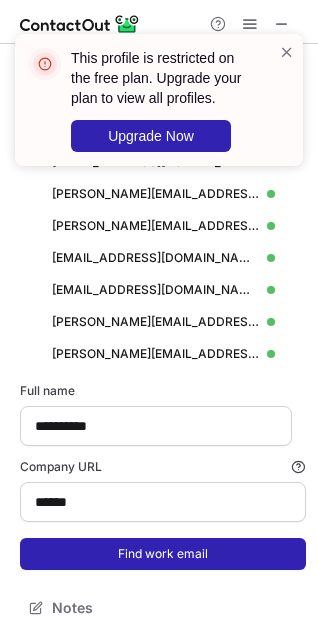 click on "Find work email" at bounding box center [163, 554] 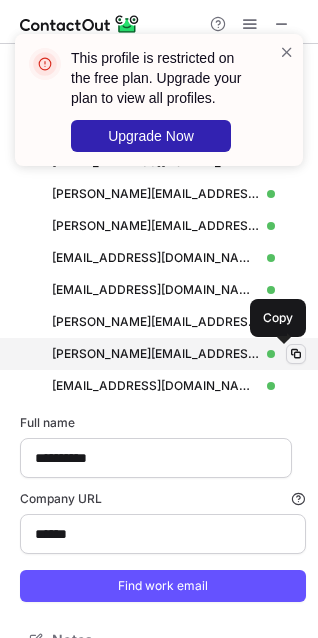 scroll, scrollTop: 10, scrollLeft: 10, axis: both 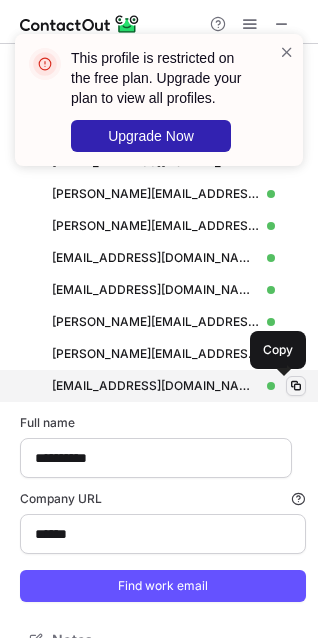 click at bounding box center [296, 386] 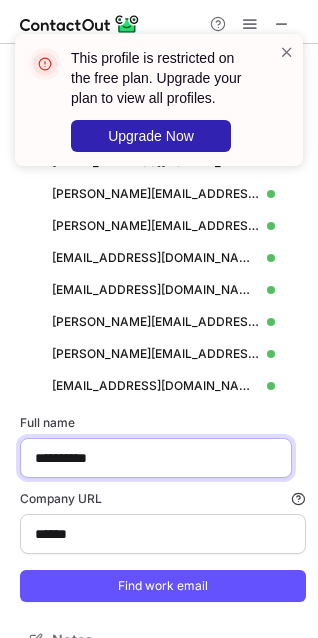 click on "**********" at bounding box center [156, 458] 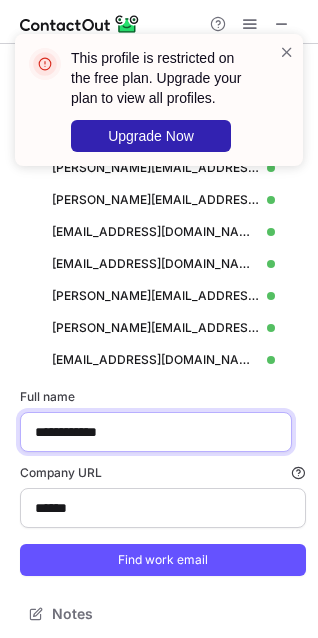 scroll, scrollTop: 1141, scrollLeft: 0, axis: vertical 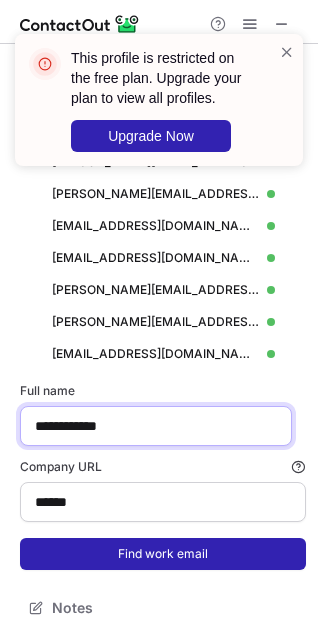 type on "**********" 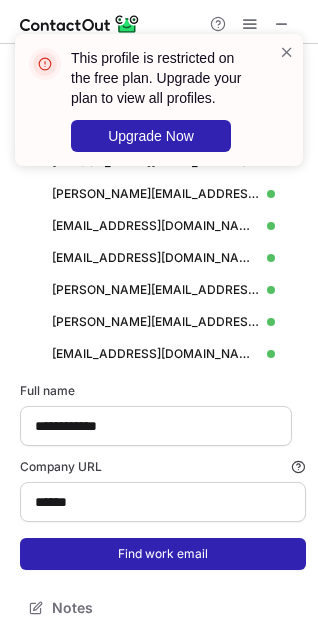 click on "Find work email" at bounding box center (163, 554) 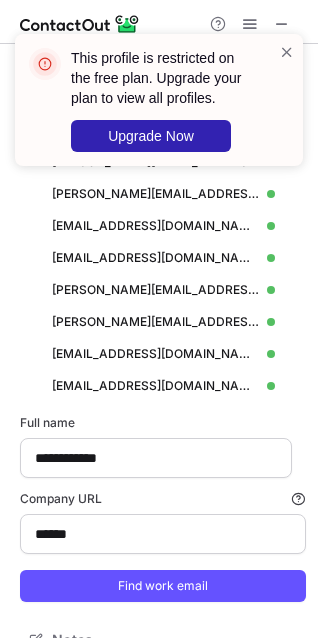 scroll, scrollTop: 10, scrollLeft: 10, axis: both 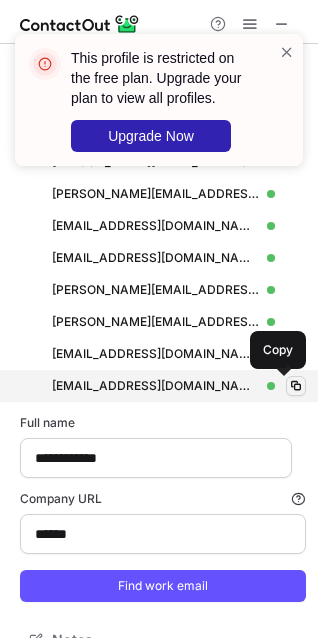 click at bounding box center [296, 386] 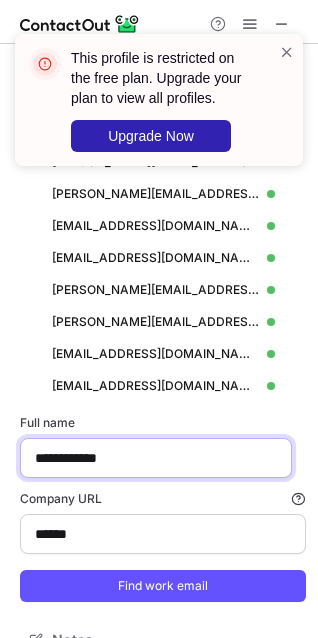 click on "**********" at bounding box center (156, 458) 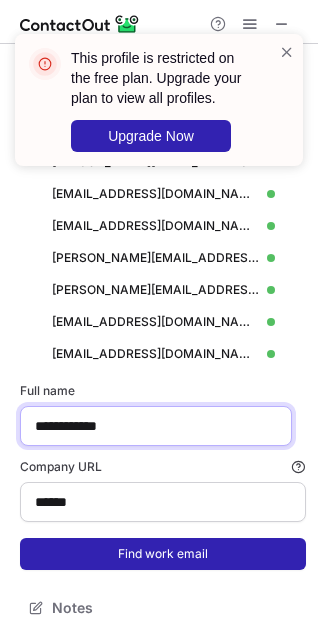 type on "**********" 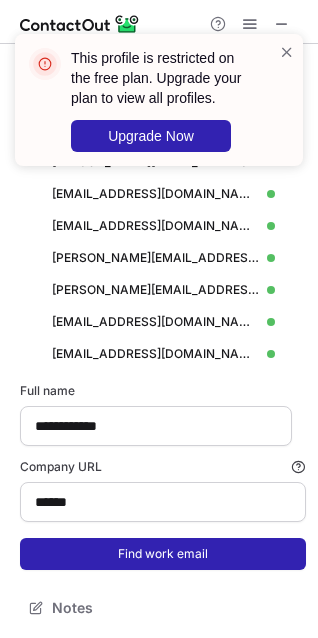 click on "Find work email" at bounding box center [163, 554] 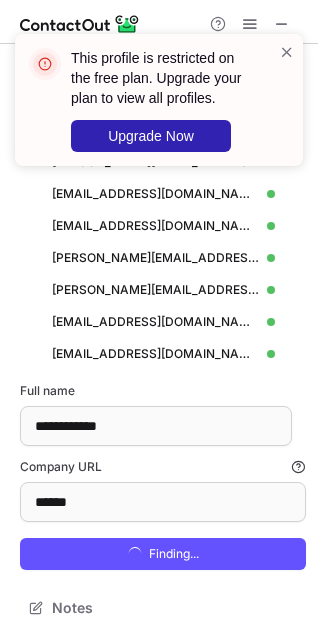 scroll, scrollTop: 10, scrollLeft: 10, axis: both 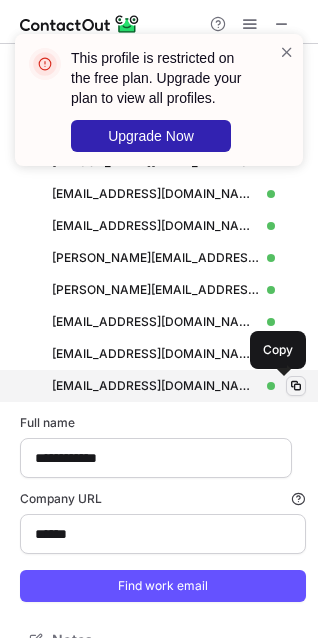 click at bounding box center [296, 386] 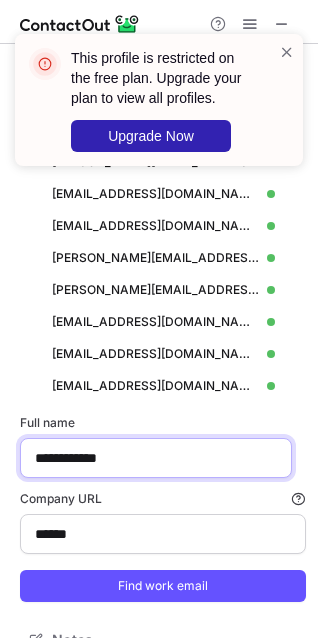 click on "**********" at bounding box center [156, 458] 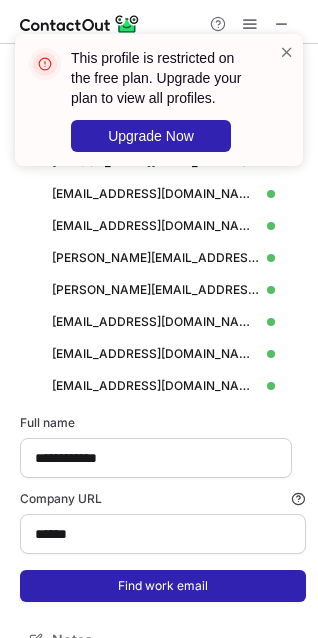 click on "Find work email" at bounding box center (163, 586) 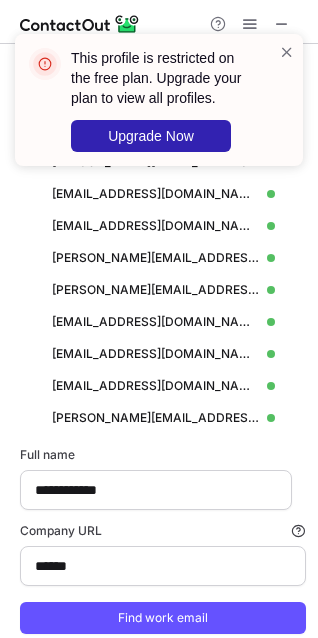 scroll, scrollTop: 10, scrollLeft: 10, axis: both 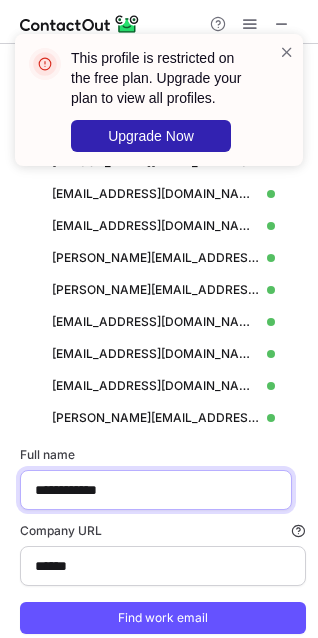 click on "**********" at bounding box center [156, 490] 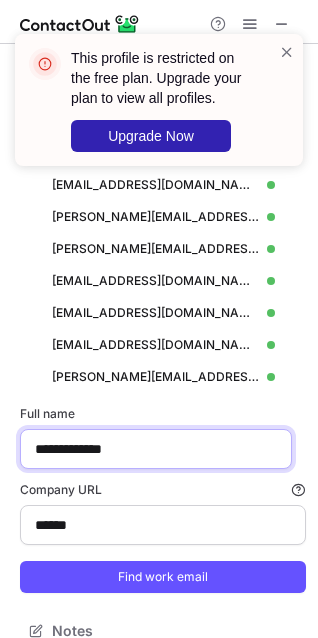 scroll, scrollTop: 1237, scrollLeft: 0, axis: vertical 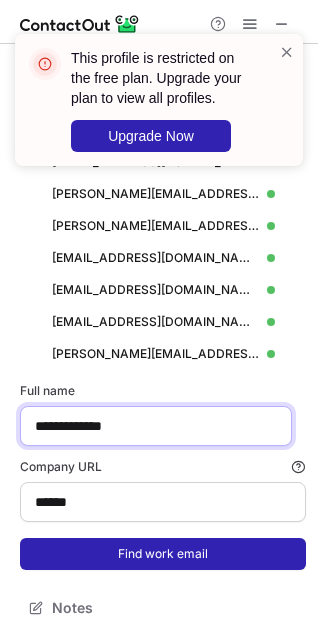 type on "**********" 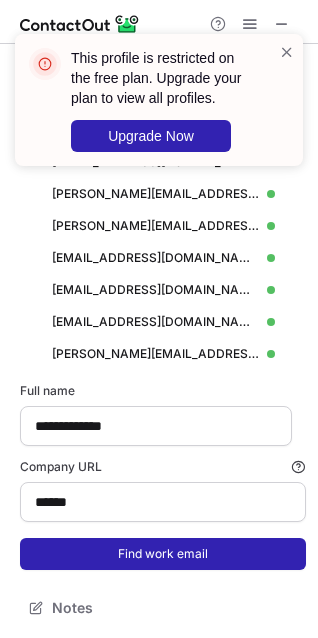 click on "Find work email" at bounding box center (163, 554) 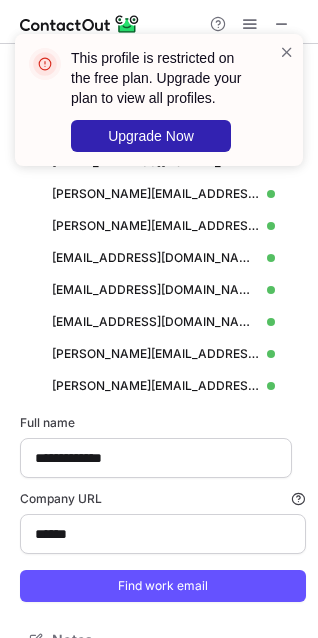 scroll, scrollTop: 10, scrollLeft: 10, axis: both 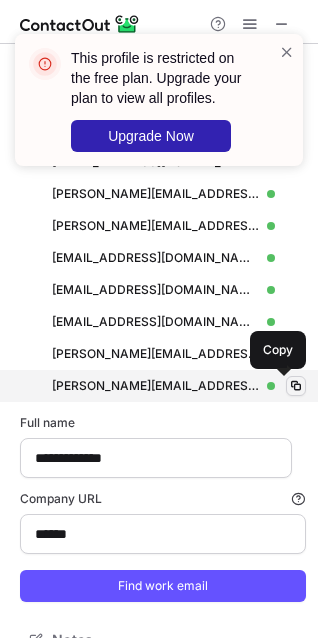 type 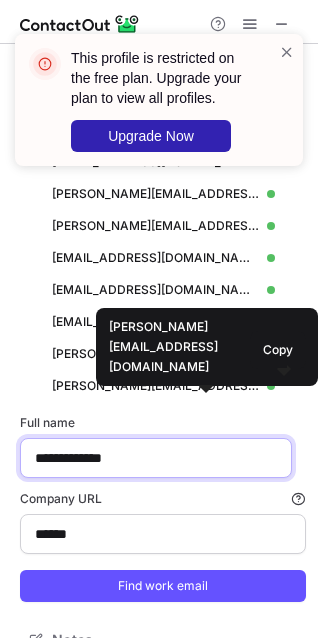 click on "**********" at bounding box center [156, 458] 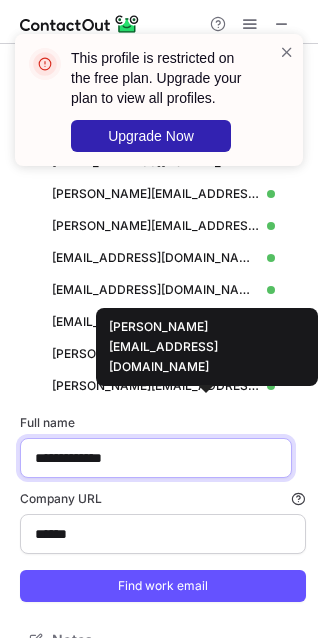 click on "**********" at bounding box center [156, 458] 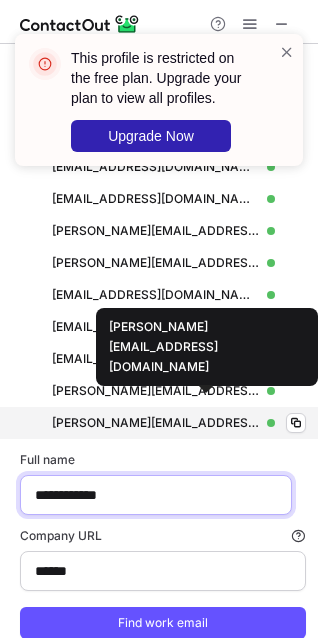 scroll, scrollTop: 1269, scrollLeft: 0, axis: vertical 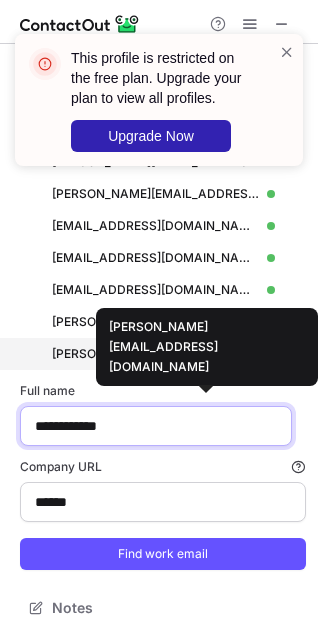 type on "**********" 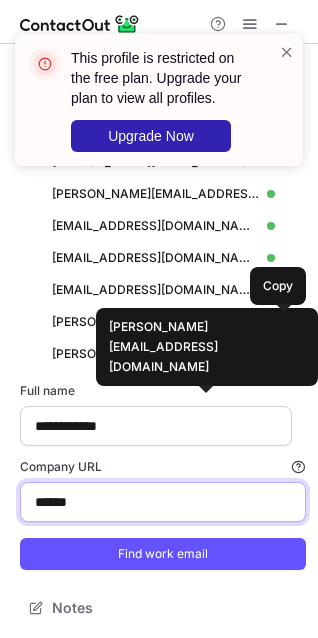 click on "******" at bounding box center (163, 502) 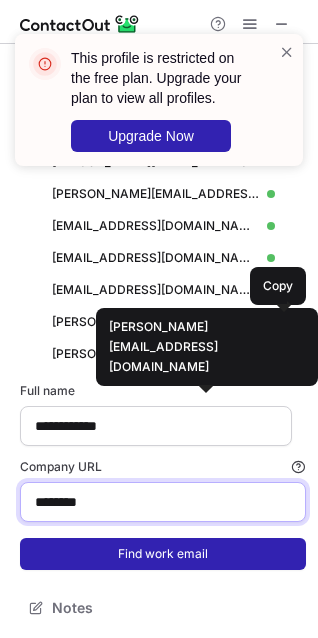 type on "********" 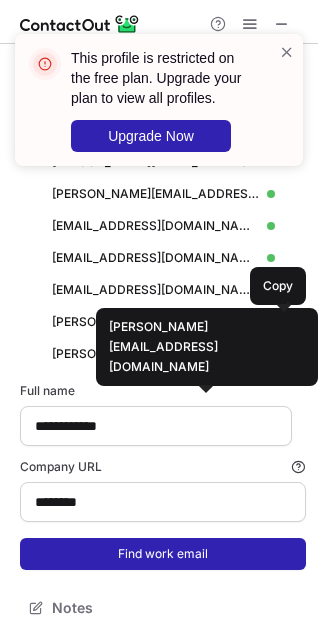 click on "Find work email" at bounding box center (163, 554) 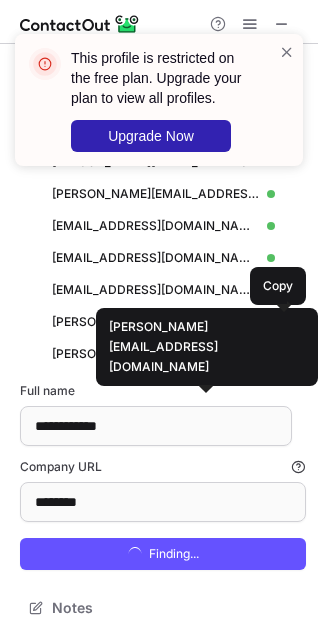 scroll, scrollTop: 10, scrollLeft: 10, axis: both 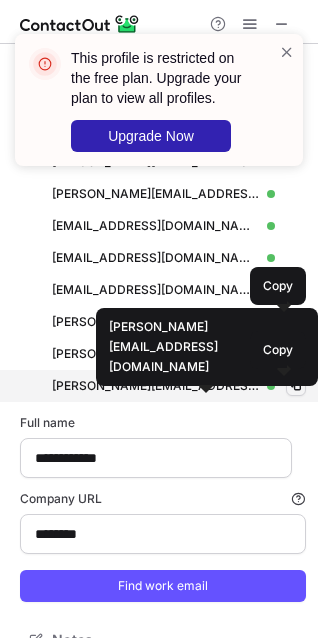 click at bounding box center [296, 386] 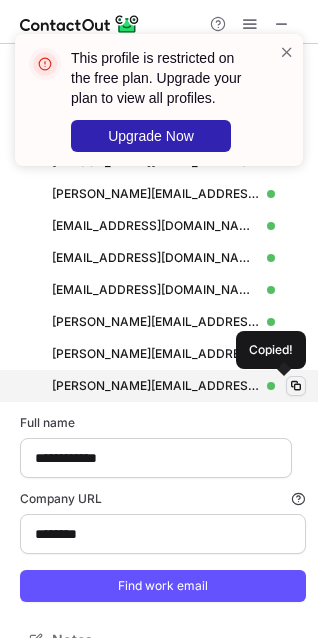 type 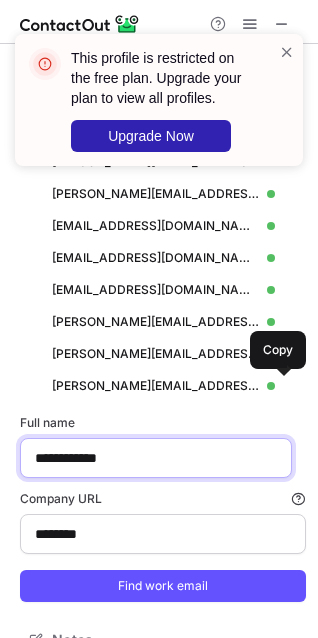 click on "**********" at bounding box center [156, 458] 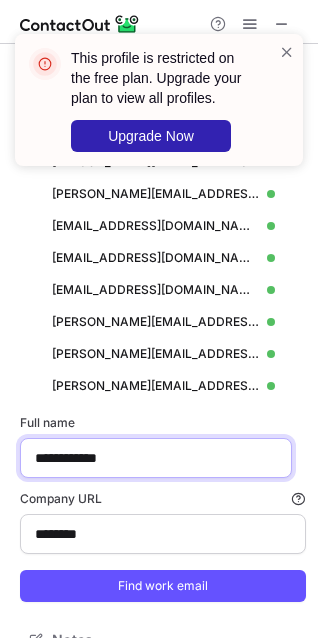 click on "**********" at bounding box center [156, 458] 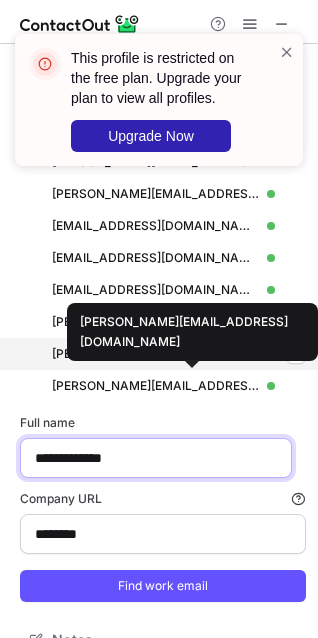 type on "**********" 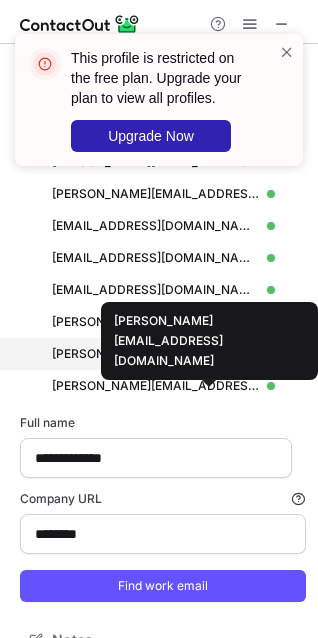 drag, startPoint x: 147, startPoint y: 356, endPoint x: 181, endPoint y: 355, distance: 34.0147 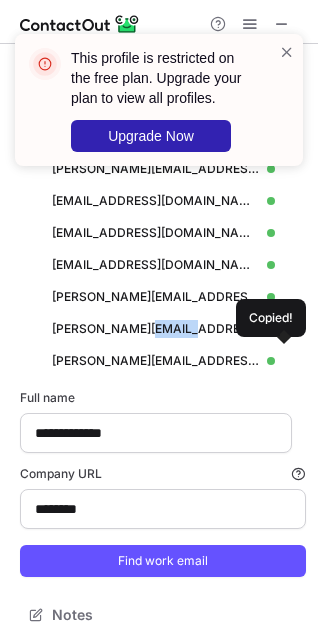 scroll, scrollTop: 1301, scrollLeft: 0, axis: vertical 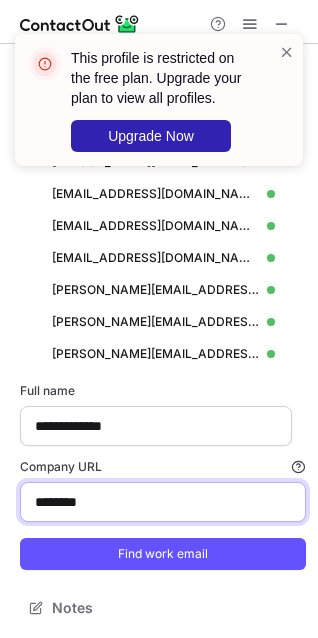 click on "********" at bounding box center [163, 502] 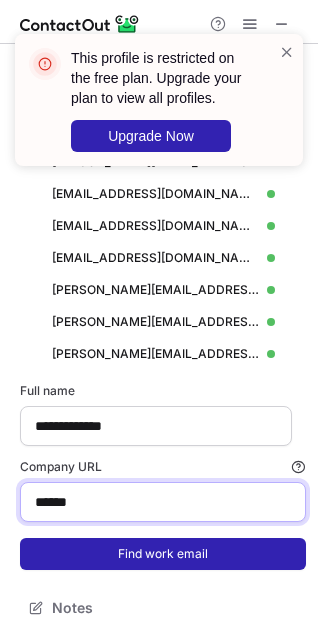 type on "******" 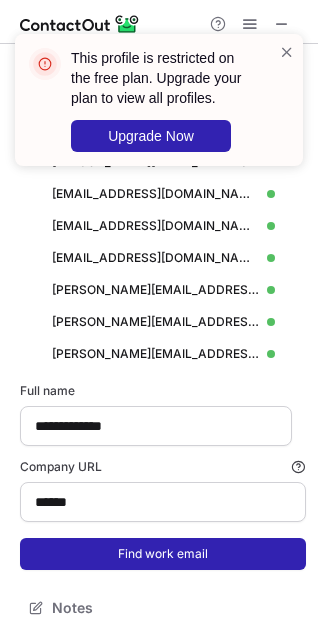 click on "Find work email" at bounding box center [163, 554] 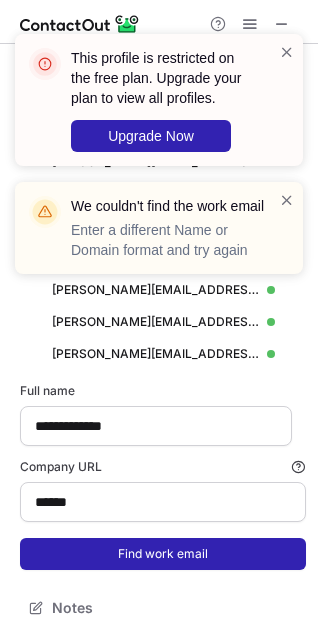 click on "Find work email" at bounding box center (163, 554) 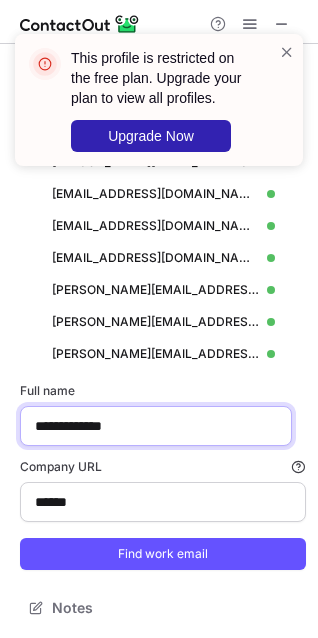 drag, startPoint x: 154, startPoint y: 442, endPoint x: -133, endPoint y: 431, distance: 287.21072 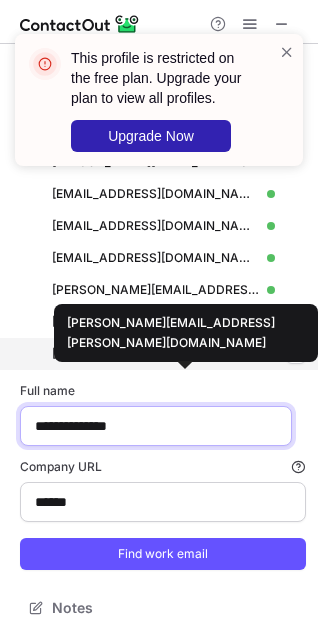 type on "**********" 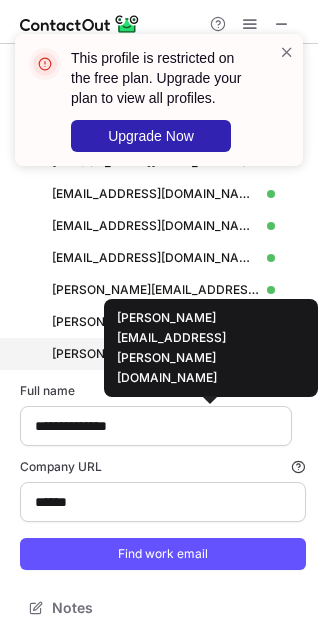 drag, startPoint x: 134, startPoint y: 357, endPoint x: 184, endPoint y: 352, distance: 50.24938 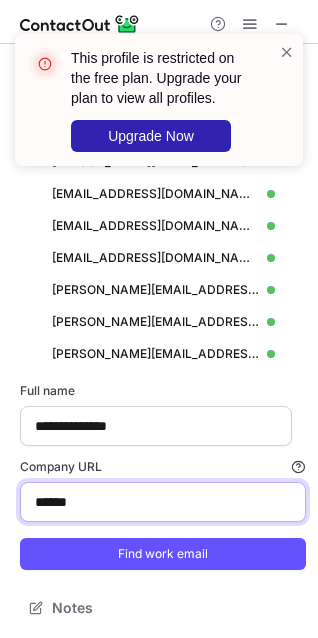 click on "******" at bounding box center (163, 502) 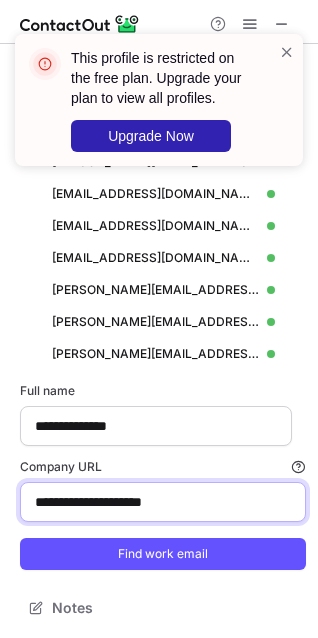 click on "**********" at bounding box center [163, 502] 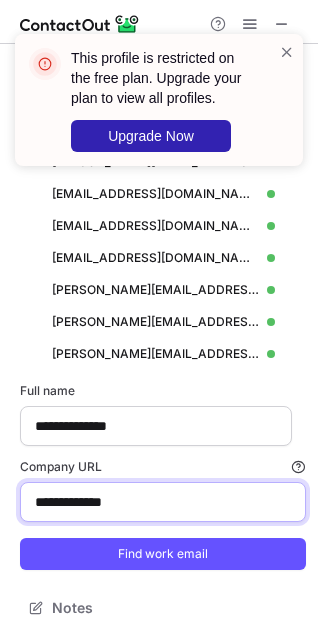 drag, startPoint x: 230, startPoint y: 503, endPoint x: 1, endPoint y: 507, distance: 229.03493 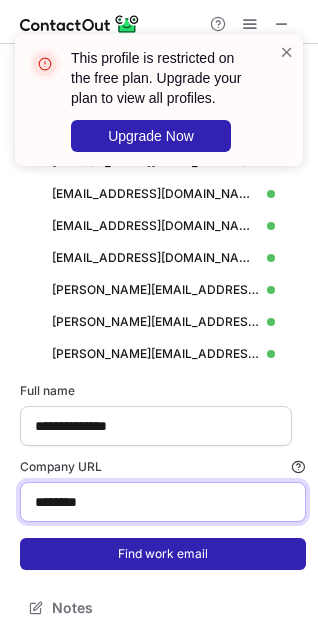 type on "********" 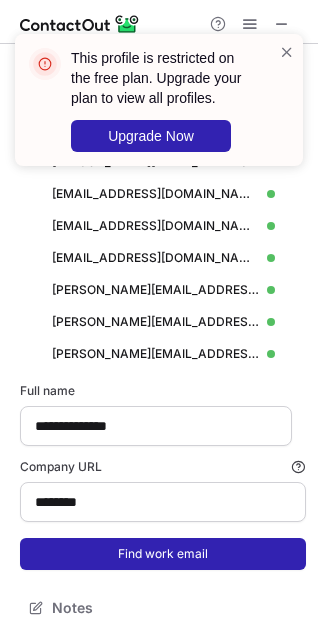 click on "Find work email" at bounding box center [163, 554] 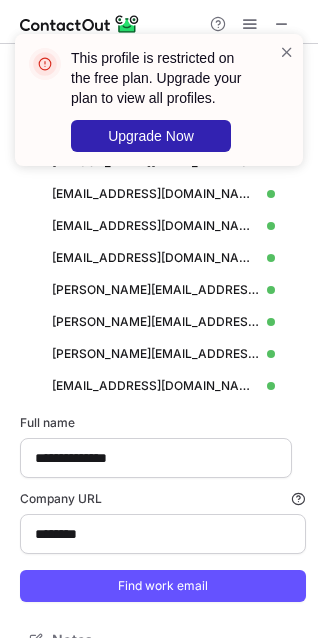 scroll, scrollTop: 10, scrollLeft: 10, axis: both 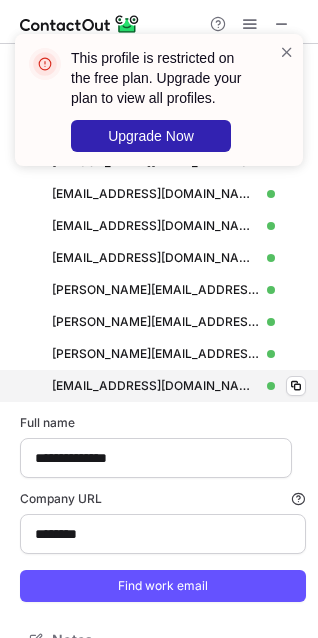 click on "rabaey.stefaan@gdit.com rabaey.stefaan@gdit.com Verified Copy" at bounding box center (163, 386) 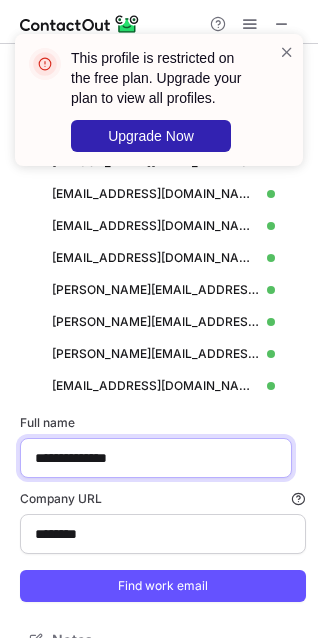 click on "**********" at bounding box center (156, 458) 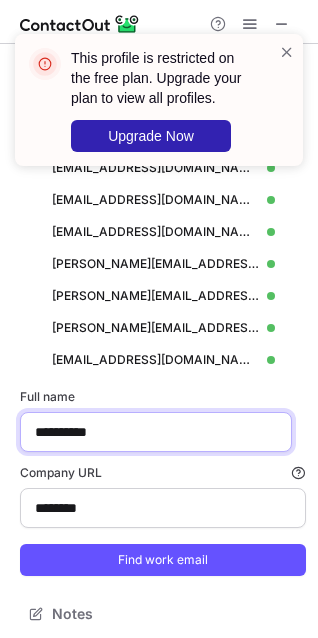 scroll, scrollTop: 1333, scrollLeft: 0, axis: vertical 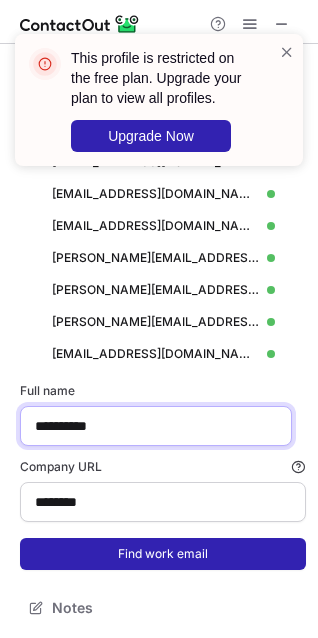 type on "**********" 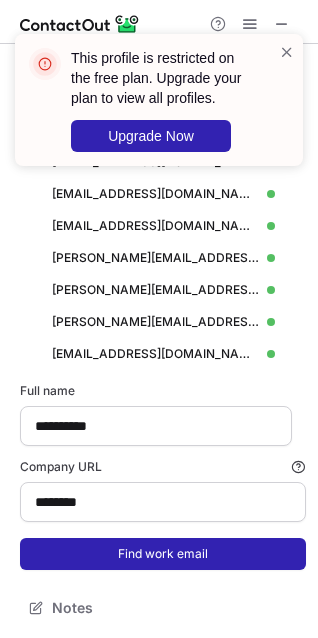 click on "Find work email" at bounding box center (163, 554) 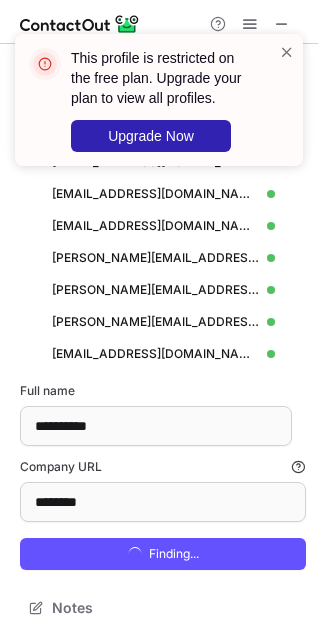 scroll, scrollTop: 10, scrollLeft: 10, axis: both 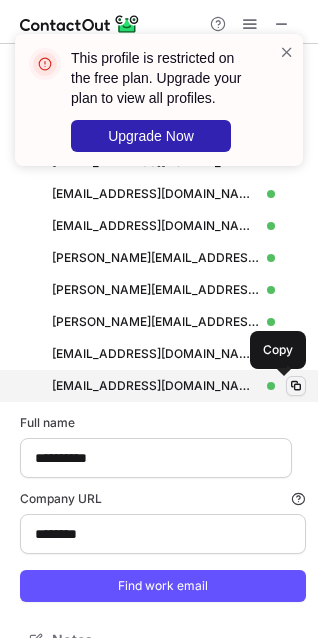 click at bounding box center (296, 386) 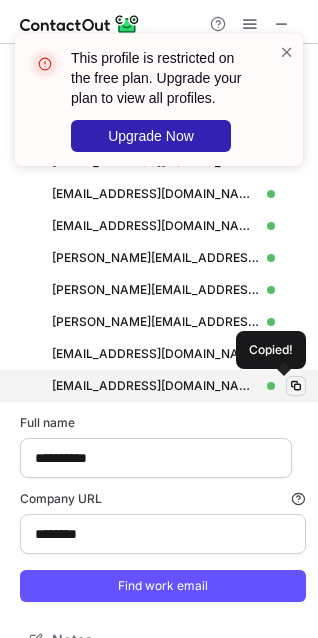 type 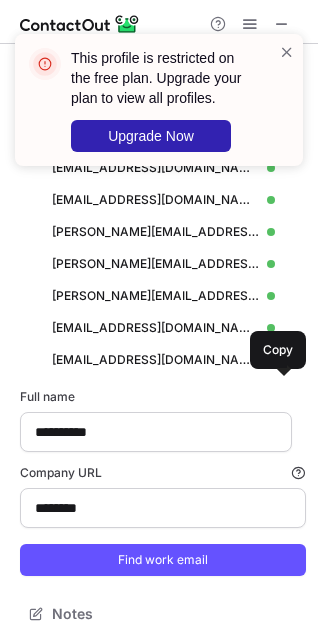 scroll, scrollTop: 1365, scrollLeft: 0, axis: vertical 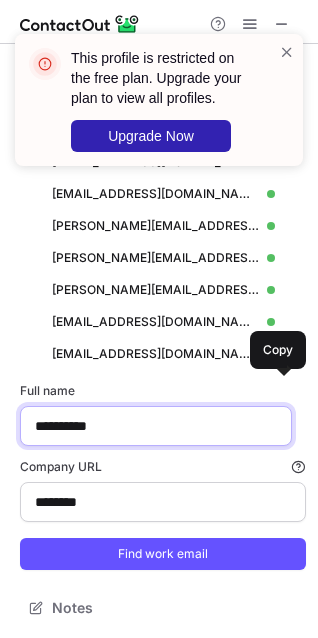 click on "**********" at bounding box center [156, 426] 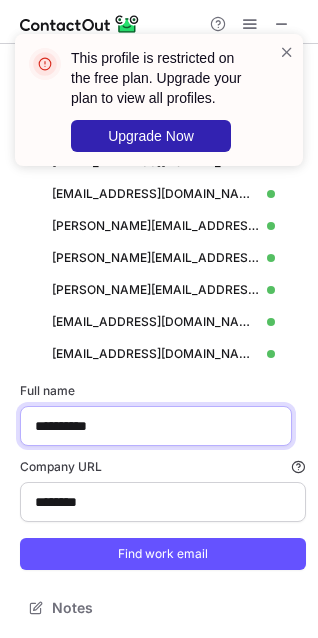click on "**********" at bounding box center [156, 426] 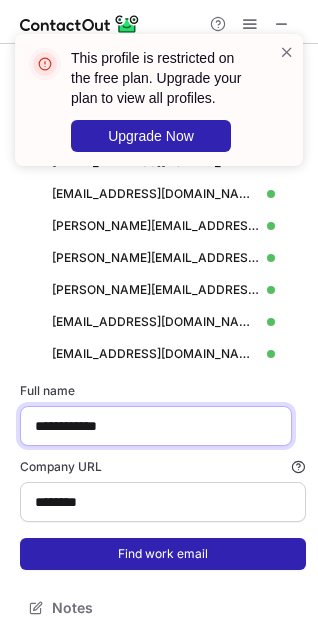 type on "**********" 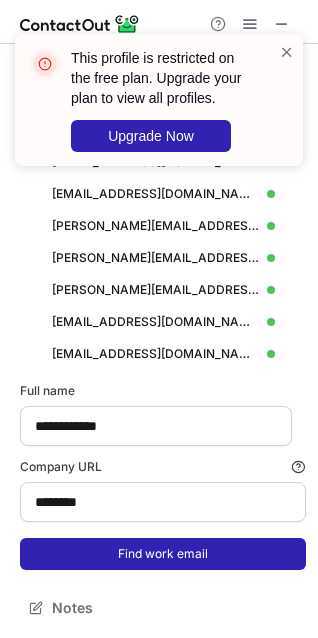 click on "Find work email" at bounding box center [163, 554] 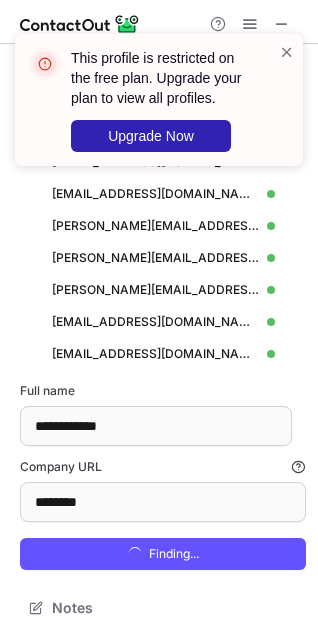 scroll, scrollTop: 10, scrollLeft: 10, axis: both 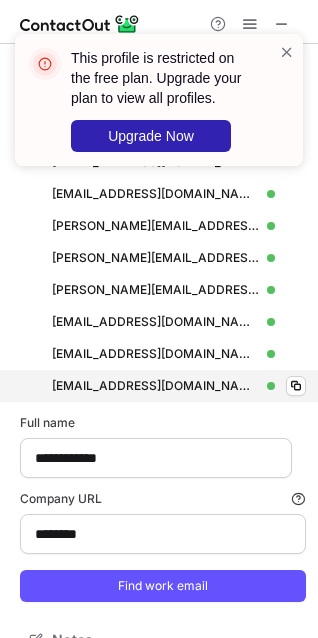 click on "sumon.hossen@gdit.com sumon.hossen@gdit.com Verified Copy" at bounding box center [163, 386] 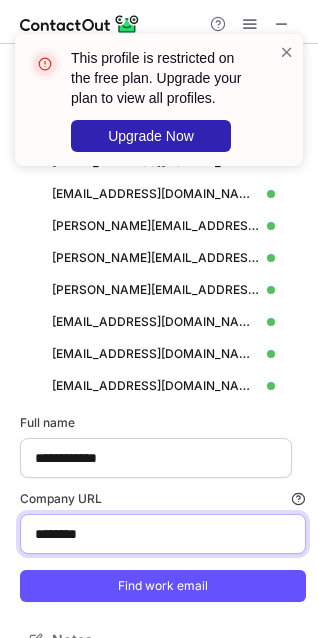 click on "********" at bounding box center (163, 534) 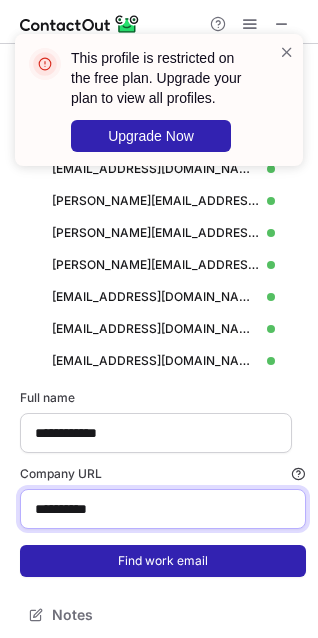 scroll, scrollTop: 1397, scrollLeft: 0, axis: vertical 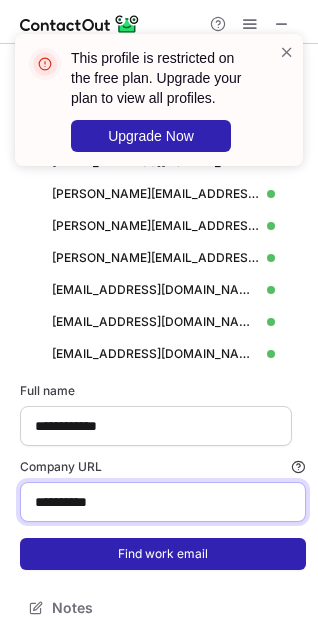 type on "**********" 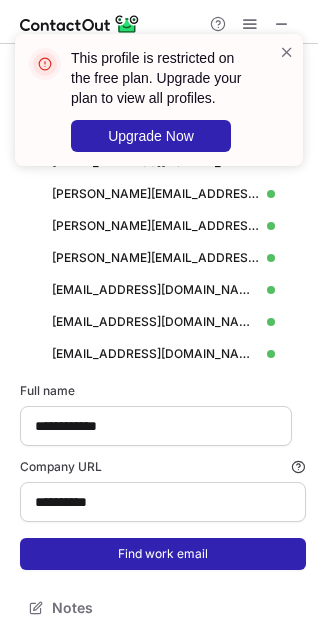 click on "Find work email" at bounding box center (163, 554) 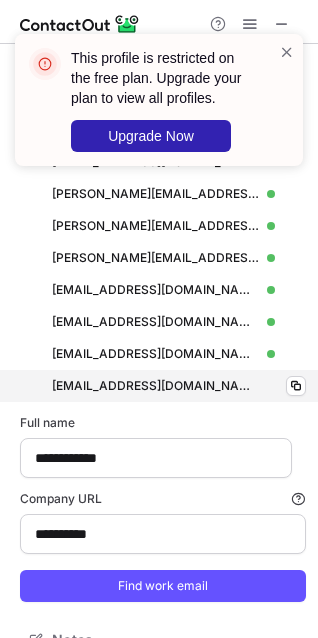 scroll, scrollTop: 10, scrollLeft: 10, axis: both 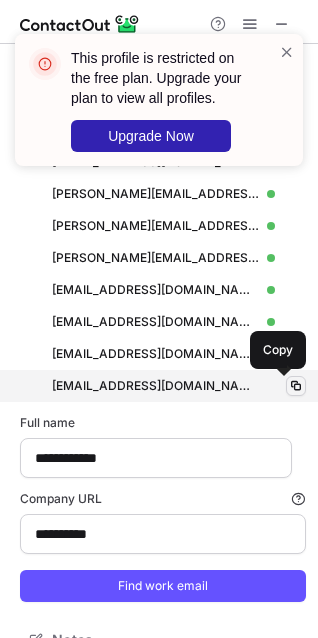 click at bounding box center [296, 386] 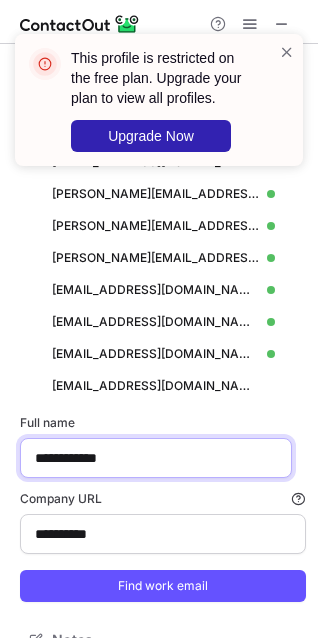 drag, startPoint x: 169, startPoint y: 465, endPoint x: -196, endPoint y: 453, distance: 365.1972 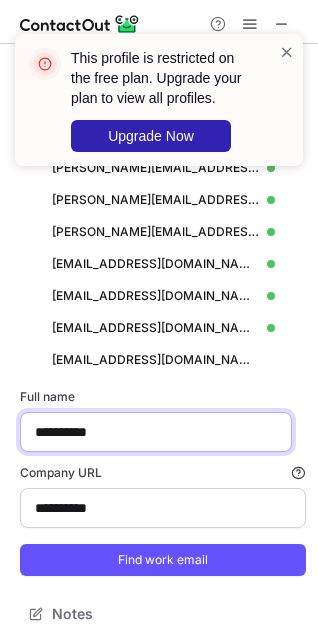 scroll, scrollTop: 1429, scrollLeft: 0, axis: vertical 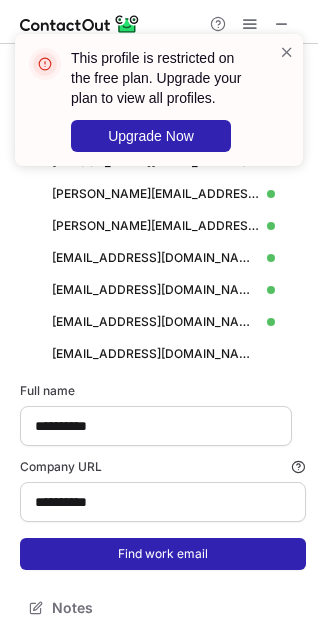 click on "Find work email" at bounding box center [163, 554] 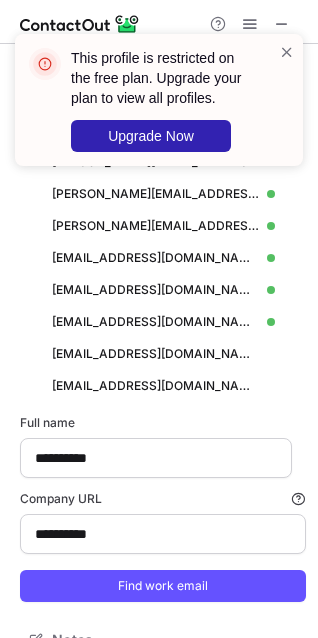 scroll, scrollTop: 10, scrollLeft: 10, axis: both 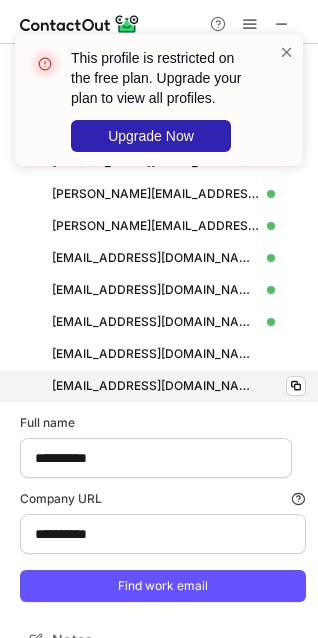 click on "gigi.maneo@slalom.com gigi.maneo@slalom.com Copy" at bounding box center [163, 386] 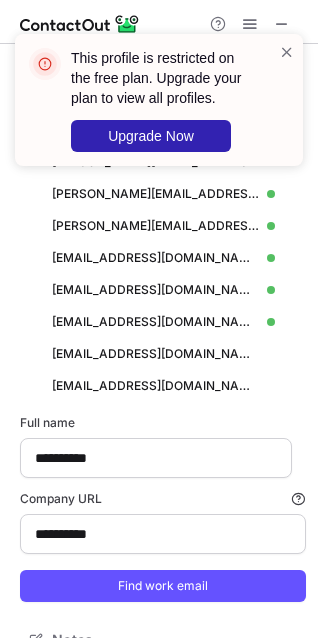click on "**********" at bounding box center (163, 508) 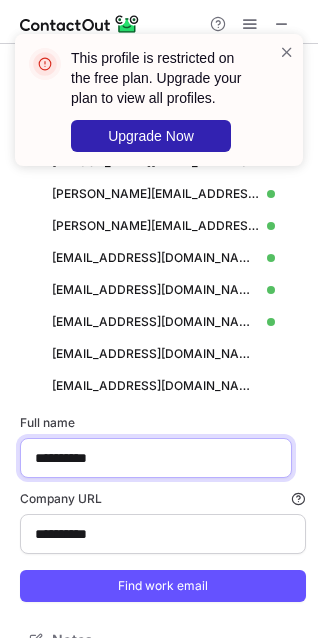 click on "**********" at bounding box center [156, 458] 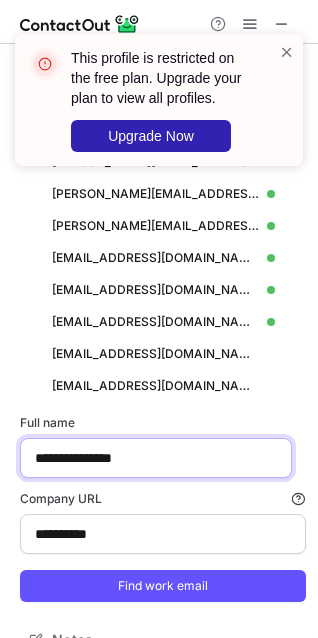 scroll, scrollTop: 1461, scrollLeft: 0, axis: vertical 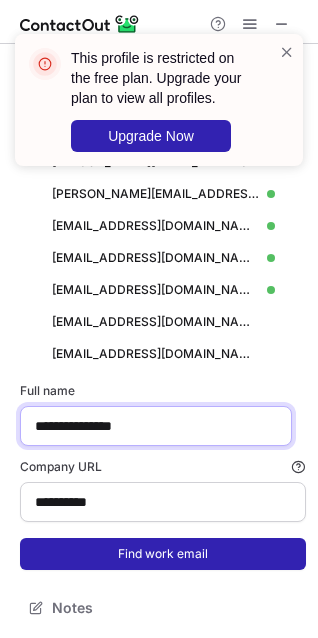 type on "**********" 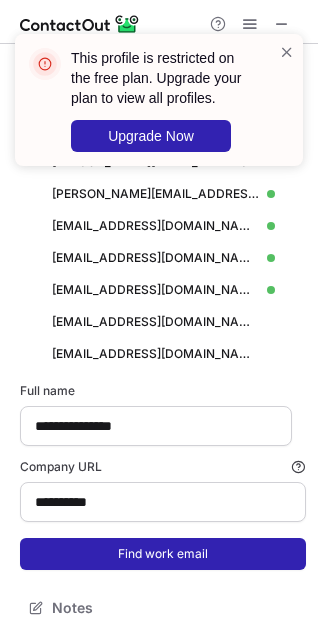 click on "Find work email" at bounding box center (163, 554) 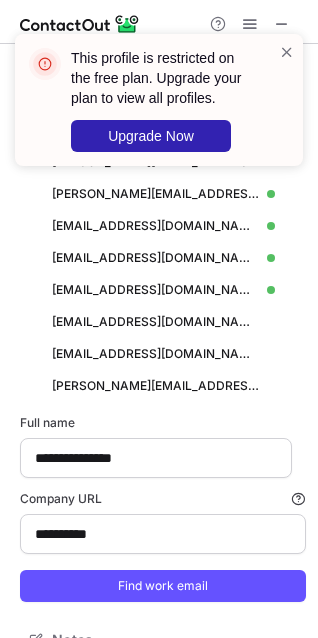 scroll, scrollTop: 10, scrollLeft: 10, axis: both 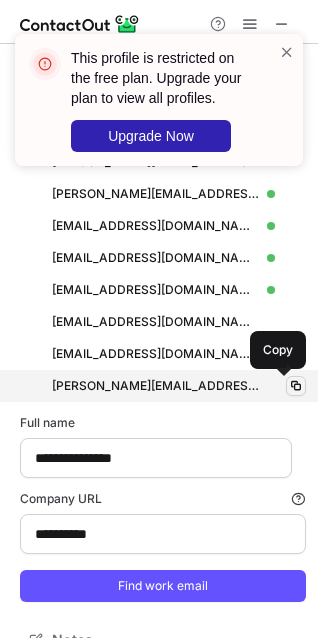 type 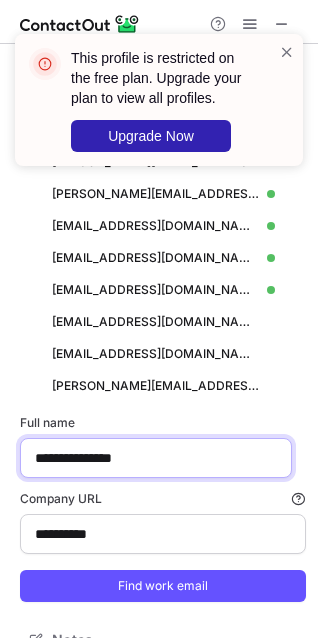 click on "**********" at bounding box center [156, 458] 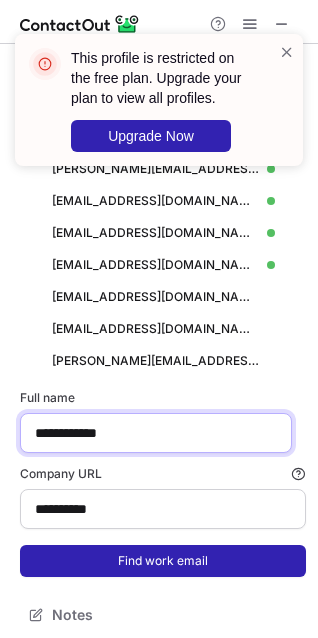 scroll, scrollTop: 1493, scrollLeft: 0, axis: vertical 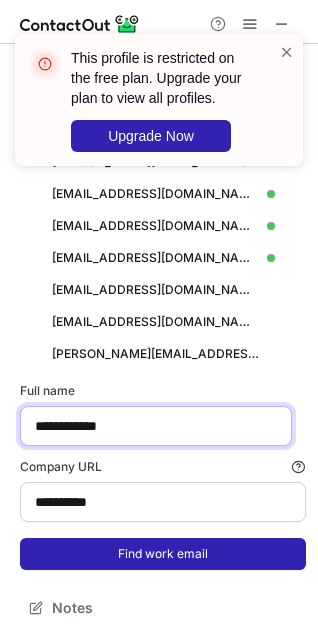 type on "**********" 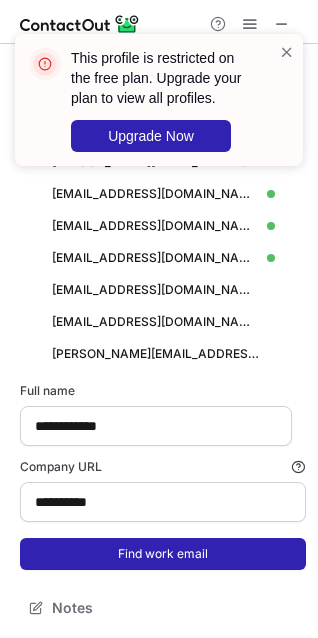 click on "Find work email" at bounding box center [163, 554] 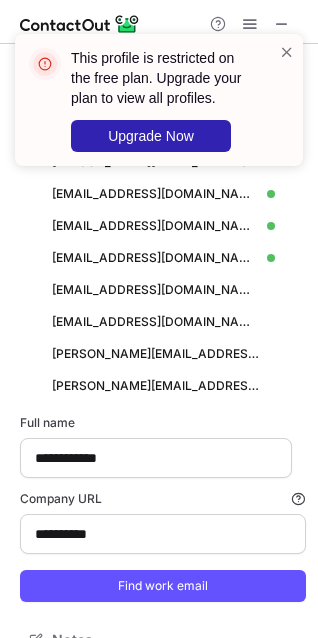 scroll, scrollTop: 10, scrollLeft: 10, axis: both 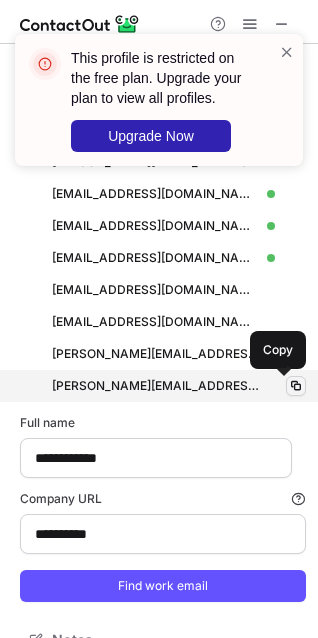 type 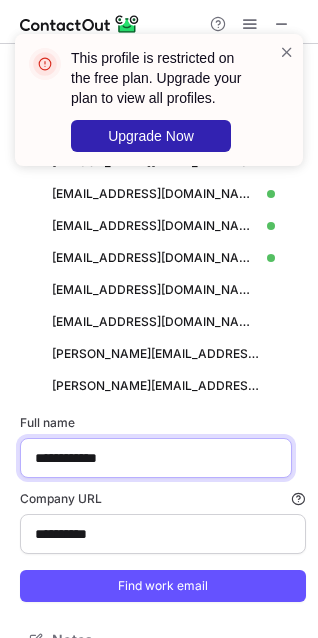 click on "**********" at bounding box center [156, 458] 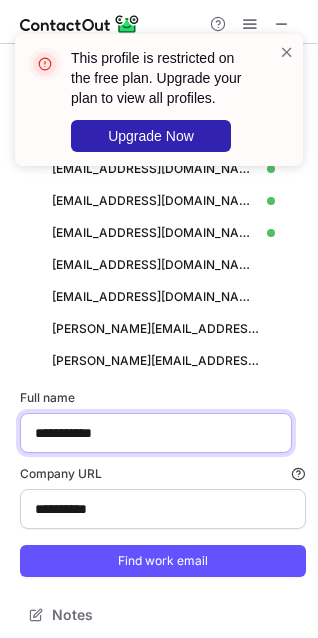 scroll, scrollTop: 1525, scrollLeft: 0, axis: vertical 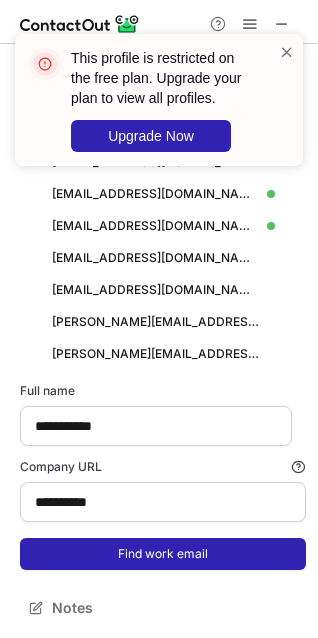 click on "Find work email" at bounding box center (163, 554) 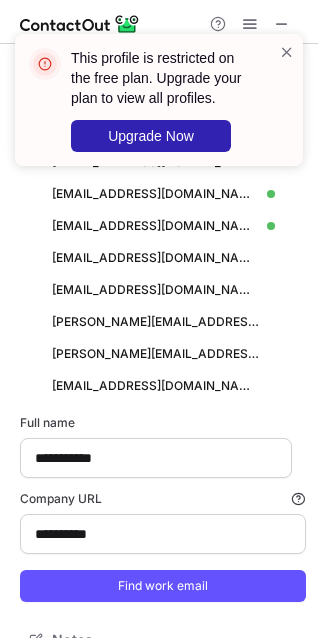scroll, scrollTop: 10, scrollLeft: 10, axis: both 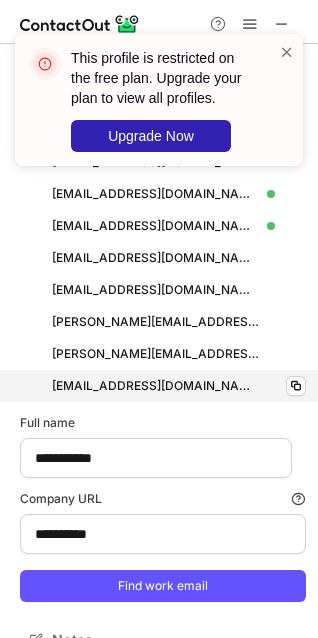 click on "claire.fosu@slalom.com claire.fosu@slalom.com Copy" at bounding box center [163, 386] 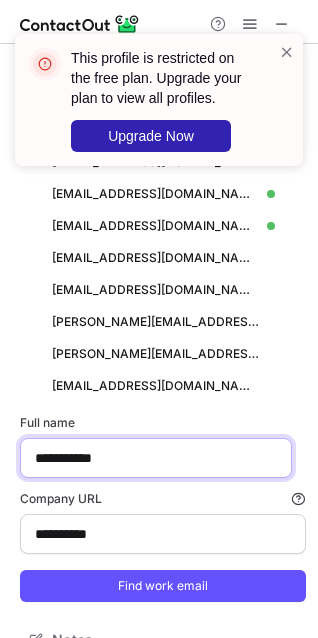click on "**********" at bounding box center [156, 458] 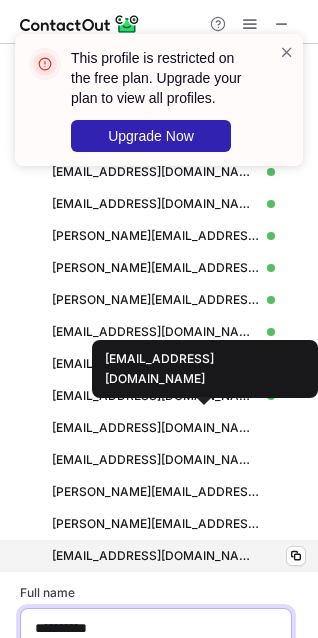 scroll, scrollTop: 1258, scrollLeft: 0, axis: vertical 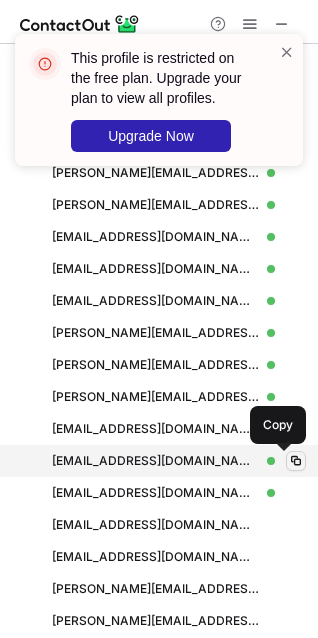 type on "**********" 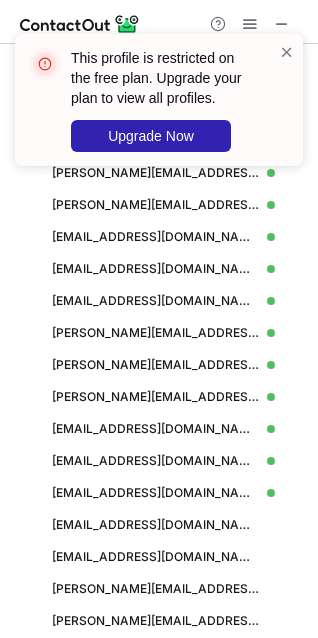 scroll, scrollTop: 1557, scrollLeft: 0, axis: vertical 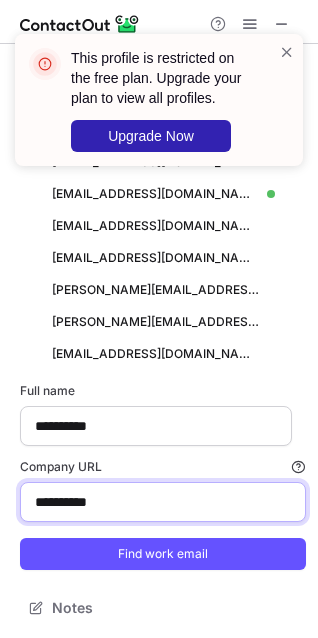 click on "**********" at bounding box center [163, 502] 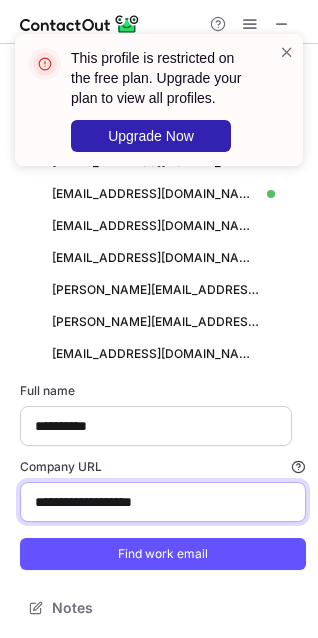 click on "**********" at bounding box center [163, 502] 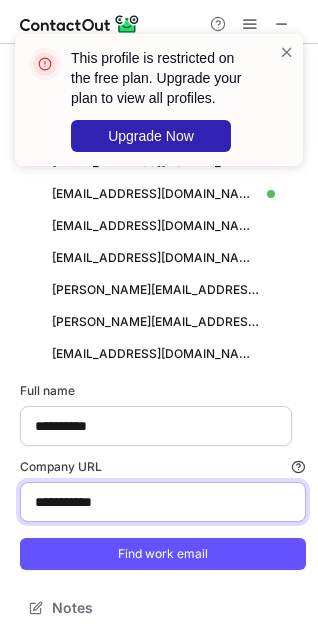 drag, startPoint x: 208, startPoint y: 511, endPoint x: -70, endPoint y: 481, distance: 279.614 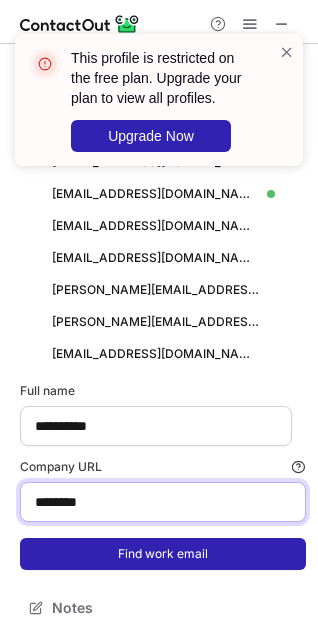 type on "********" 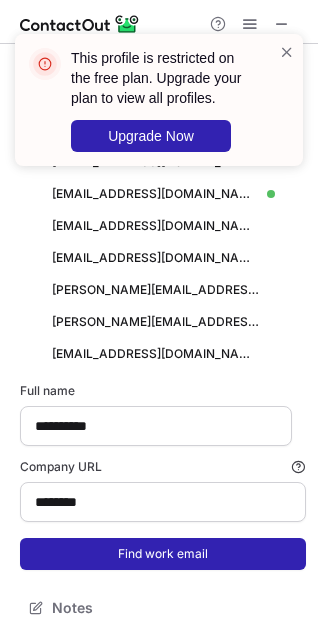 click on "Find work email" at bounding box center (163, 554) 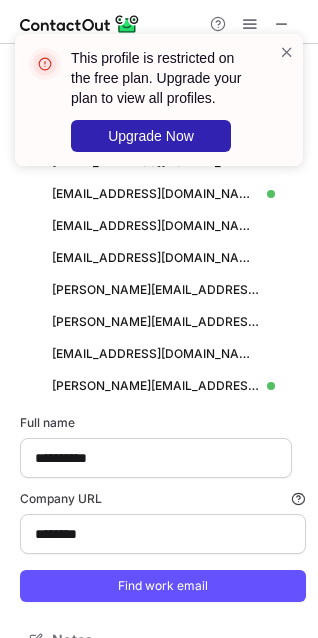 scroll, scrollTop: 10, scrollLeft: 10, axis: both 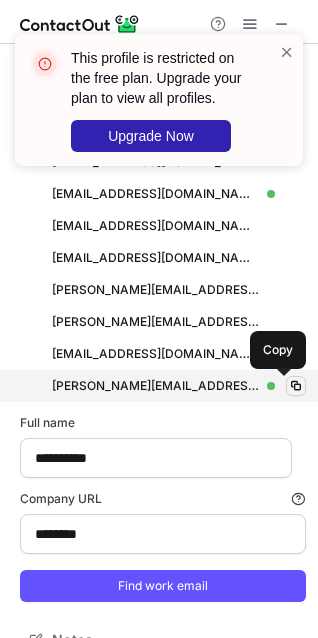 click at bounding box center (296, 386) 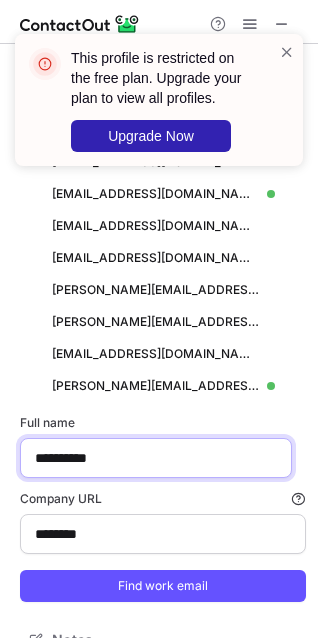 drag, startPoint x: 123, startPoint y: 455, endPoint x: -133, endPoint y: 433, distance: 256.94357 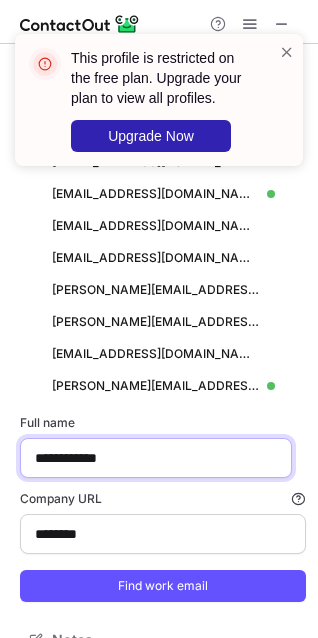 type on "**********" 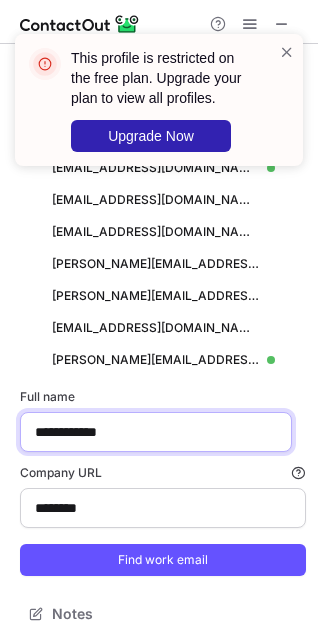 scroll, scrollTop: 1589, scrollLeft: 0, axis: vertical 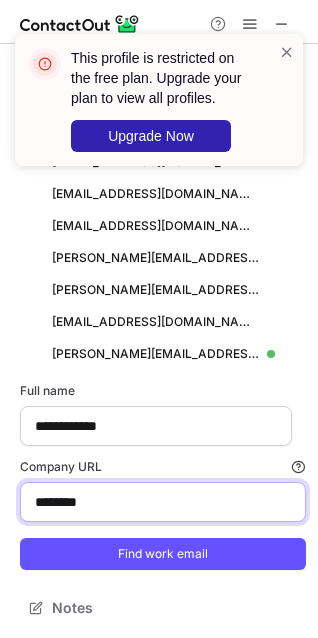 click on "********" at bounding box center [163, 502] 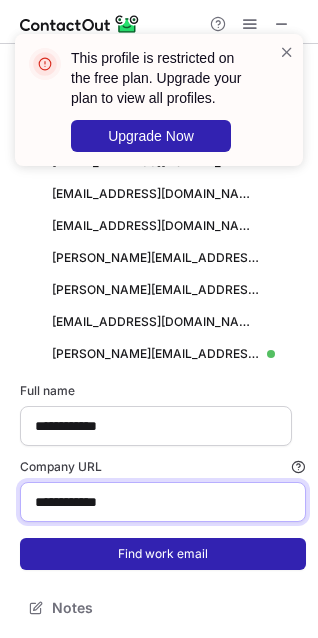 type on "**********" 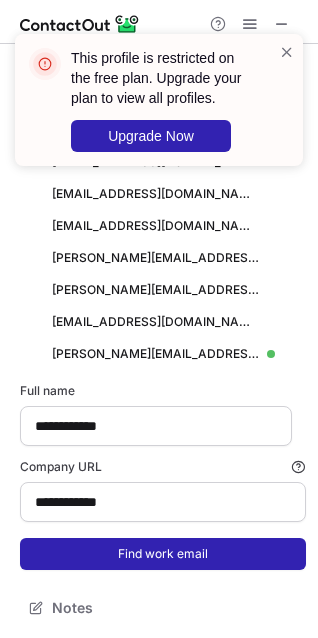 click on "Find work email" at bounding box center [163, 554] 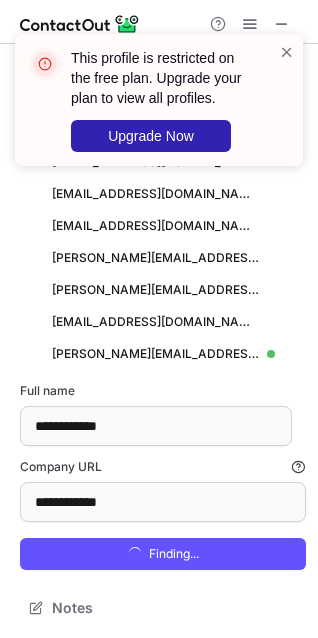 scroll, scrollTop: 10, scrollLeft: 10, axis: both 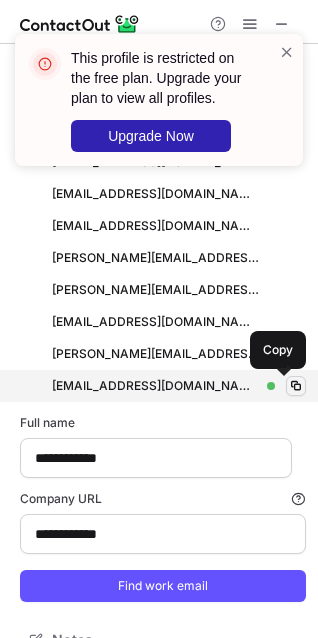 type 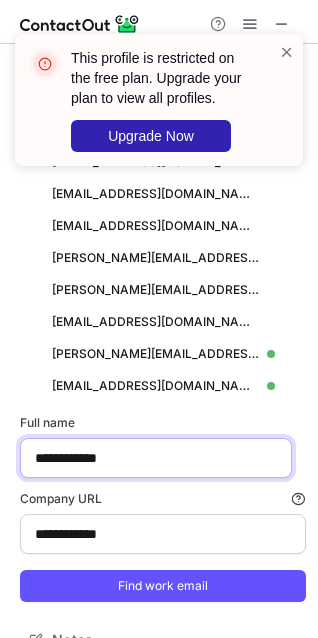 click on "**********" at bounding box center [156, 458] 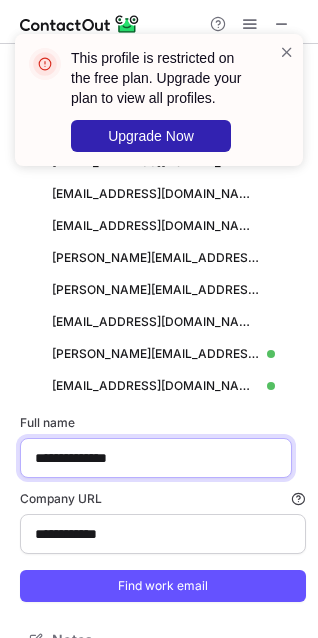 scroll, scrollTop: 1621, scrollLeft: 0, axis: vertical 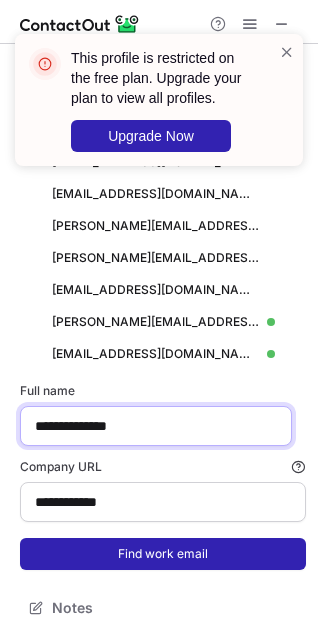 type on "**********" 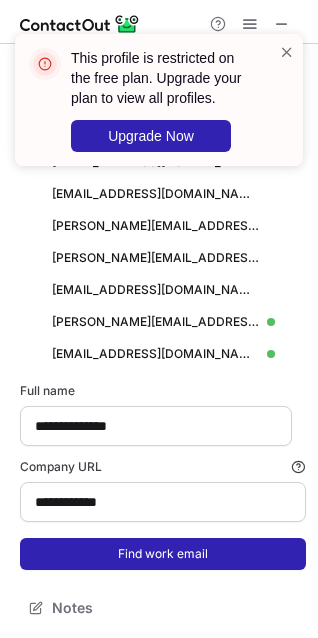 click on "Find work email" at bounding box center (163, 554) 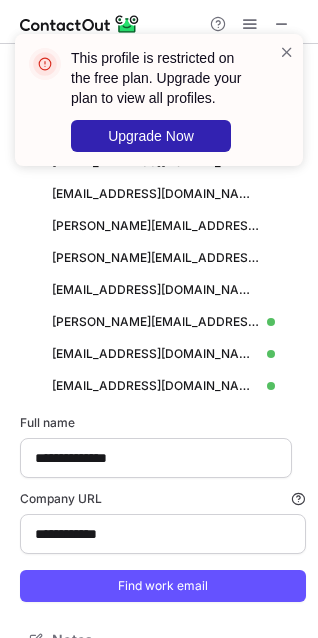 scroll, scrollTop: 10, scrollLeft: 10, axis: both 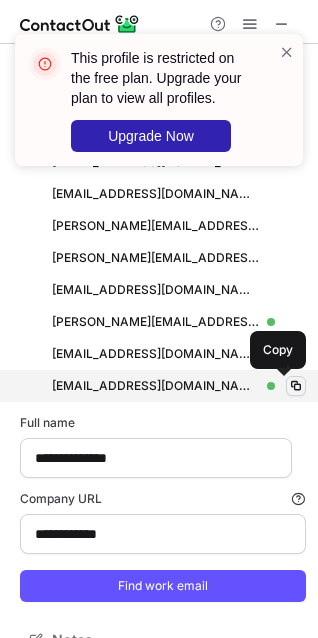 click at bounding box center (296, 386) 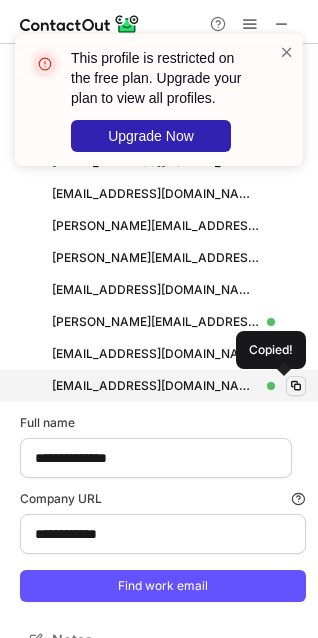 type 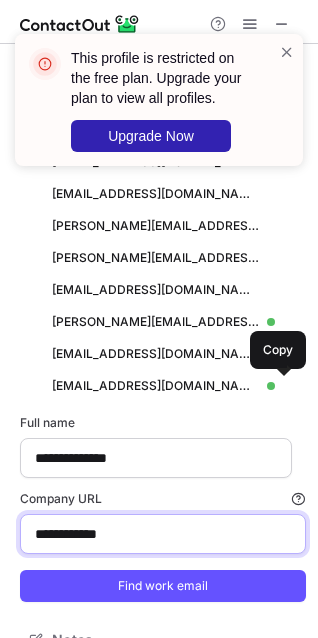 click on "**********" at bounding box center [163, 534] 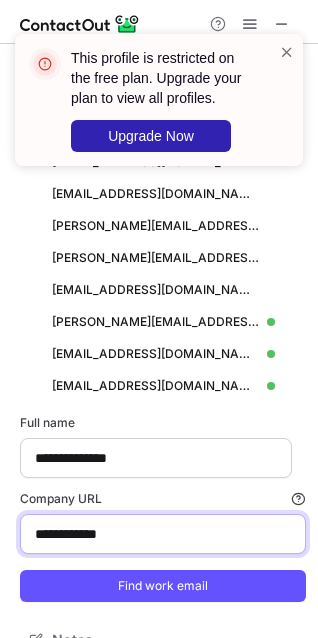 click on "**********" at bounding box center (163, 534) 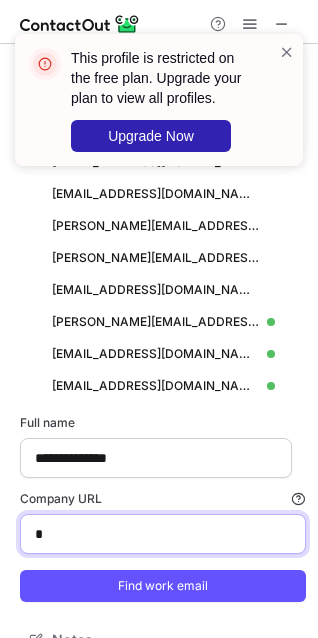 click on "*" at bounding box center (163, 534) 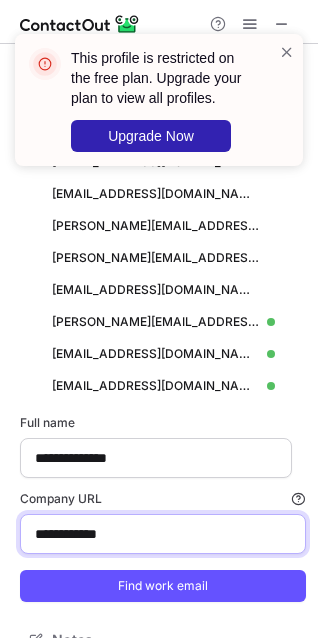 paste on "***" 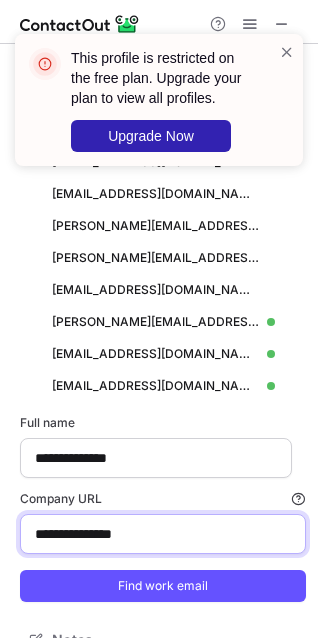 type on "**********" 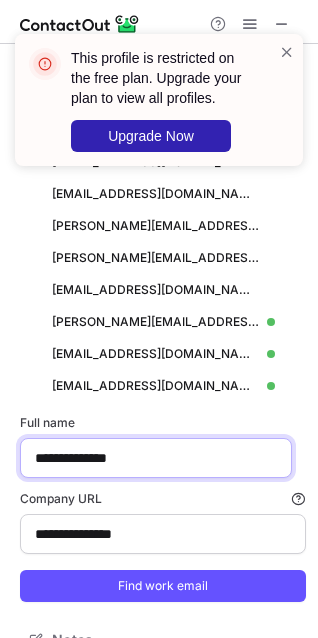 click on "**********" at bounding box center (156, 458) 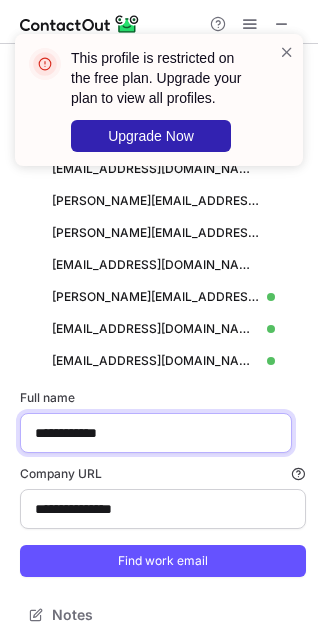 scroll, scrollTop: 1653, scrollLeft: 0, axis: vertical 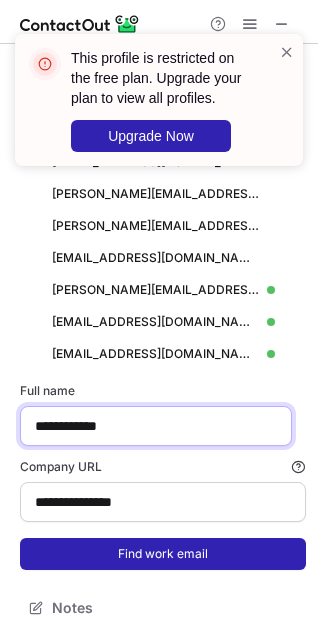 type on "**********" 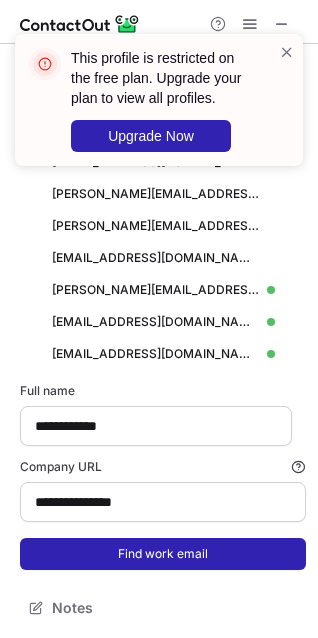 type 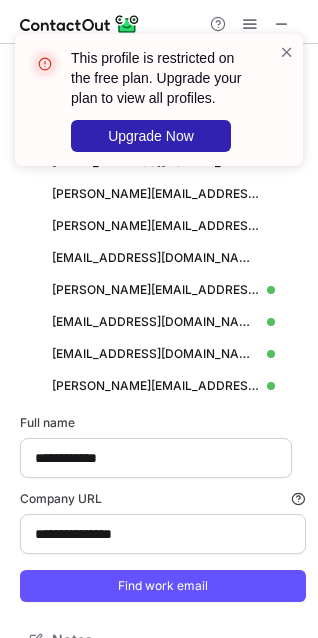 scroll, scrollTop: 10, scrollLeft: 10, axis: both 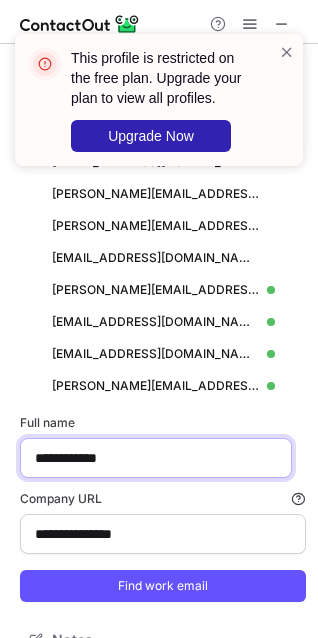 click on "**********" at bounding box center (156, 458) 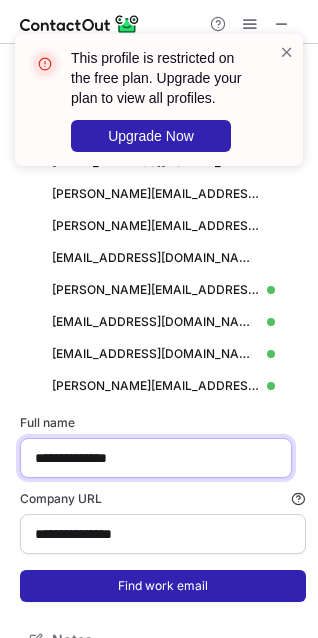 type on "**********" 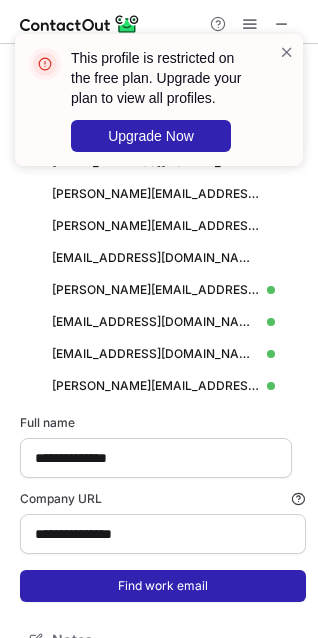 click on "Find work email" at bounding box center (163, 586) 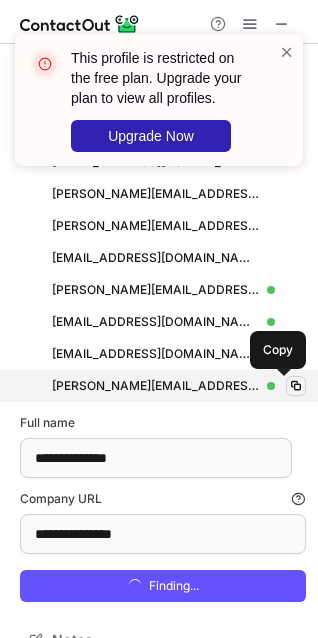 scroll, scrollTop: 10, scrollLeft: 10, axis: both 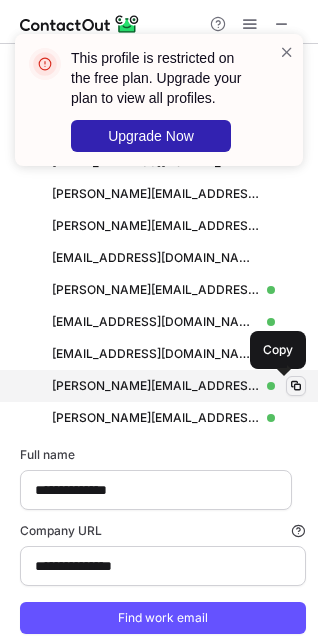 click at bounding box center (296, 386) 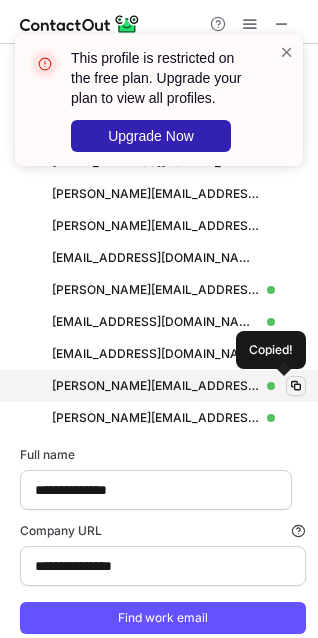 type 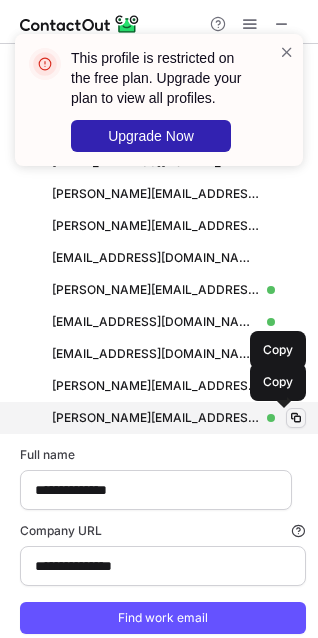 type 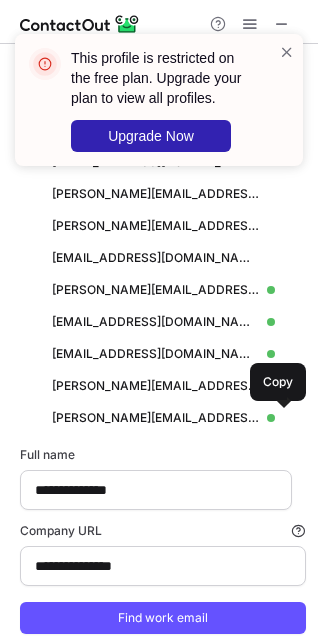 scroll, scrollTop: 1717, scrollLeft: 0, axis: vertical 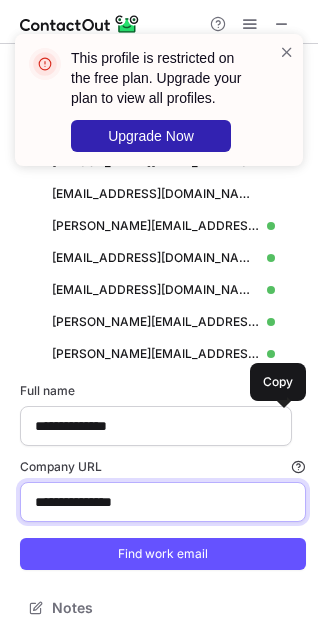 click on "**********" at bounding box center [163, 502] 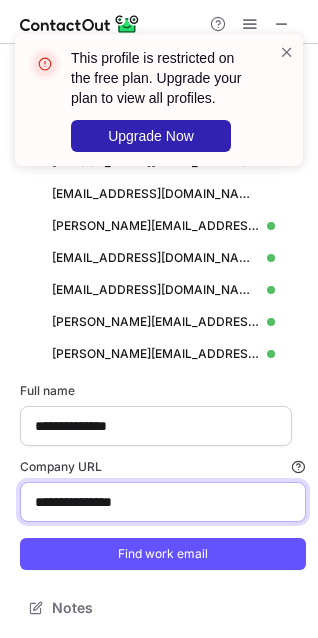 click on "**********" at bounding box center (163, 502) 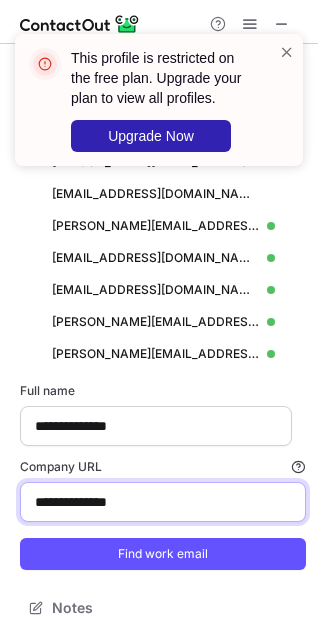 type on "**********" 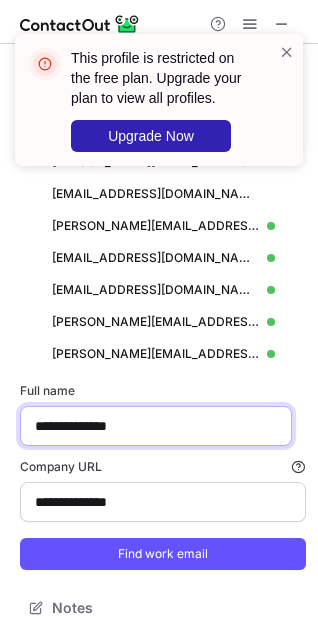 click on "**********" at bounding box center (156, 426) 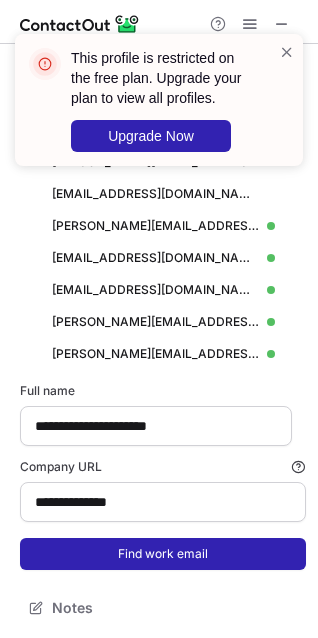 click on "Find work email" at bounding box center (163, 554) 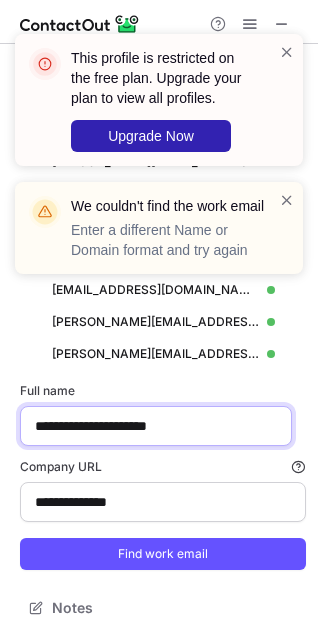 click on "**********" at bounding box center [156, 426] 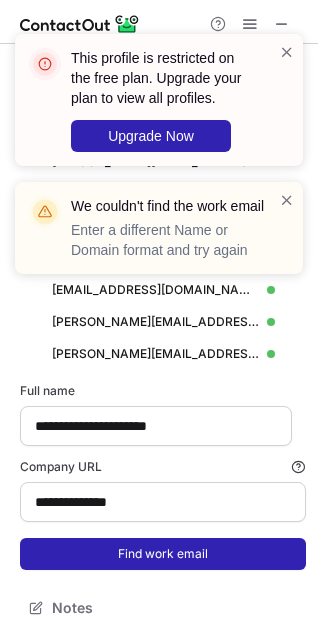 click on "Find work email" at bounding box center [163, 554] 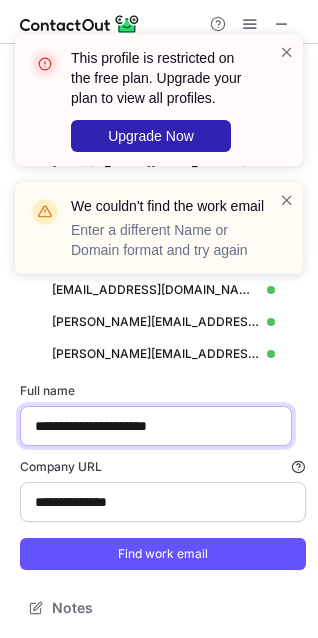 click on "**********" at bounding box center [156, 426] 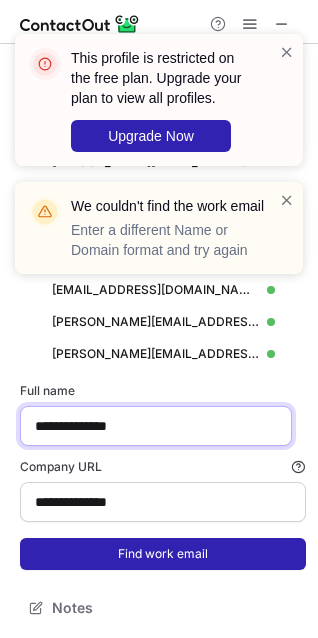type on "**********" 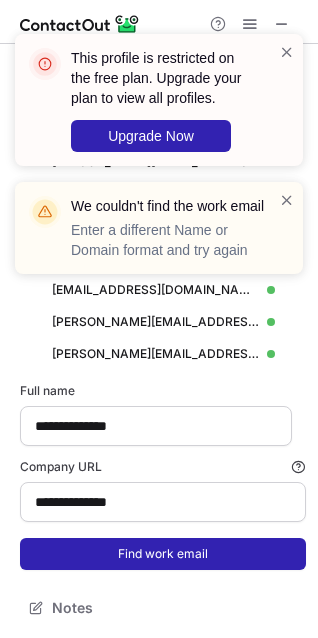 click on "Find work email" at bounding box center (163, 554) 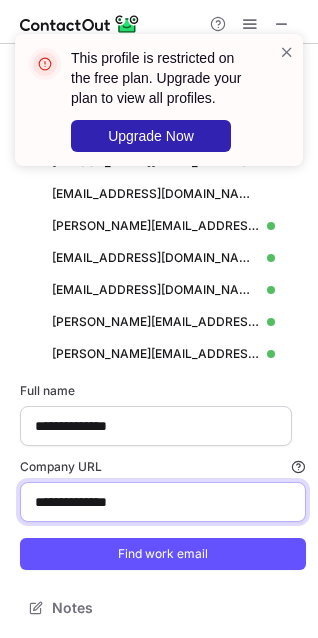 click on "**********" at bounding box center (163, 502) 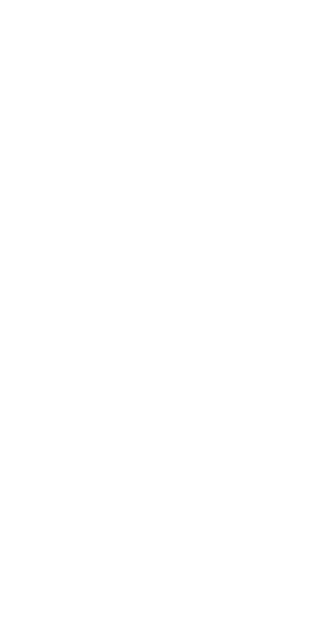 scroll, scrollTop: 0, scrollLeft: 0, axis: both 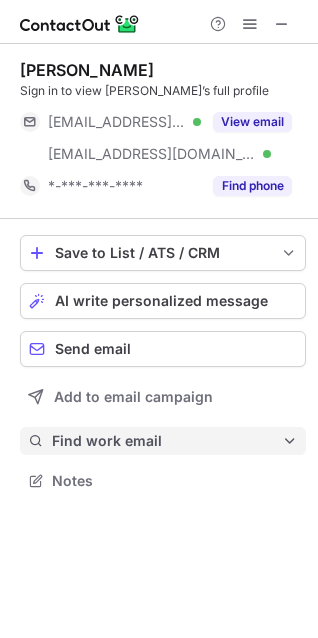 click on "Find work email" at bounding box center (167, 441) 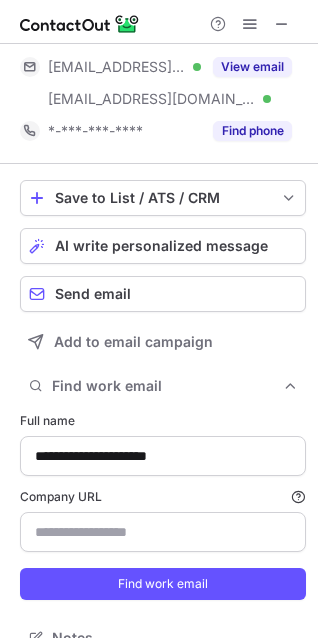 scroll, scrollTop: 85, scrollLeft: 0, axis: vertical 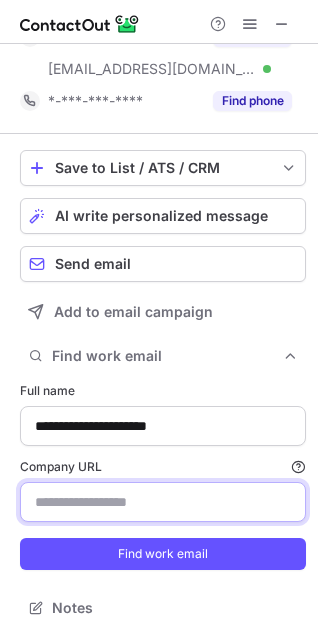 click on "Company URL Finding work email will consume 1 credit if a match is found." at bounding box center [163, 502] 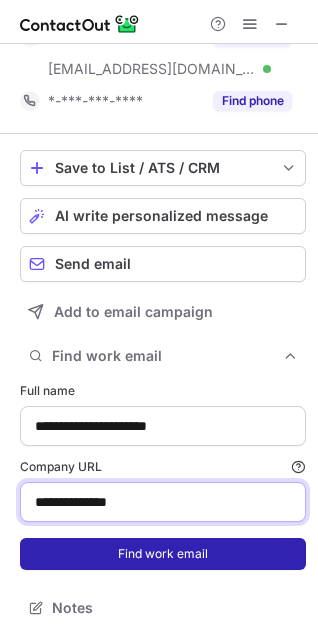 type on "**********" 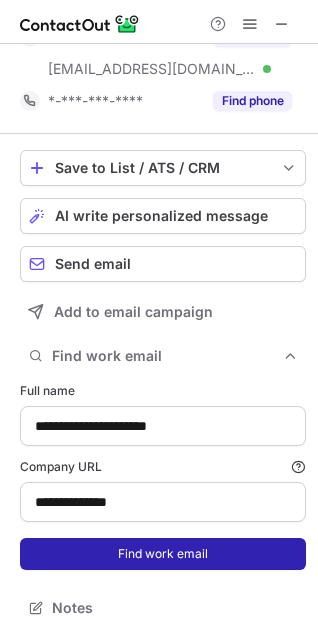 click on "Find work email" at bounding box center [163, 554] 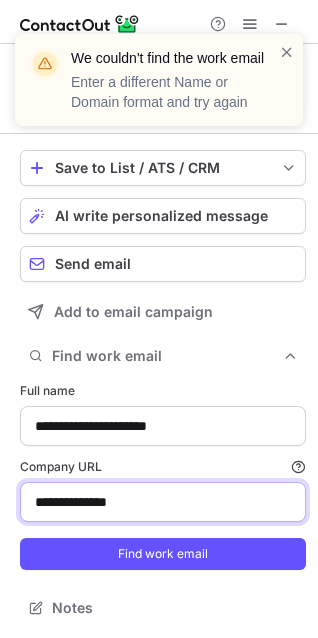 click on "**********" at bounding box center [163, 502] 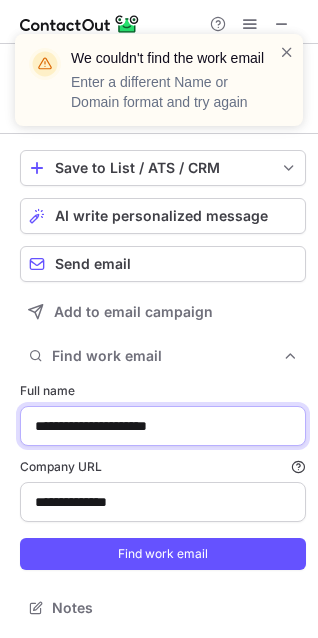 click on "**********" at bounding box center (163, 426) 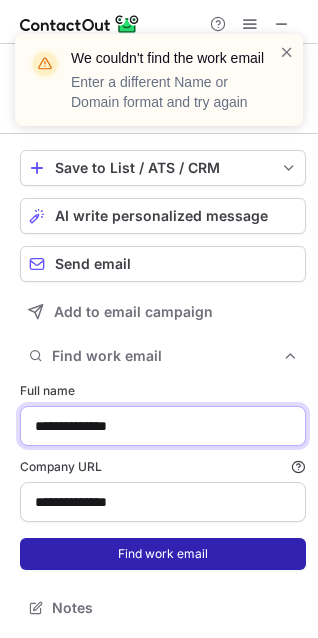 type on "**********" 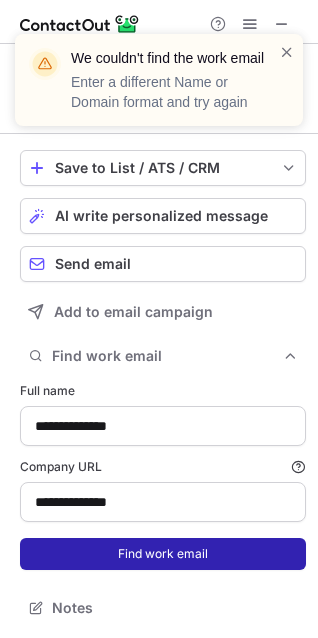 click on "Find work email" at bounding box center [163, 554] 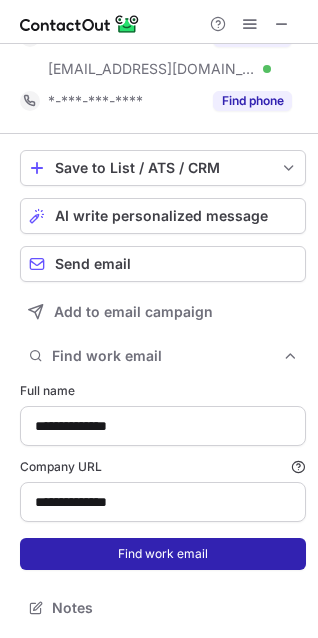 click on "Find work email" at bounding box center (163, 554) 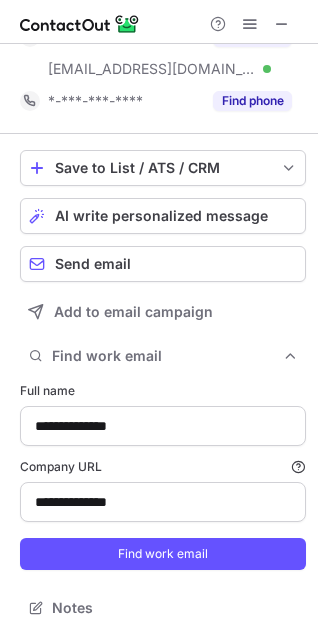 click at bounding box center [159, 22] 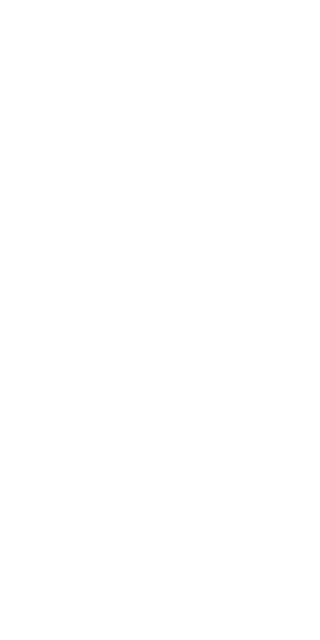 scroll, scrollTop: 0, scrollLeft: 0, axis: both 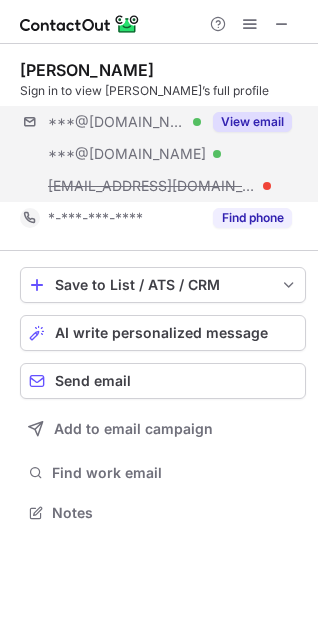 click on "***@gmail.com Verified ***@hotmail.com Verified ***@accountnet-inc.com View email" at bounding box center (163, 154) 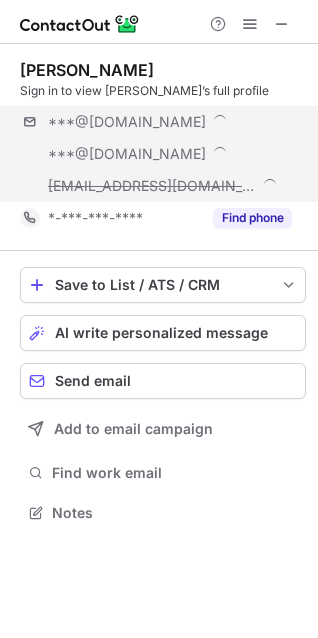 scroll, scrollTop: 10, scrollLeft: 10, axis: both 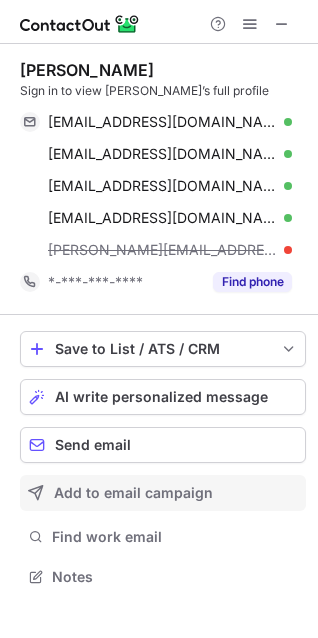 click on "Add to email campaign" at bounding box center [133, 493] 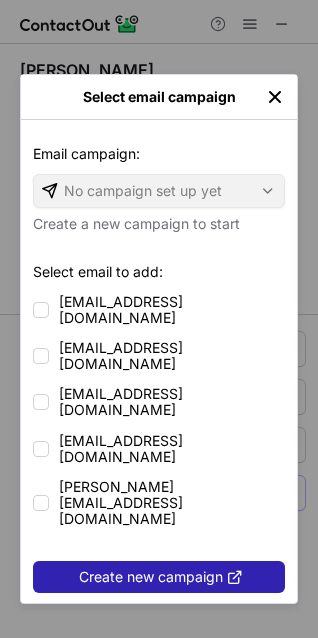scroll, scrollTop: 531, scrollLeft: 318, axis: both 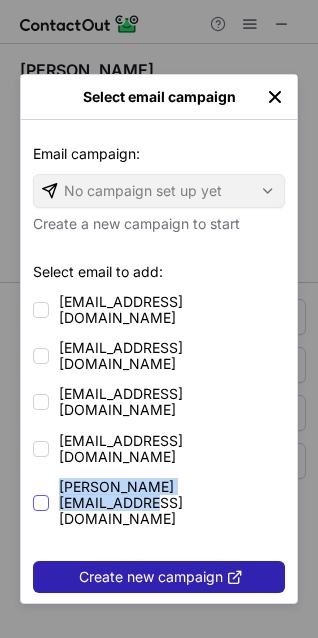 drag, startPoint x: 261, startPoint y: 426, endPoint x: 59, endPoint y: 427, distance: 202.00247 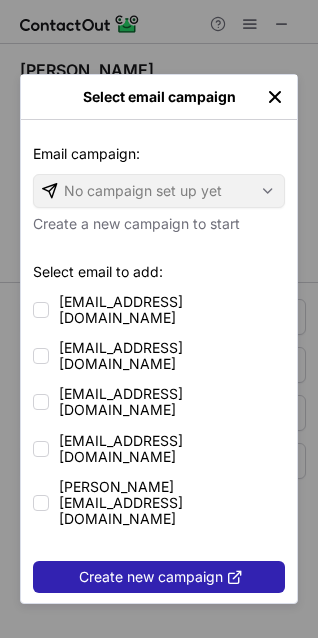 click on "Select email campaign  Email campaign:  Email campaign: No campaign set up yet Create a new campaign to start  Select email to add:  alvarosolares70@gmail.com solares233@gmail.com alsolares@hotmail.com asolares@webtv.net alvaro@accountnet-inc.com Create new campaign" at bounding box center [159, 319] 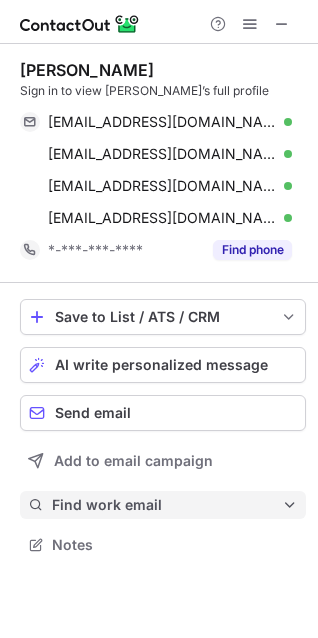 click on "Find work email" at bounding box center [163, 505] 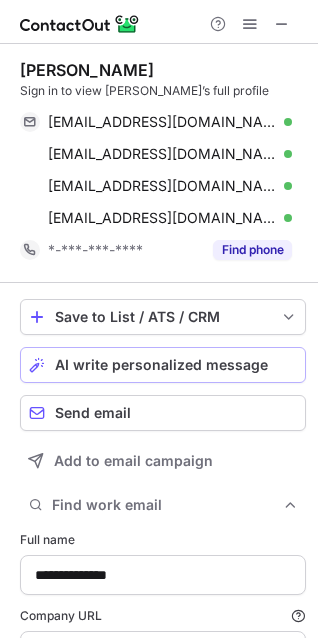 type on "**********" 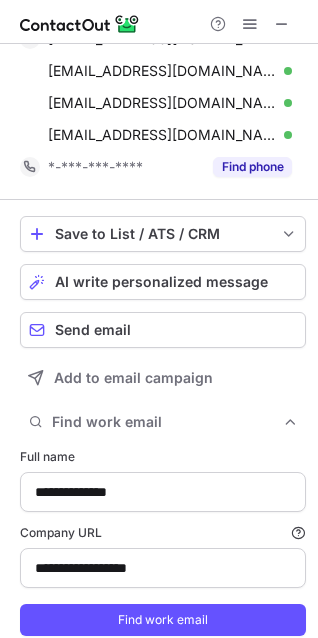scroll, scrollTop: 149, scrollLeft: 0, axis: vertical 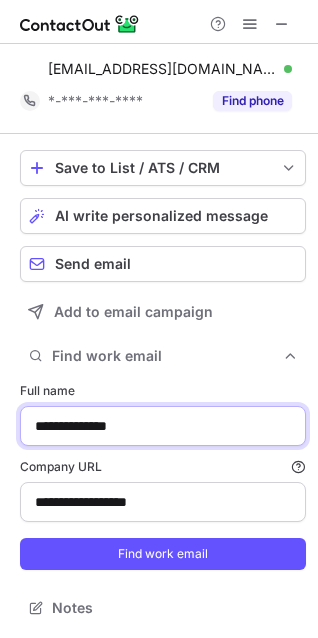 click on "**********" at bounding box center [163, 426] 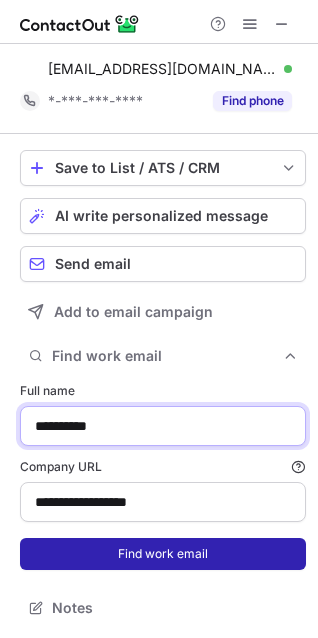 type on "**********" 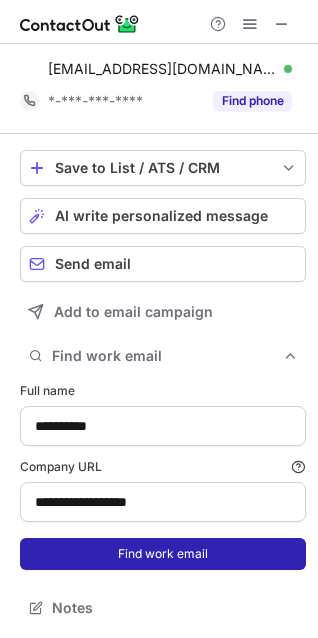 click on "Find work email" at bounding box center [163, 554] 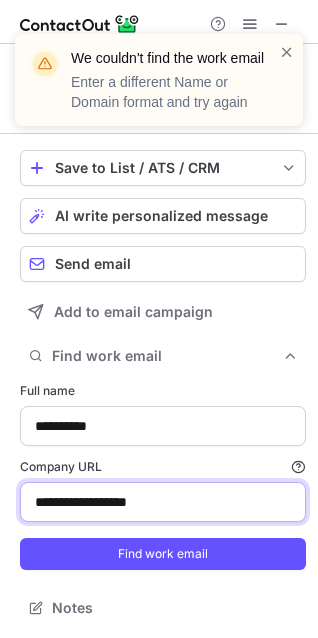 click on "**********" at bounding box center (163, 502) 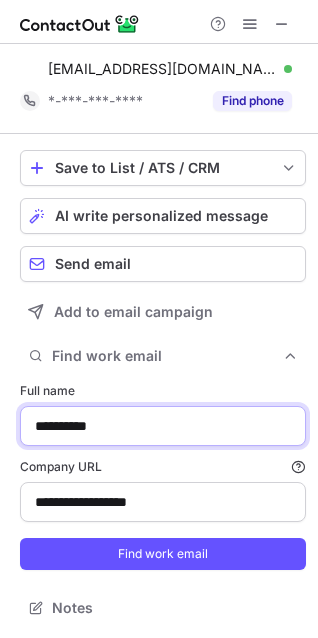 click on "**********" at bounding box center (163, 426) 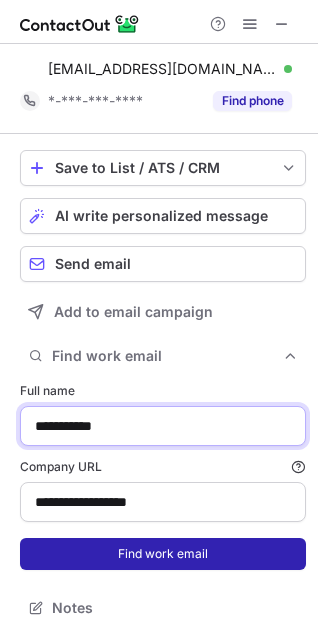 type on "**********" 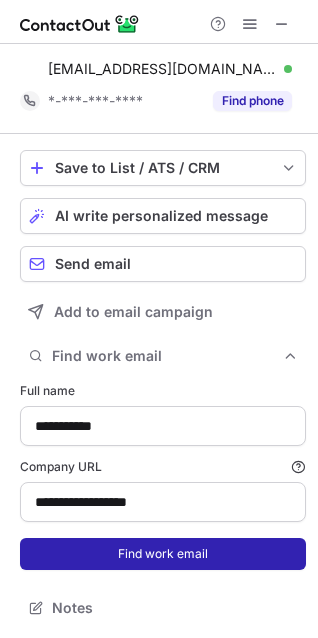 click on "Find work email" at bounding box center [163, 554] 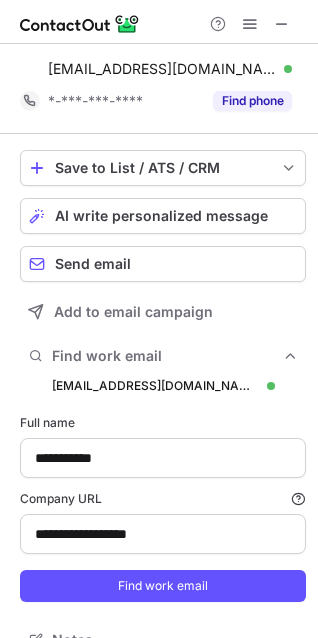 scroll, scrollTop: 10, scrollLeft: 10, axis: both 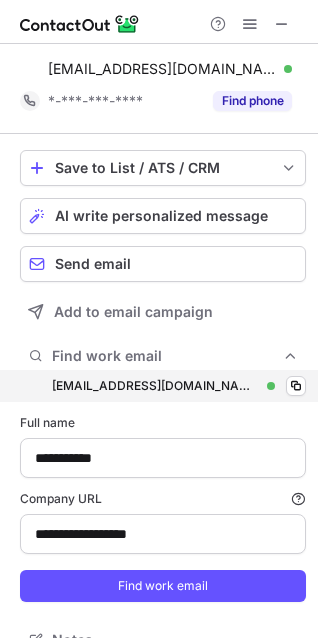 click on "kgliwa@voyageadvisory.com kgliwa@voyageadvisory.com Verified Copy" at bounding box center [163, 386] 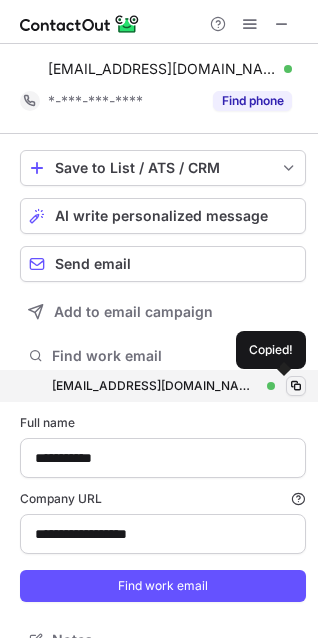 click at bounding box center [296, 386] 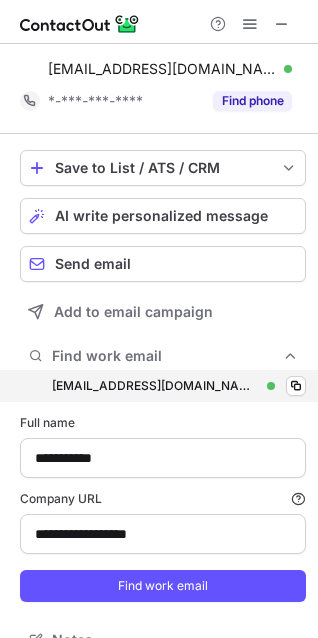 type 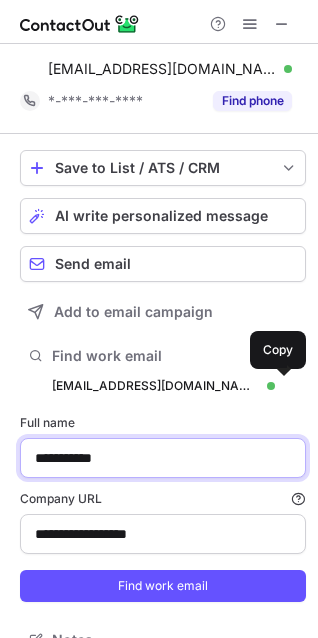 click on "**********" at bounding box center [163, 458] 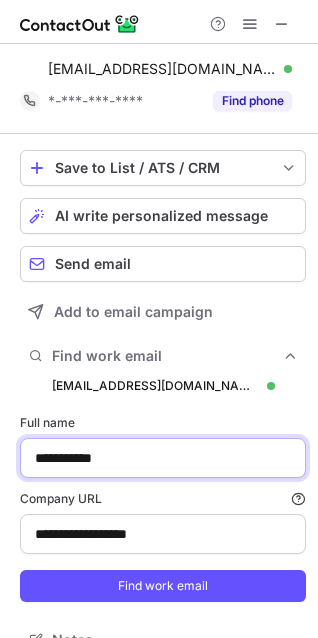 click on "**********" at bounding box center (163, 458) 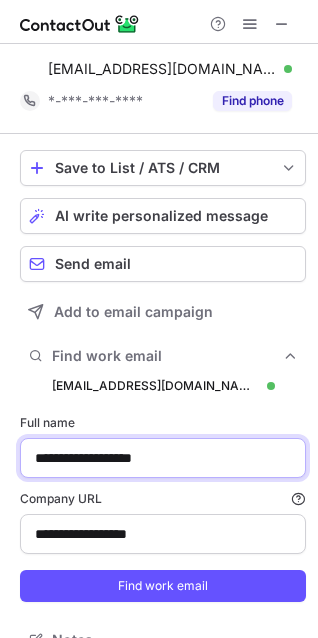 click on "**********" at bounding box center [163, 458] 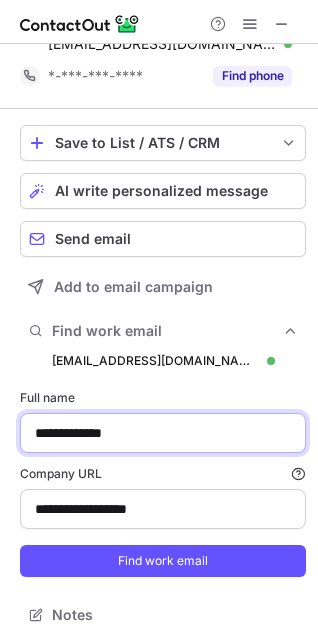 scroll, scrollTop: 181, scrollLeft: 0, axis: vertical 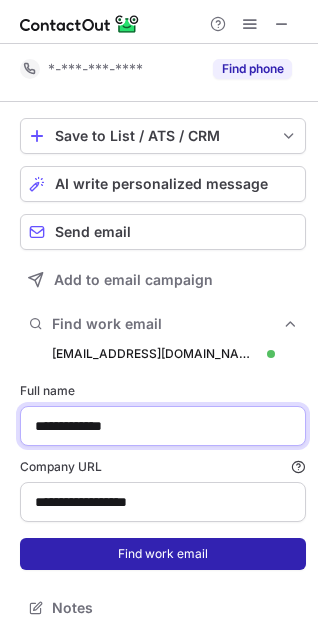 type on "**********" 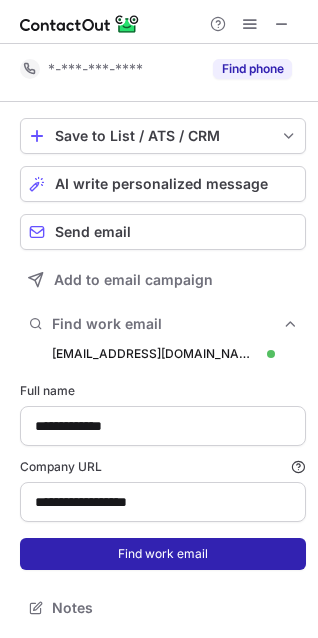 click on "Find work email" at bounding box center [163, 554] 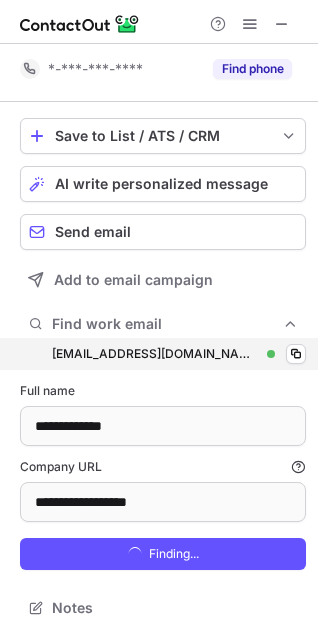 scroll, scrollTop: 10, scrollLeft: 10, axis: both 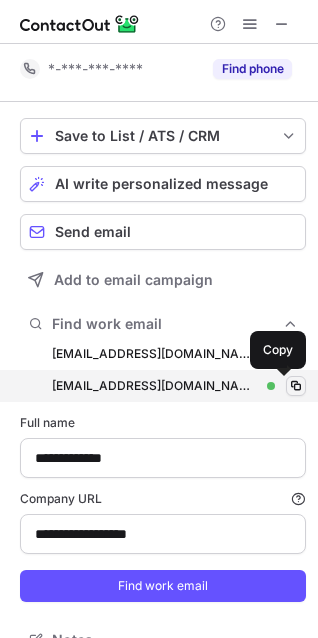 click at bounding box center [296, 386] 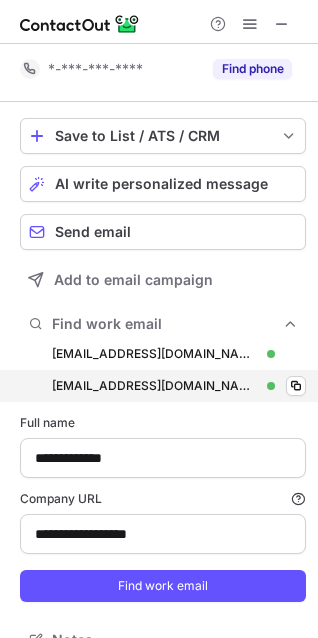 type 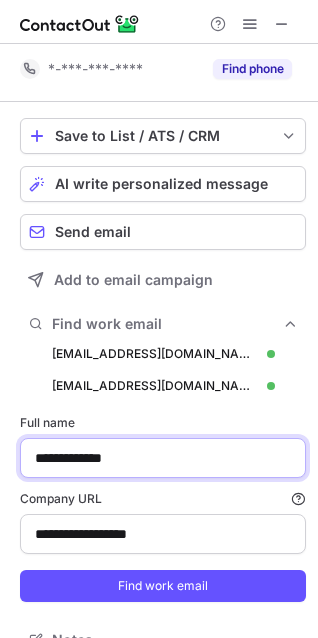 click on "**********" at bounding box center [163, 458] 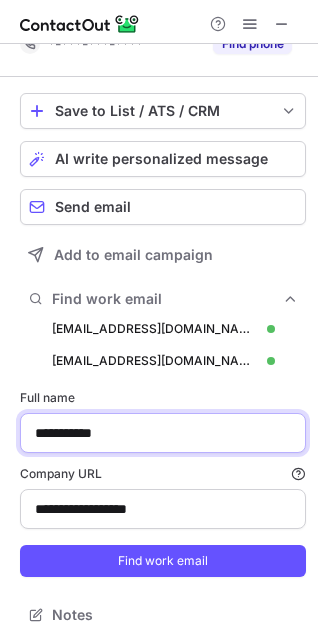 scroll, scrollTop: 213, scrollLeft: 0, axis: vertical 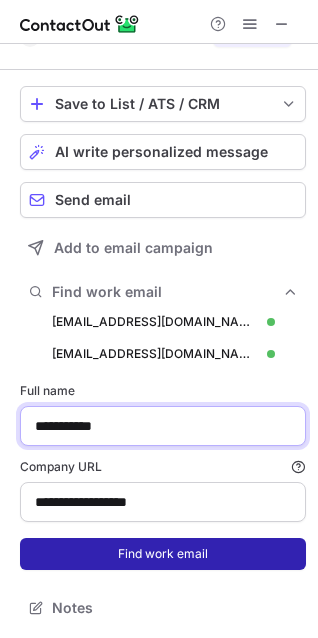 type on "**********" 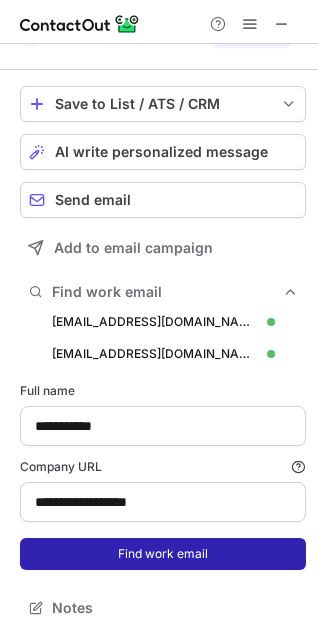 click on "Find work email" at bounding box center (163, 554) 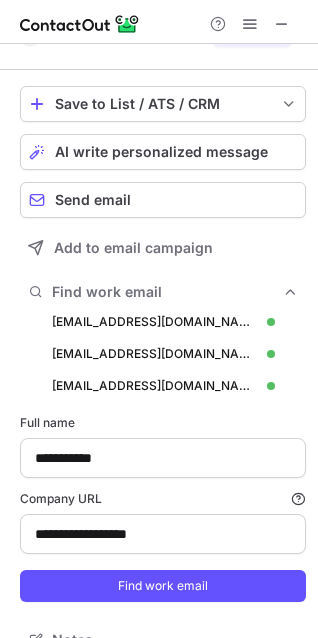 scroll, scrollTop: 10, scrollLeft: 10, axis: both 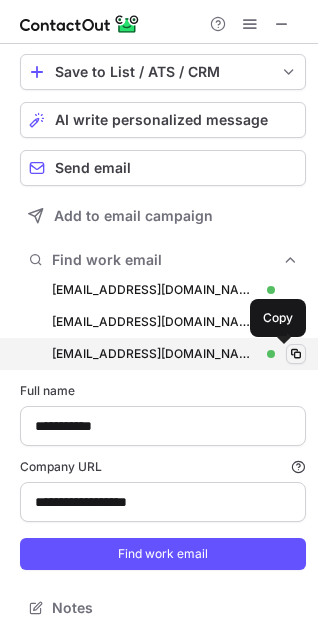 click at bounding box center [296, 354] 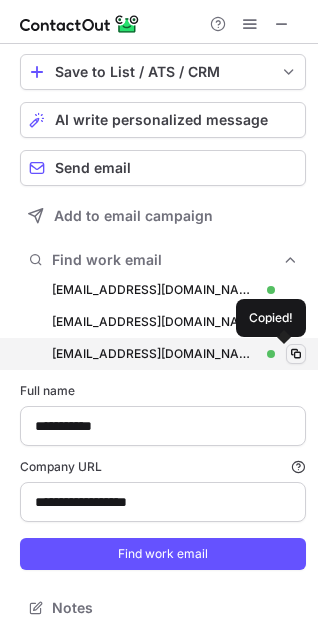 type 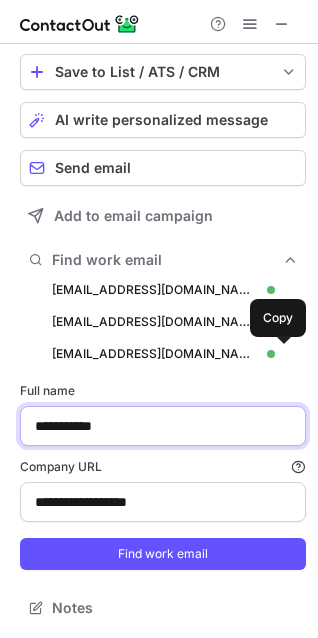 click on "**********" at bounding box center (163, 426) 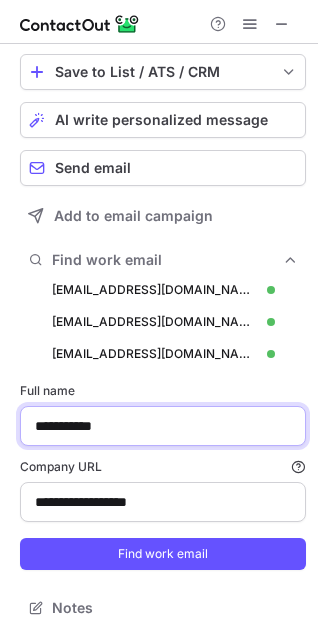 click on "**********" at bounding box center [163, 426] 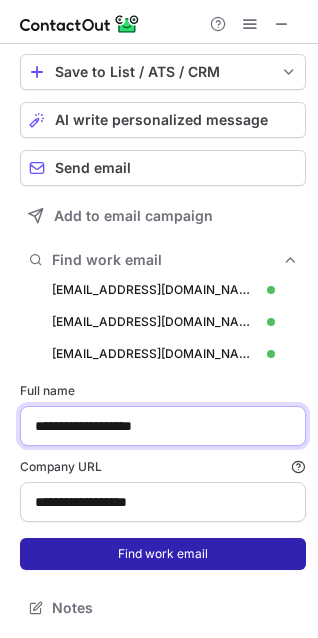 type on "**********" 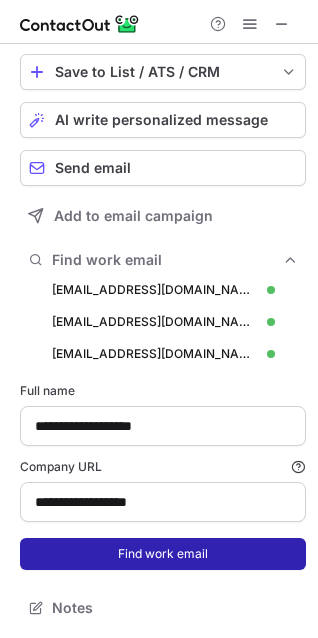click on "Find work email" at bounding box center [163, 554] 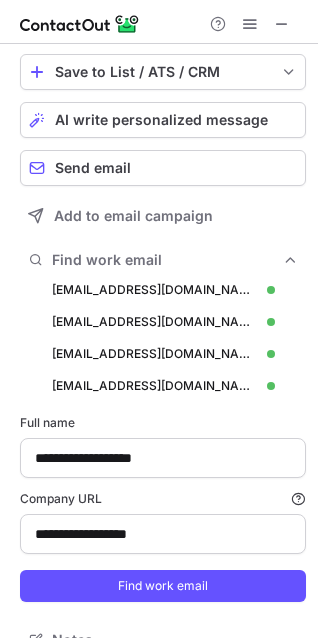 scroll, scrollTop: 10, scrollLeft: 10, axis: both 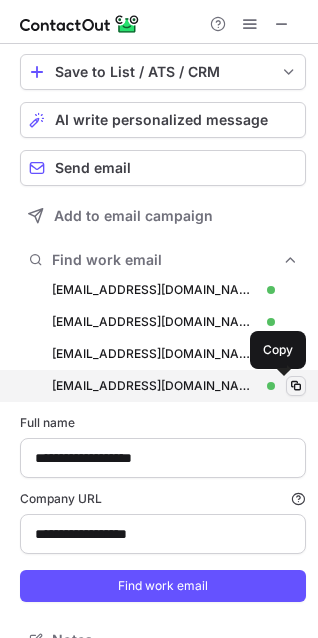 click at bounding box center (296, 386) 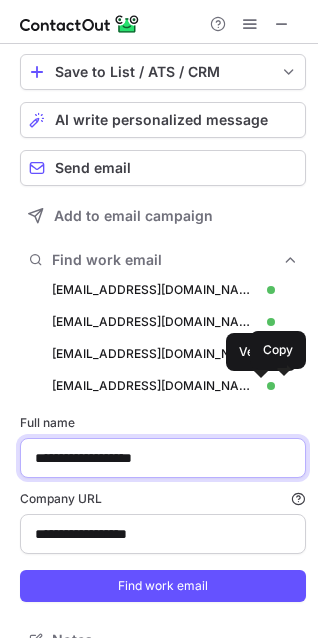 click on "**********" at bounding box center (163, 458) 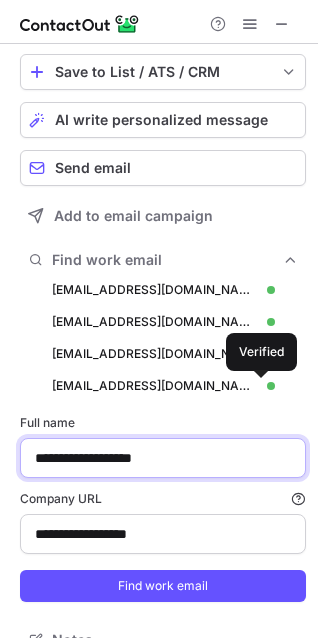 click on "**********" at bounding box center (163, 458) 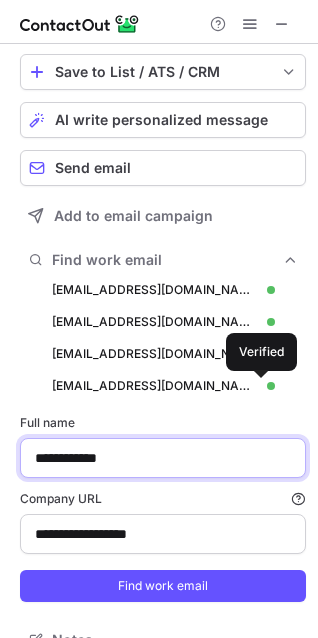 scroll, scrollTop: 277, scrollLeft: 0, axis: vertical 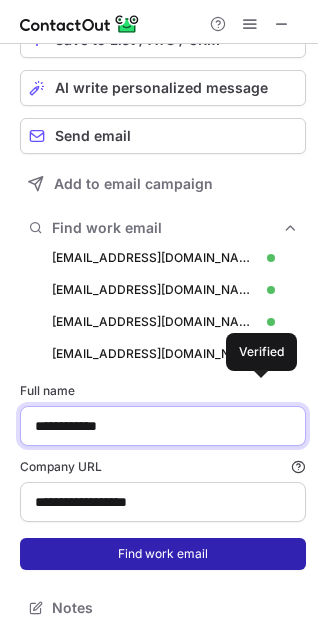 type on "**********" 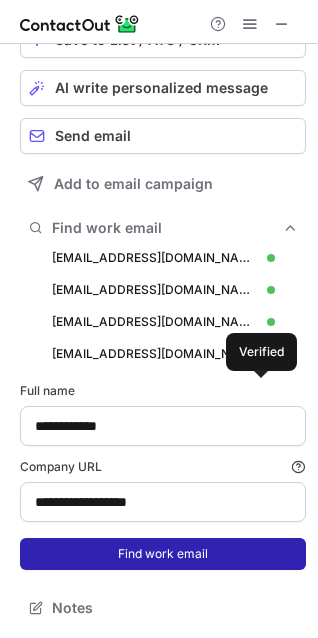 click on "Find work email" at bounding box center (163, 554) 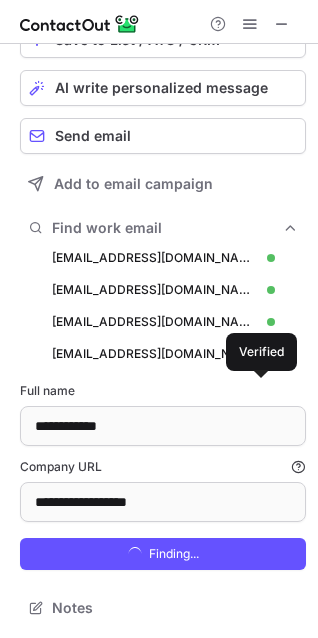 scroll, scrollTop: 10, scrollLeft: 10, axis: both 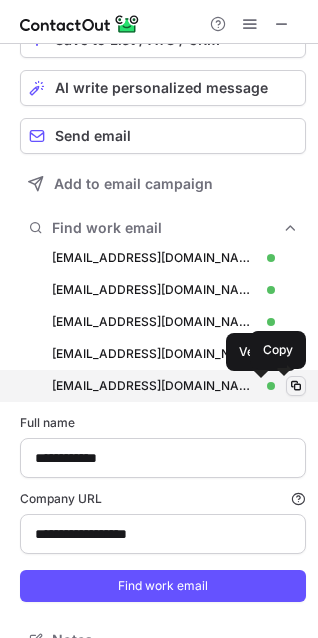 click at bounding box center (296, 386) 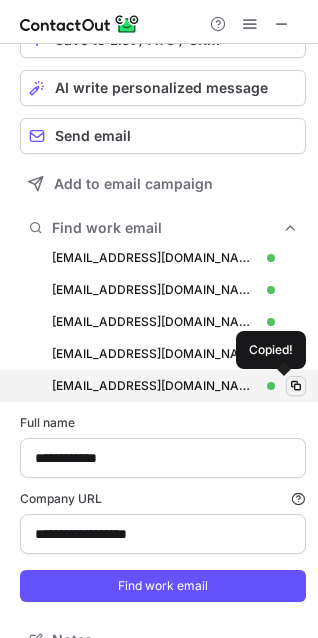type 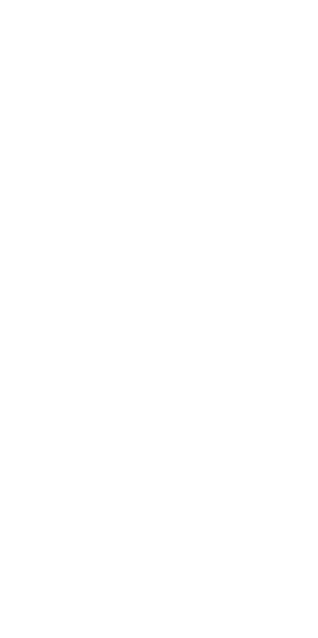 scroll, scrollTop: 0, scrollLeft: 0, axis: both 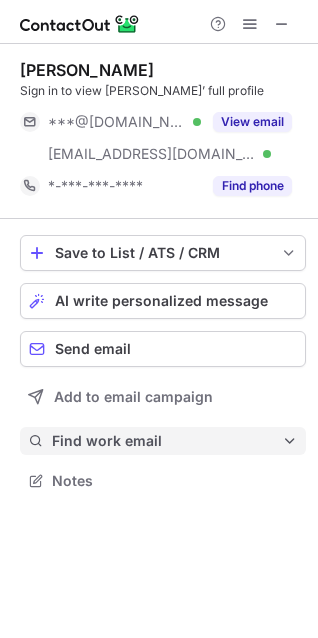 click on "Find work email" at bounding box center (167, 441) 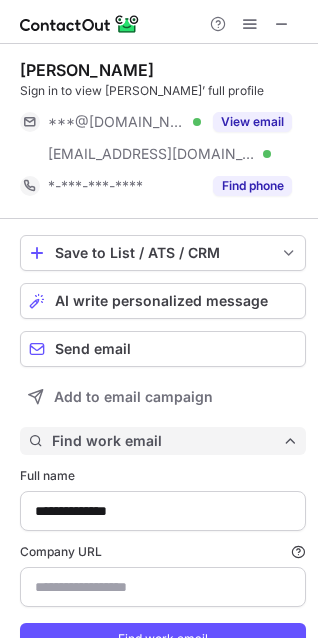 scroll, scrollTop: 10, scrollLeft: 10, axis: both 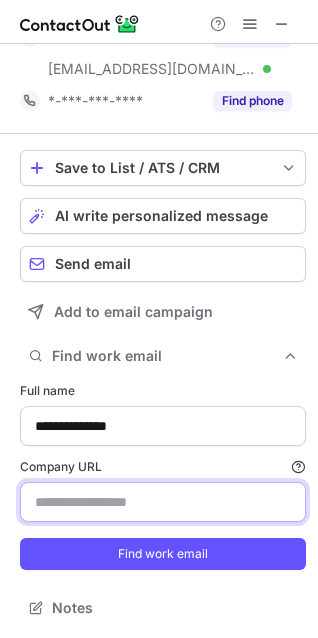 click on "Company URL Finding work email will consume 1 credit if a match is found." at bounding box center [163, 502] 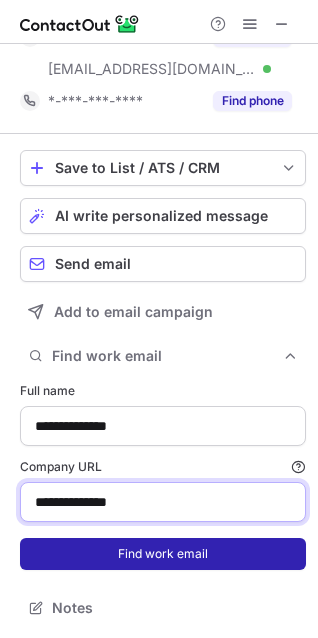 type on "**********" 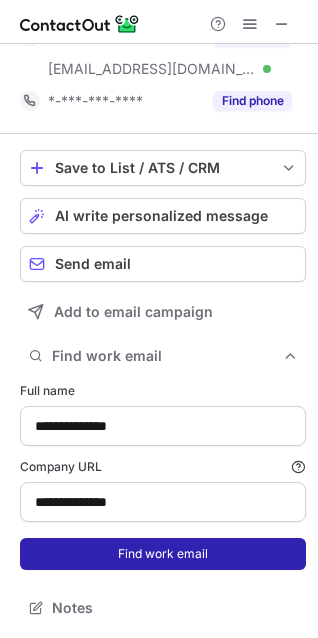 click on "Find work email" at bounding box center (163, 554) 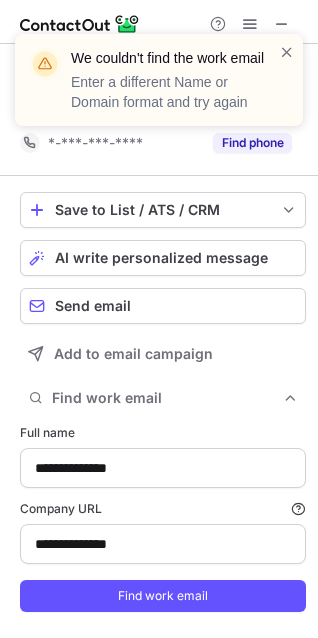 scroll, scrollTop: 85, scrollLeft: 0, axis: vertical 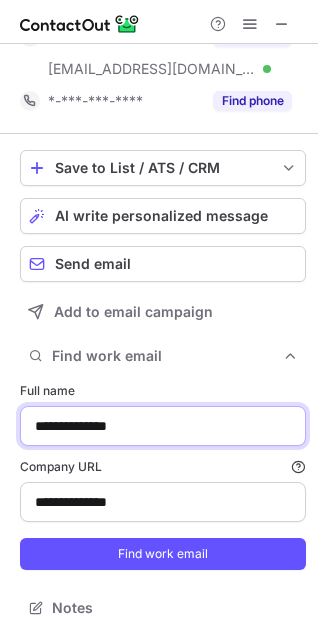click on "**********" at bounding box center [163, 426] 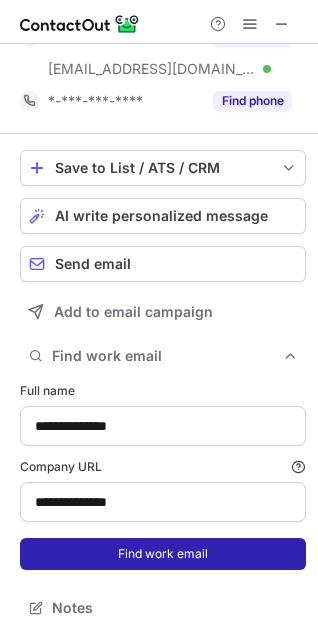 click on "Find work email" at bounding box center [163, 554] 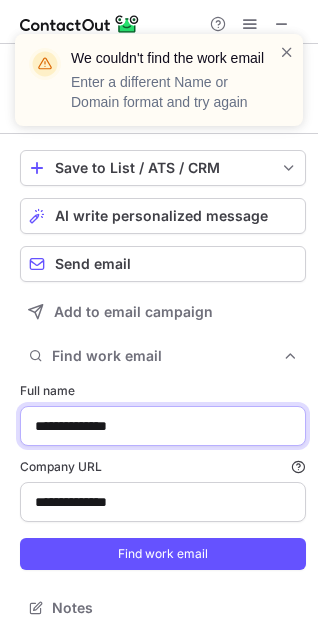 click on "**********" at bounding box center (163, 426) 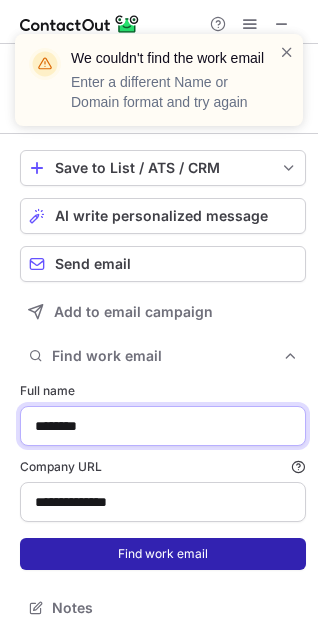 type on "********" 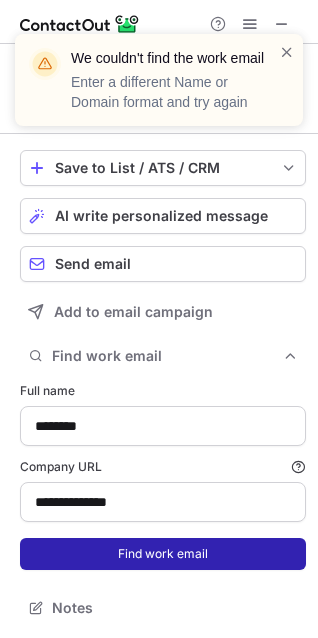 click on "Find work email" at bounding box center [163, 554] 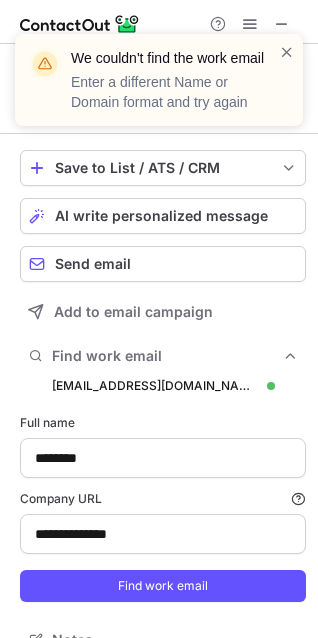 scroll, scrollTop: 10, scrollLeft: 10, axis: both 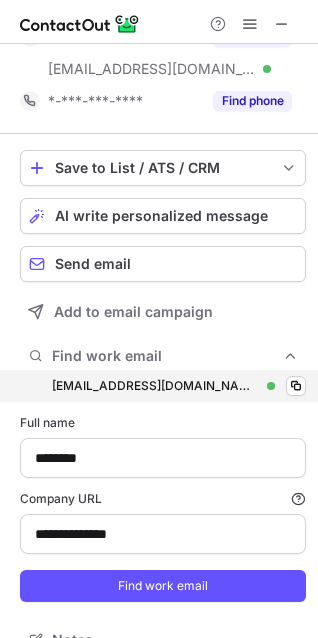 click on "matt@stackmatix.com matt@stackmatix.com Verified Copy" at bounding box center (163, 386) 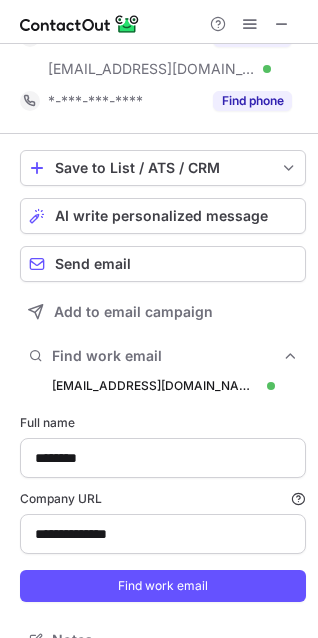 scroll, scrollTop: 117, scrollLeft: 0, axis: vertical 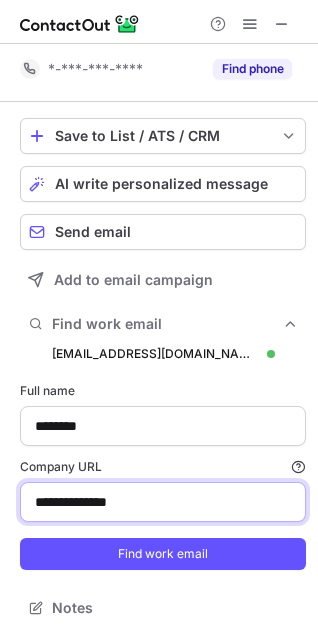 click on "**********" at bounding box center [163, 502] 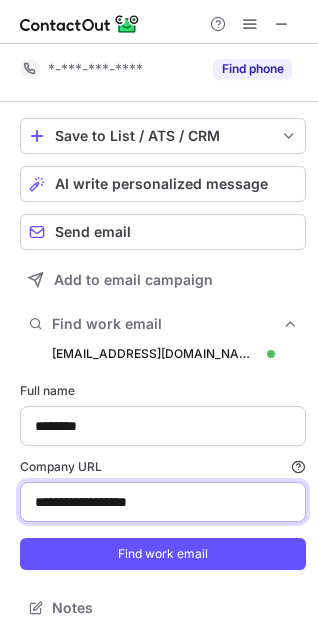 type on "**********" 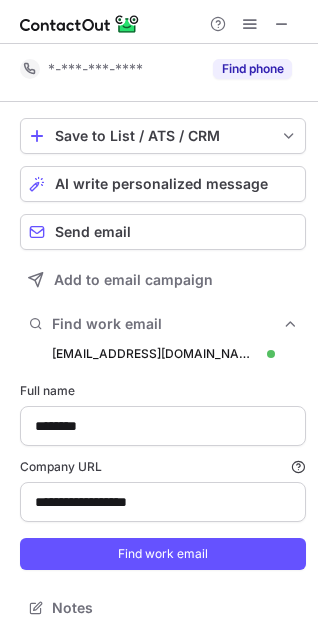 click on "**********" at bounding box center [163, 476] 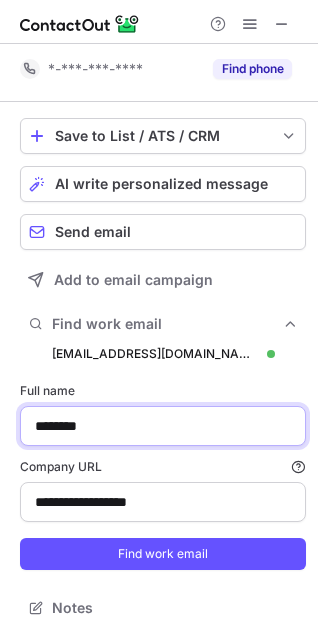 click on "********" at bounding box center [163, 426] 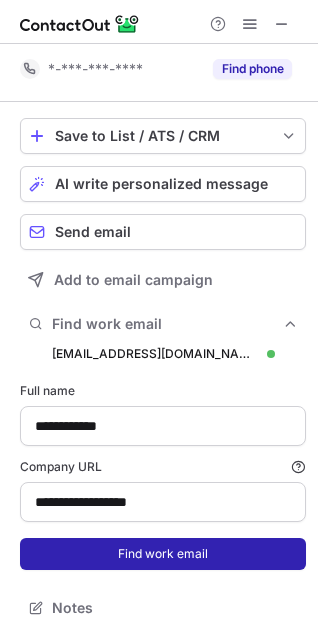click on "Find work email" at bounding box center (163, 554) 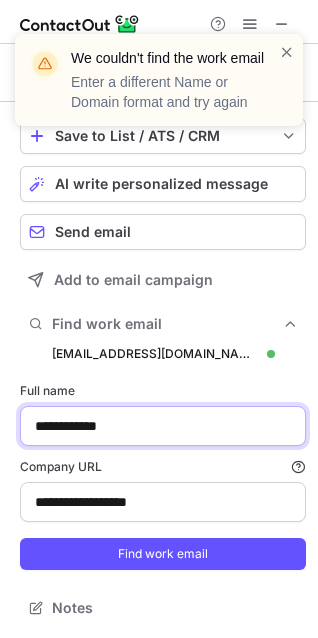 click on "**********" at bounding box center [163, 426] 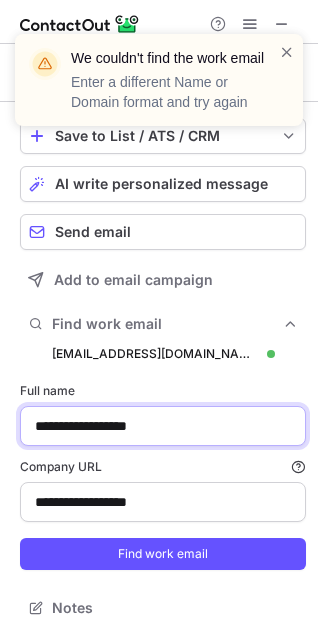 click on "**********" at bounding box center [163, 426] 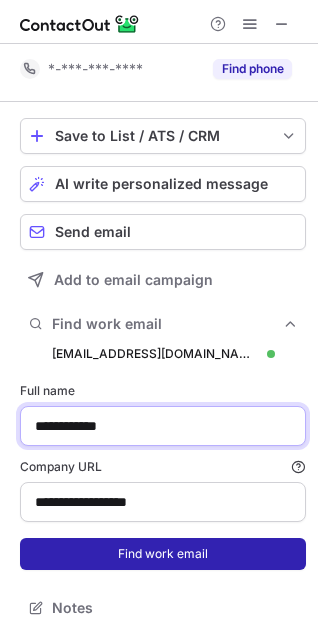 type on "**********" 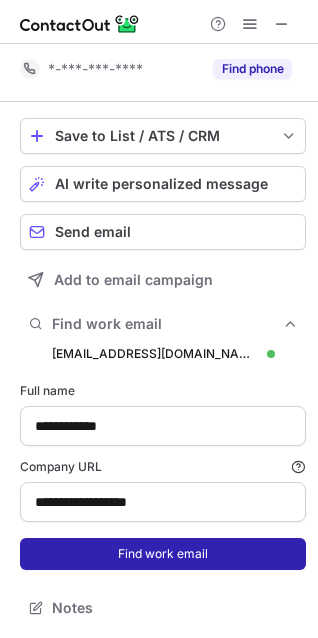 click on "Find work email" at bounding box center (163, 554) 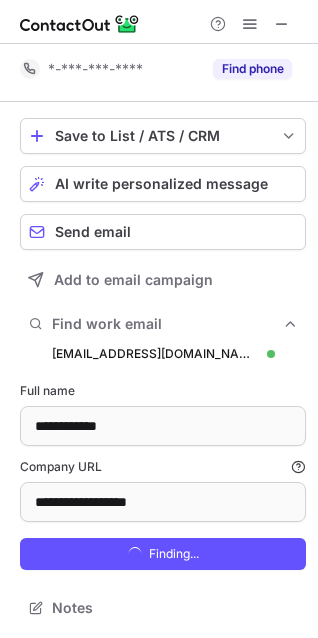scroll, scrollTop: 10, scrollLeft: 10, axis: both 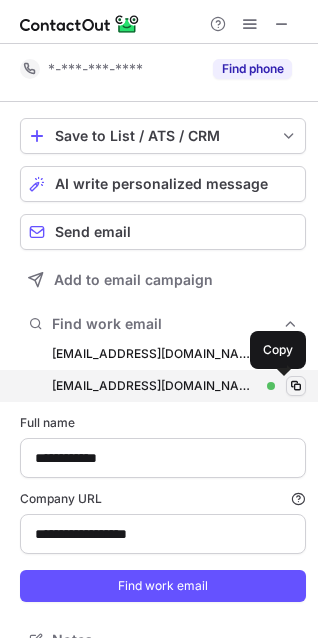 click at bounding box center [296, 386] 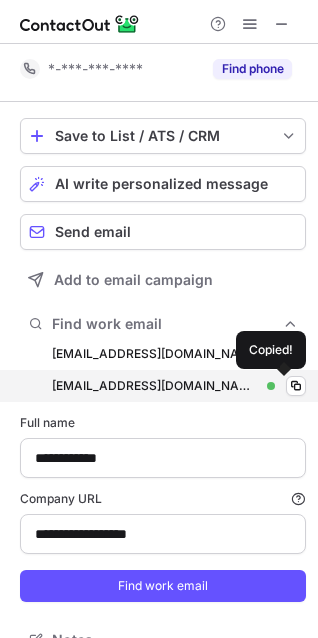 type 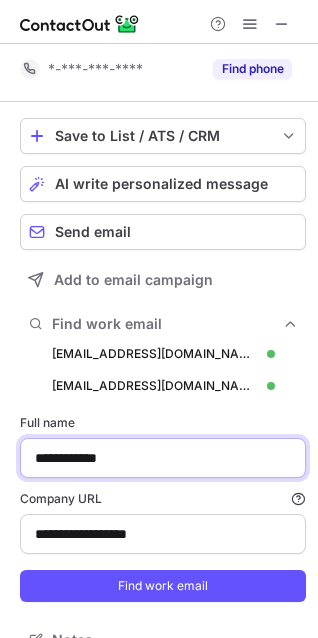 click on "**********" at bounding box center (163, 458) 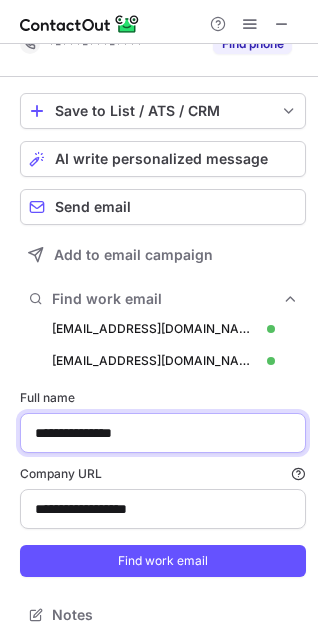 scroll, scrollTop: 149, scrollLeft: 0, axis: vertical 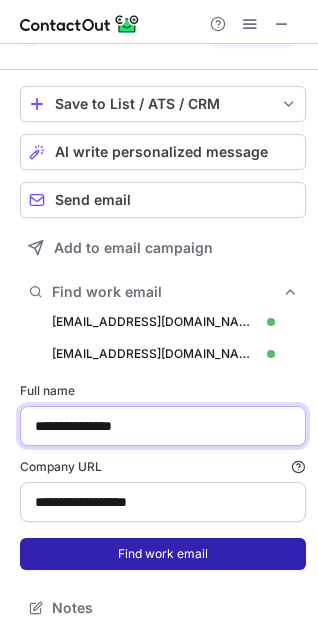 type on "**********" 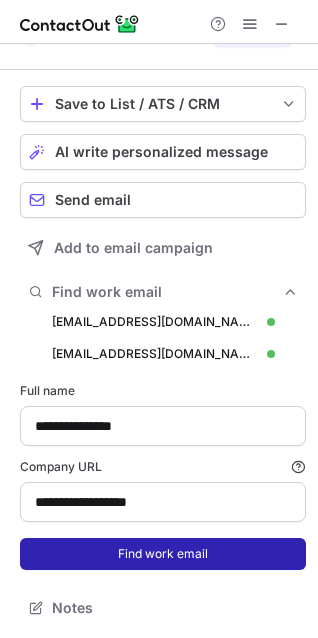 click on "Find work email" at bounding box center [163, 554] 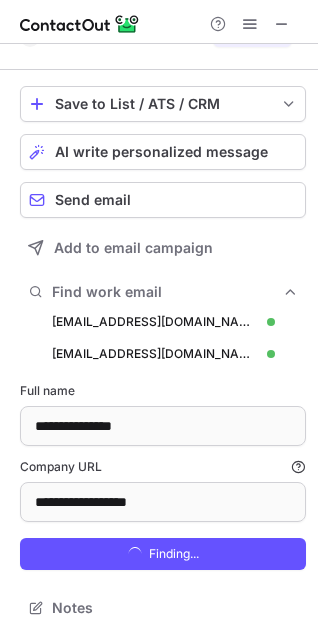 scroll, scrollTop: 10, scrollLeft: 10, axis: both 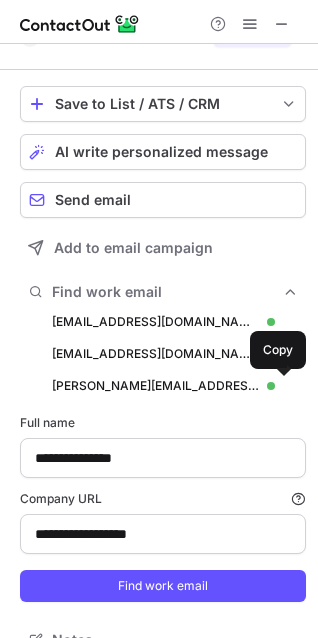 click at bounding box center (296, 386) 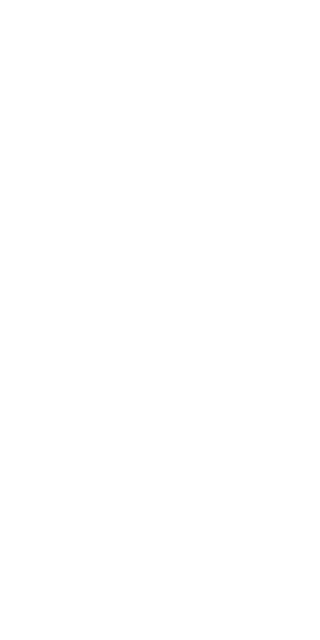 scroll, scrollTop: 0, scrollLeft: 0, axis: both 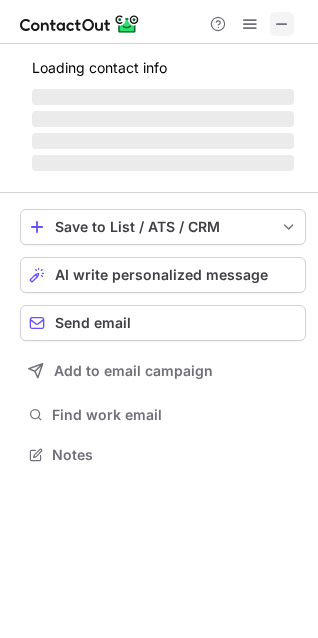 click at bounding box center [282, 24] 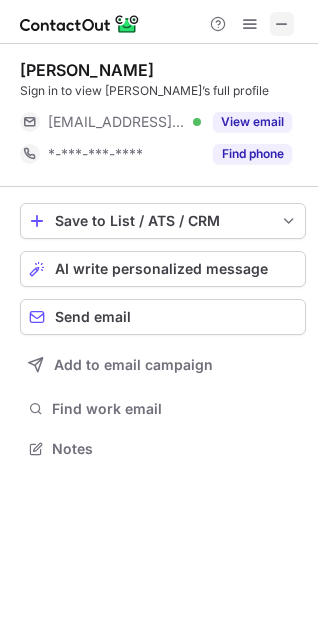 scroll, scrollTop: 435, scrollLeft: 318, axis: both 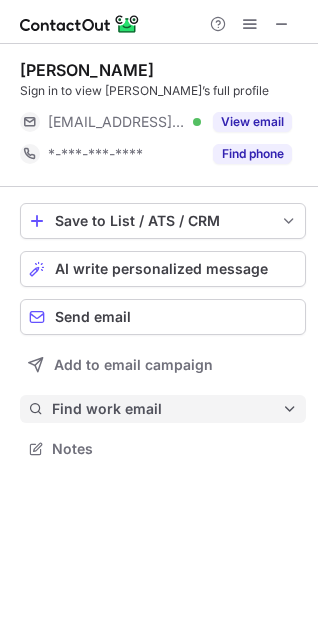 click on "Find work email" at bounding box center [167, 409] 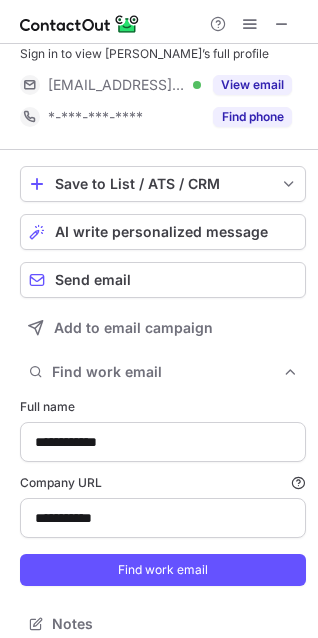 scroll, scrollTop: 53, scrollLeft: 0, axis: vertical 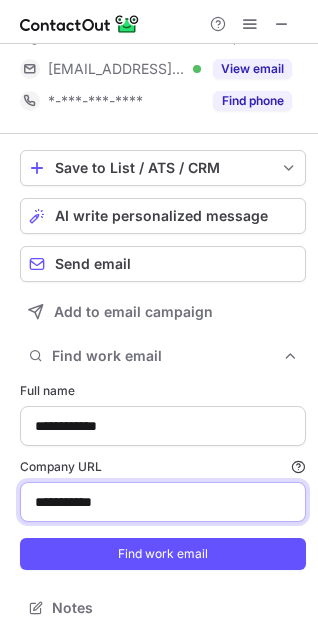 click on "**********" at bounding box center [163, 502] 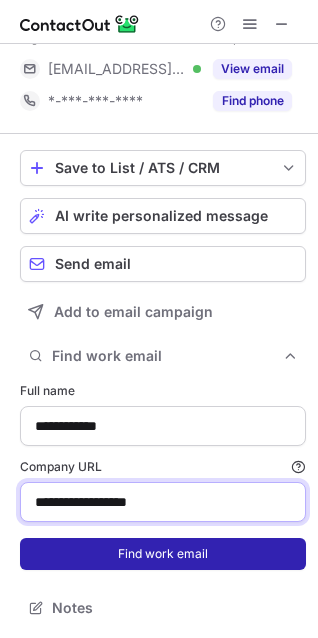 type on "**********" 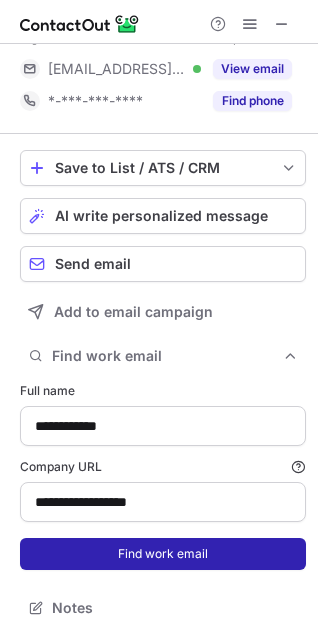 click on "Find work email" at bounding box center (163, 554) 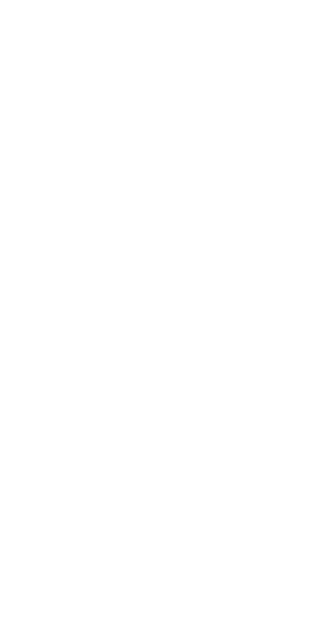 scroll, scrollTop: 0, scrollLeft: 0, axis: both 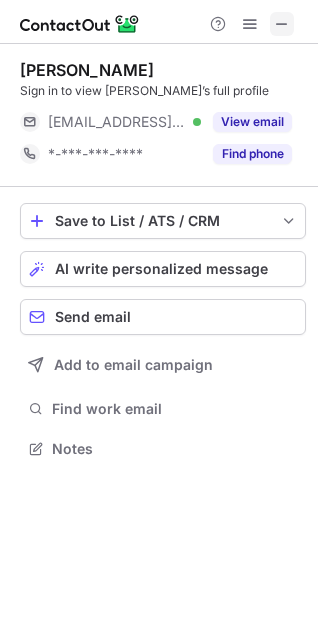 click at bounding box center [282, 24] 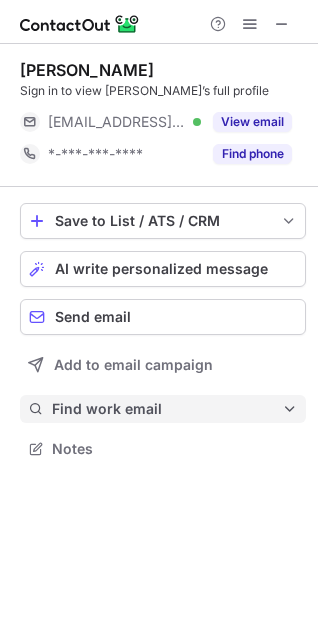 click on "Find work email" at bounding box center [167, 409] 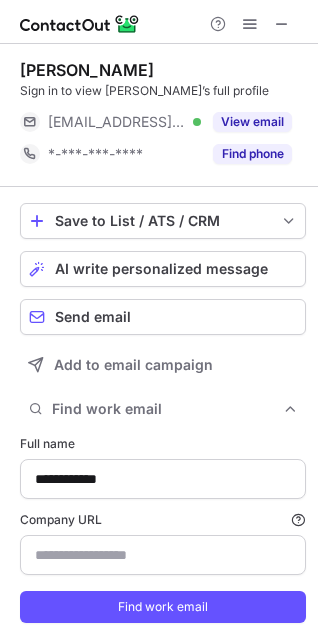 type on "**********" 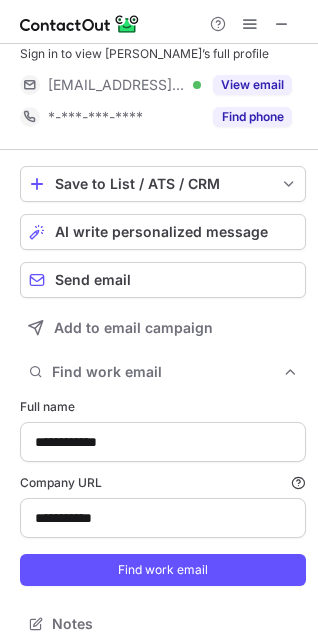 scroll, scrollTop: 53, scrollLeft: 0, axis: vertical 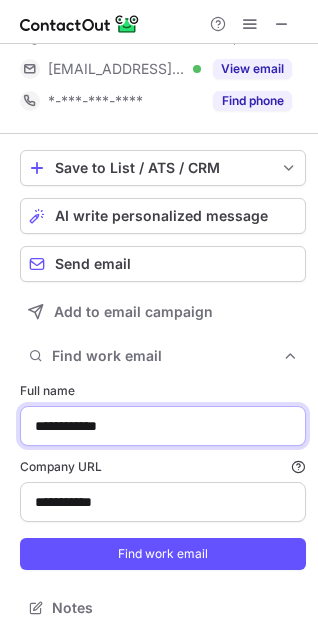 drag, startPoint x: 138, startPoint y: 416, endPoint x: 134, endPoint y: 431, distance: 15.524175 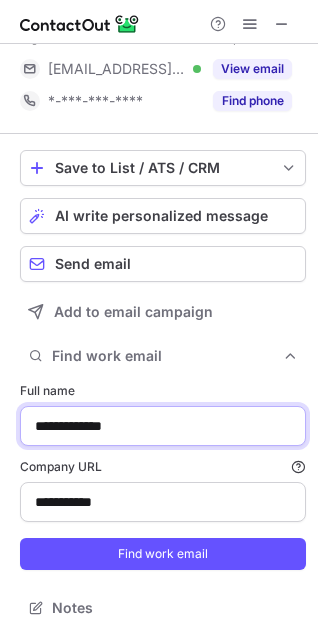 type on "**********" 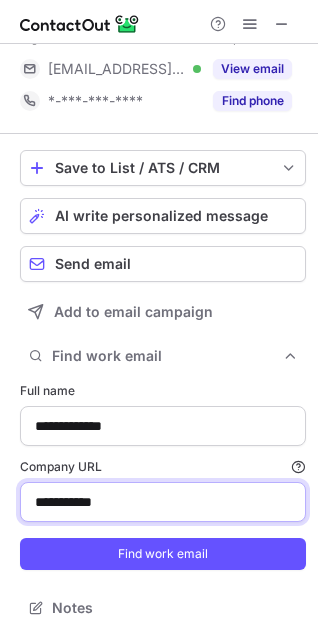 click on "**********" at bounding box center (163, 502) 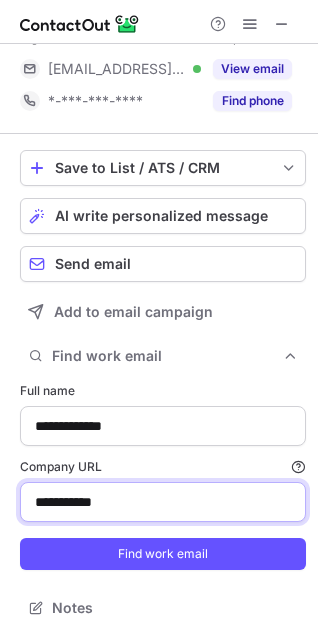 paste on "*" 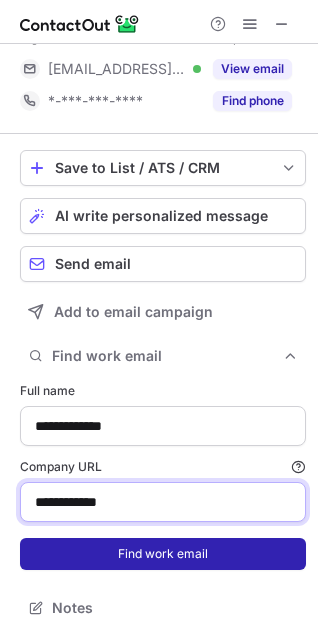 type on "**********" 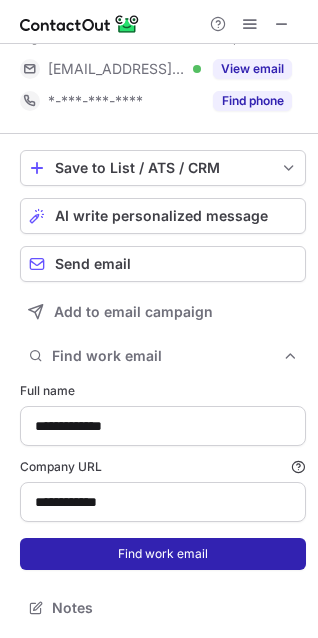 click on "Find work email" at bounding box center [163, 554] 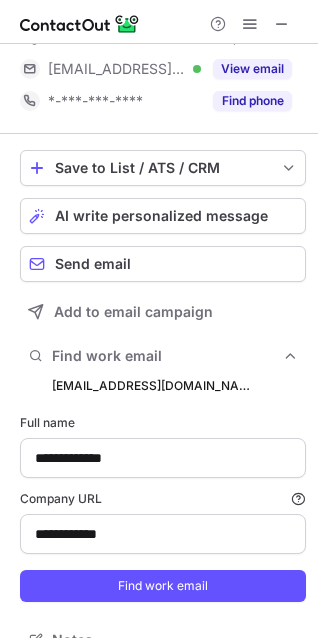 scroll, scrollTop: 10, scrollLeft: 10, axis: both 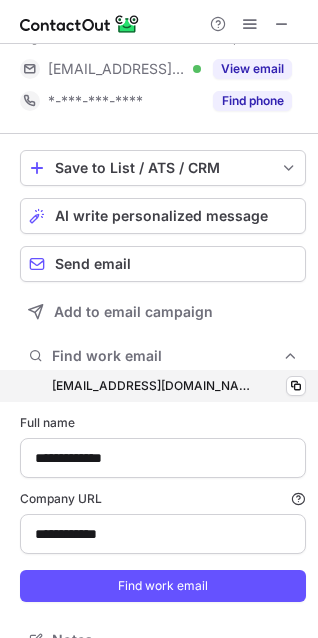 click on "[EMAIL_ADDRESS][DOMAIN_NAME] [PERSON_NAME][EMAIL_ADDRESS][DOMAIN_NAME] Copy" at bounding box center [163, 386] 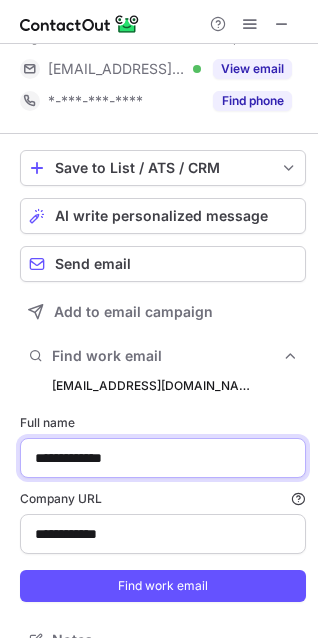 click on "**********" at bounding box center [163, 458] 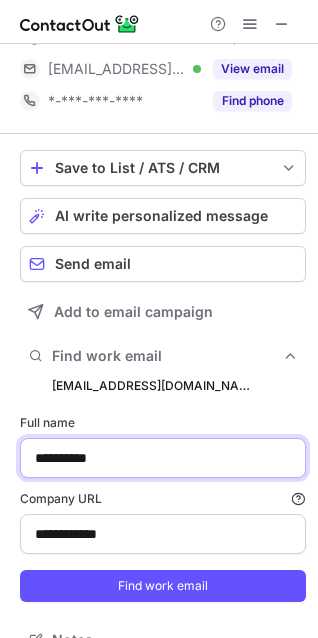 scroll, scrollTop: 85, scrollLeft: 0, axis: vertical 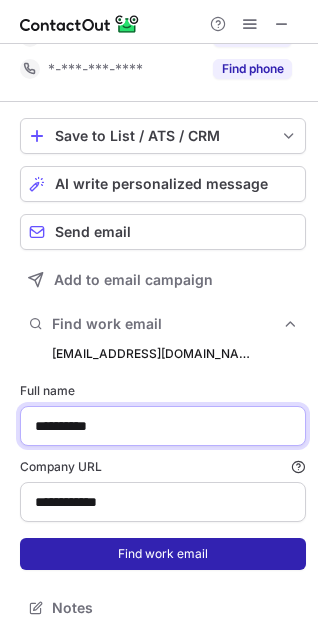 type on "**********" 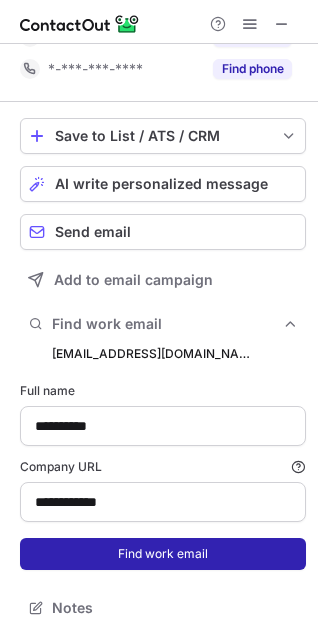 click on "Find work email" at bounding box center (163, 554) 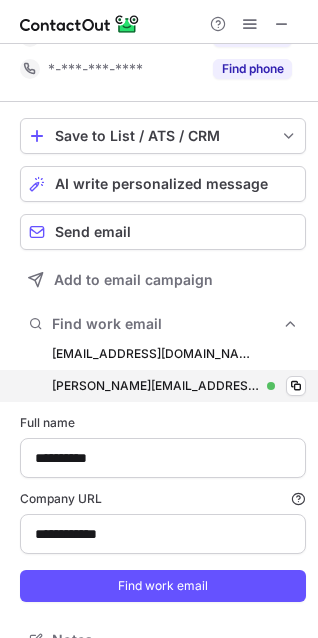 scroll, scrollTop: 10, scrollLeft: 10, axis: both 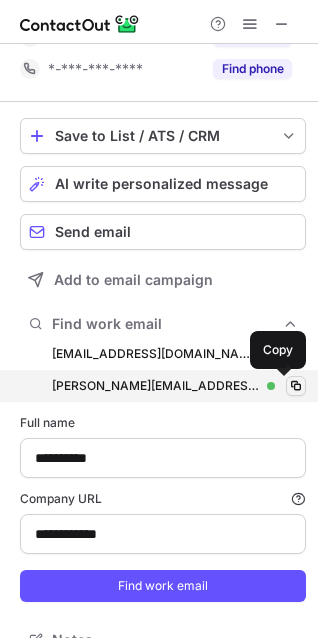 click at bounding box center (296, 386) 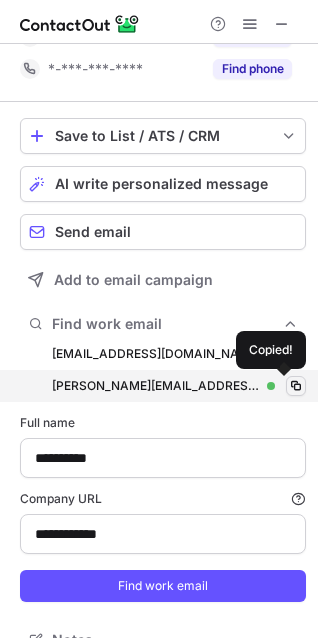 type 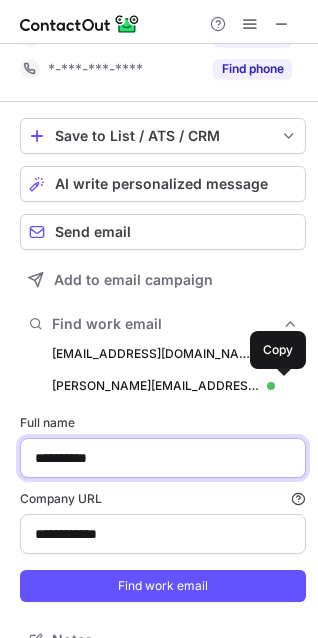 click on "**********" at bounding box center [163, 458] 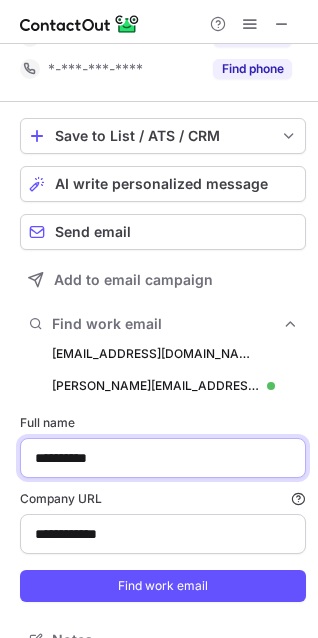 click on "**********" at bounding box center (163, 458) 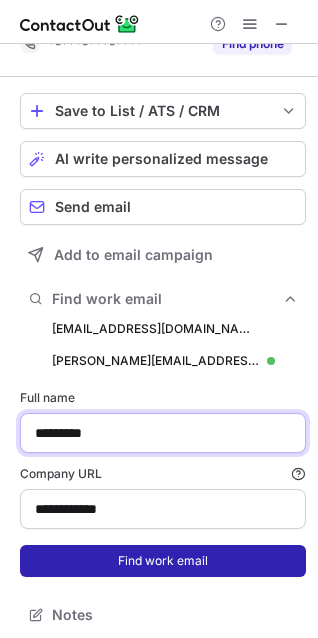 scroll, scrollTop: 117, scrollLeft: 0, axis: vertical 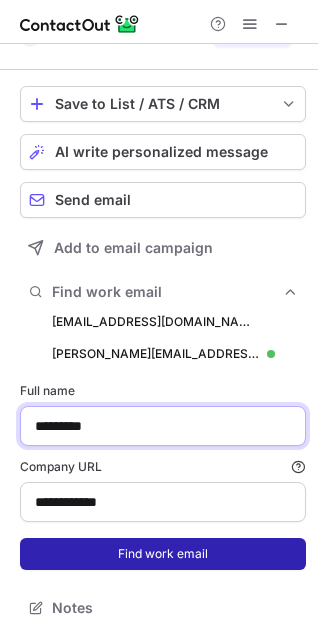 type on "*********" 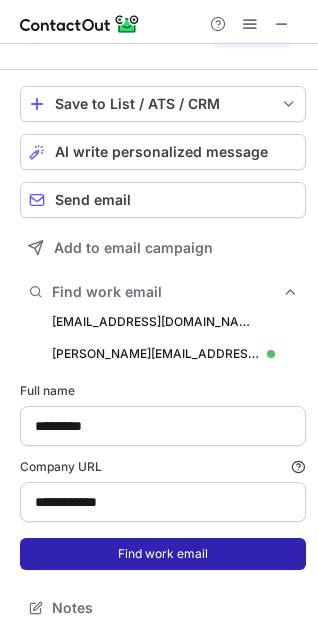 click on "Find work email" at bounding box center (163, 554) 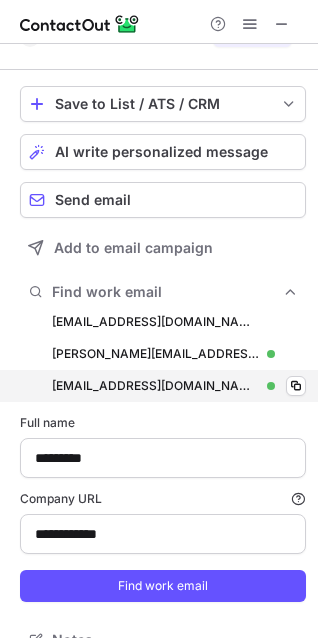 scroll, scrollTop: 10, scrollLeft: 10, axis: both 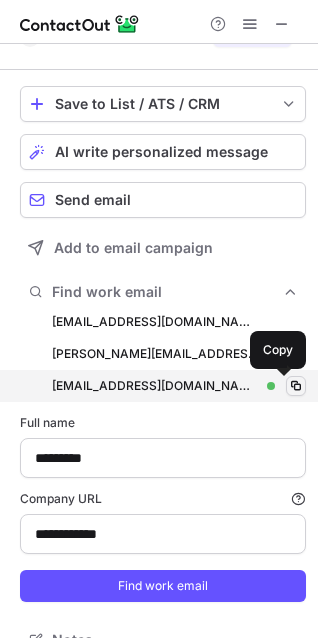 click at bounding box center [296, 386] 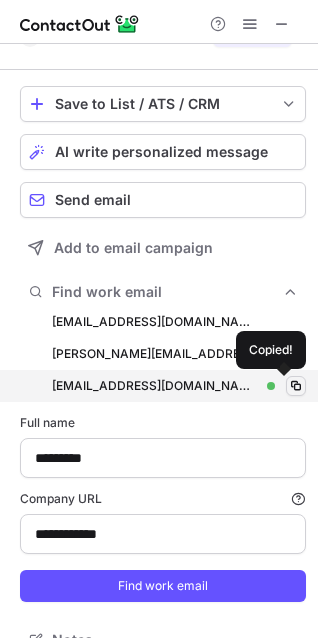 type 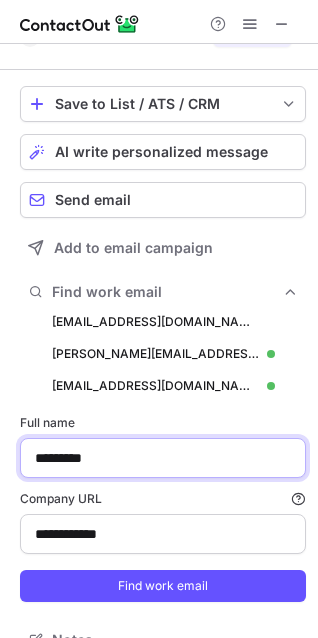 click on "*********" at bounding box center (163, 458) 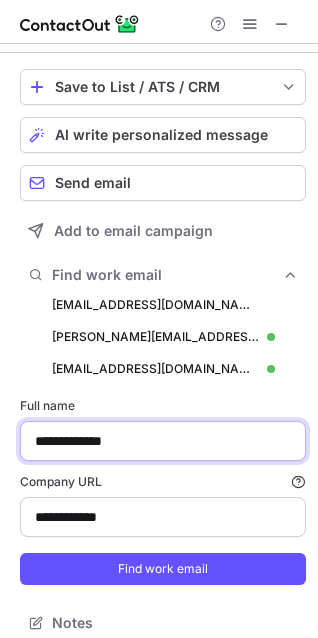 scroll, scrollTop: 149, scrollLeft: 0, axis: vertical 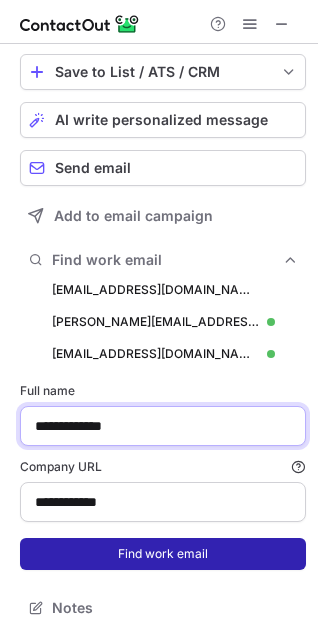 type on "**********" 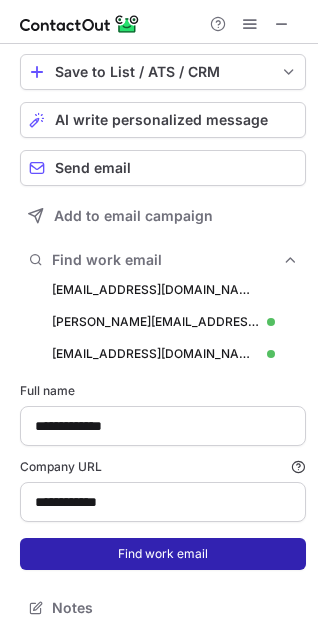 click on "Find work email" at bounding box center (163, 554) 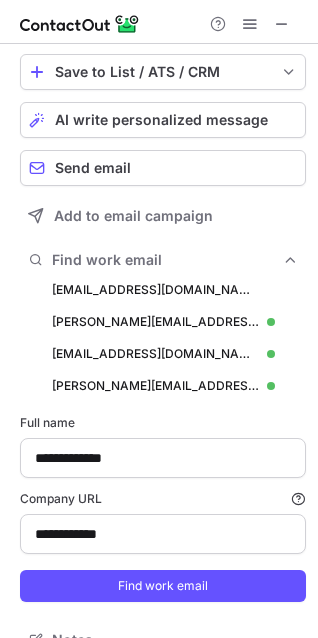 scroll, scrollTop: 10, scrollLeft: 10, axis: both 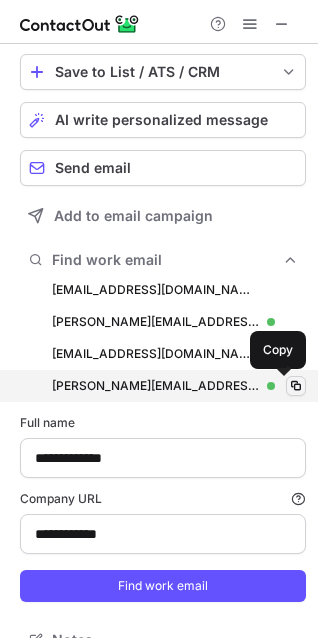 click at bounding box center (296, 386) 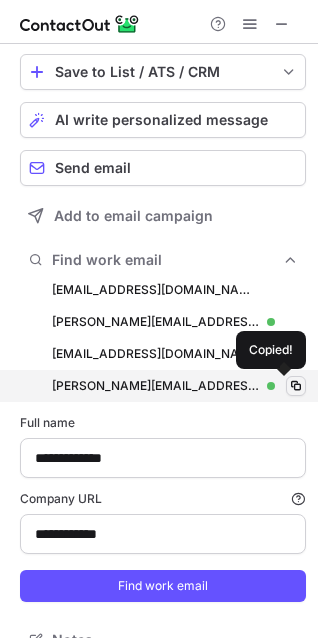 type 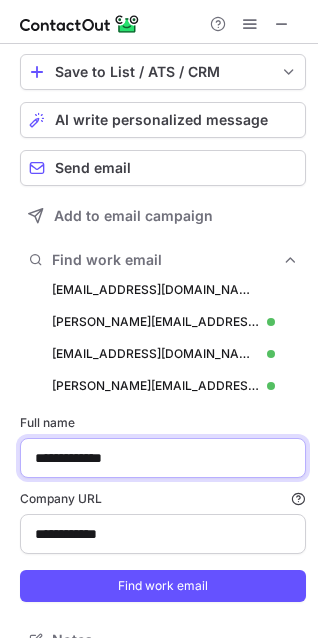 click on "**********" at bounding box center (163, 458) 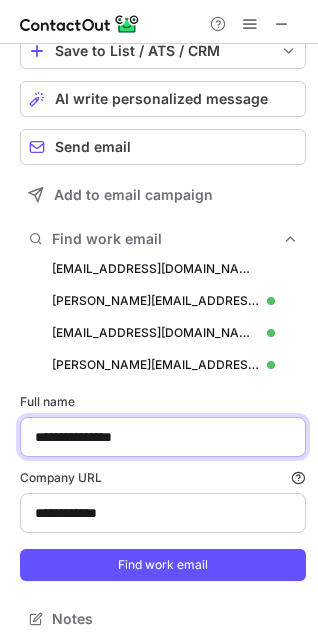 scroll, scrollTop: 181, scrollLeft: 0, axis: vertical 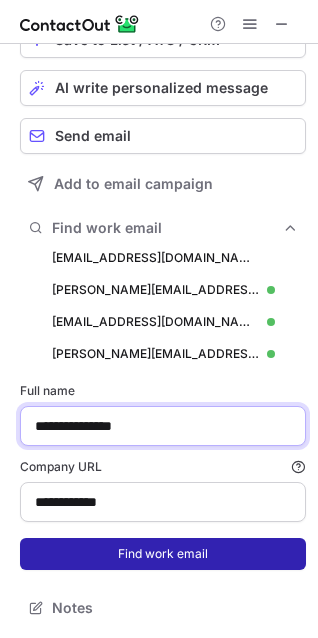 type on "**********" 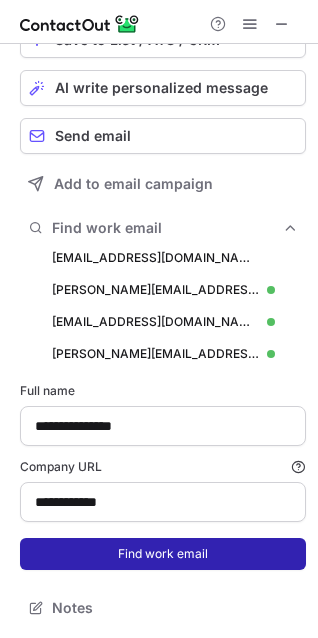 click on "Find work email" at bounding box center (163, 554) 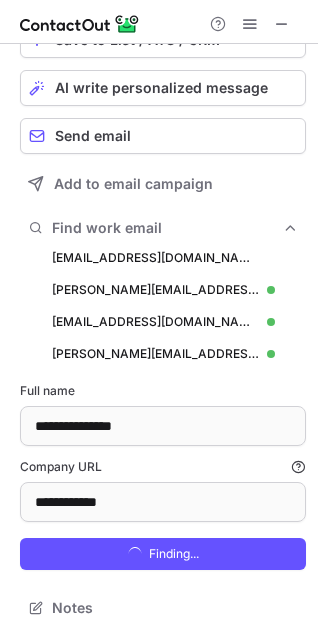 scroll, scrollTop: 10, scrollLeft: 10, axis: both 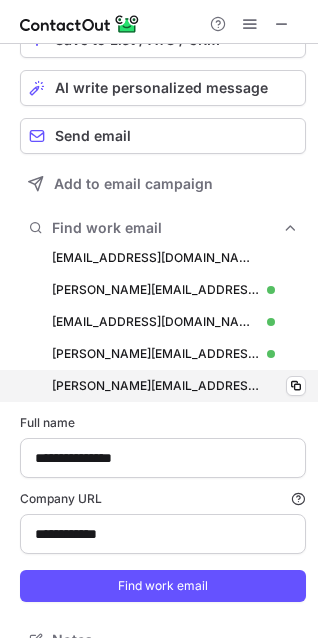drag, startPoint x: 266, startPoint y: 383, endPoint x: 243, endPoint y: 385, distance: 23.086792 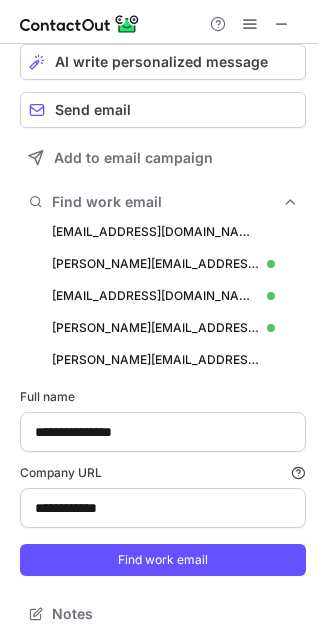 scroll, scrollTop: 213, scrollLeft: 0, axis: vertical 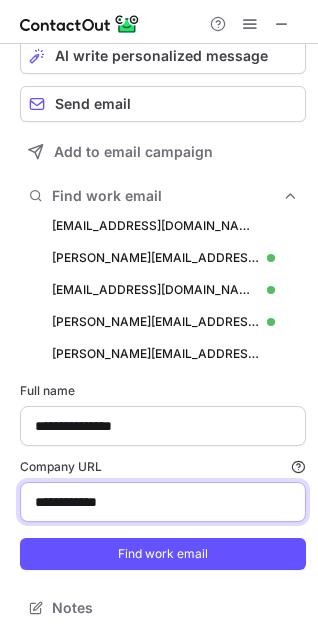 click on "**********" at bounding box center (163, 502) 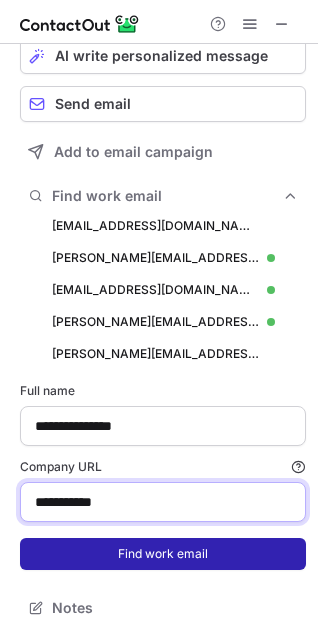 type on "**********" 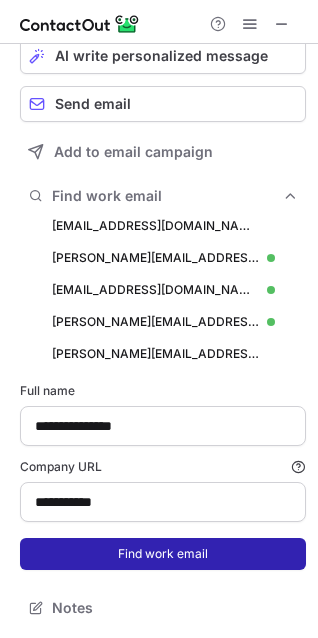 click on "Find work email" at bounding box center (163, 554) 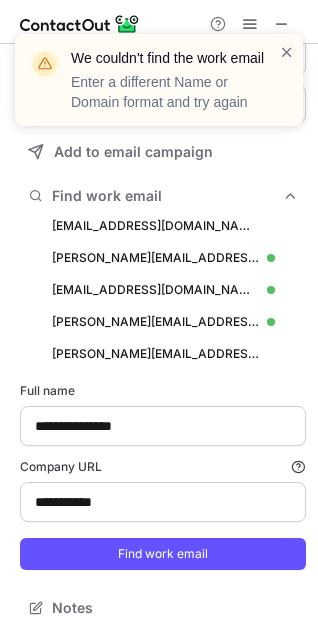 type 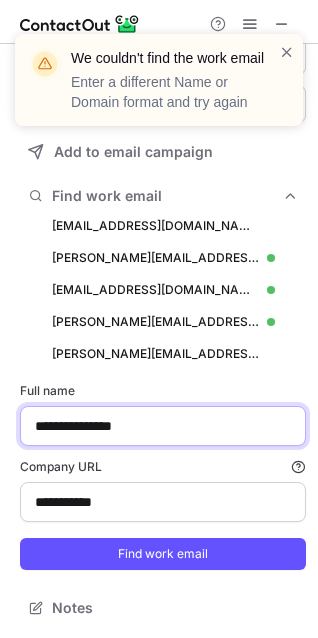click on "**********" at bounding box center (163, 426) 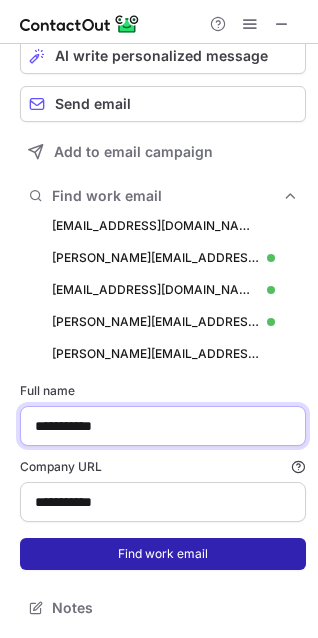 type on "**********" 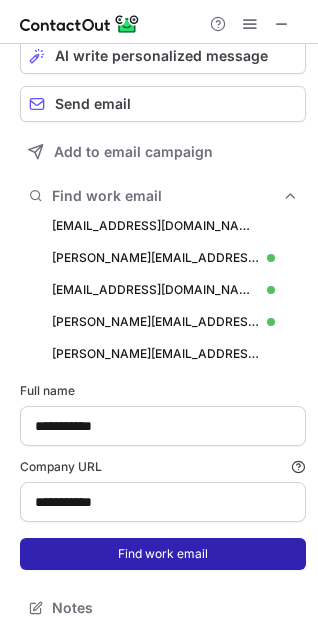 click on "Find work email" at bounding box center [163, 554] 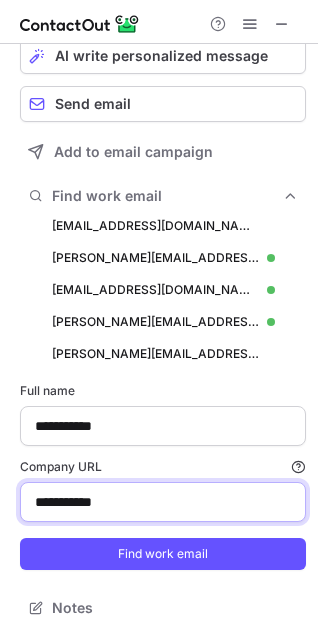 click on "**********" at bounding box center (163, 502) 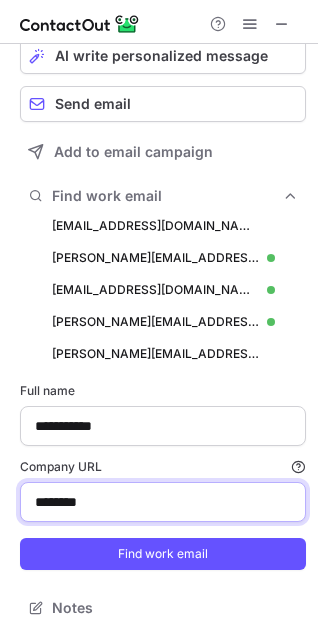 type on "********" 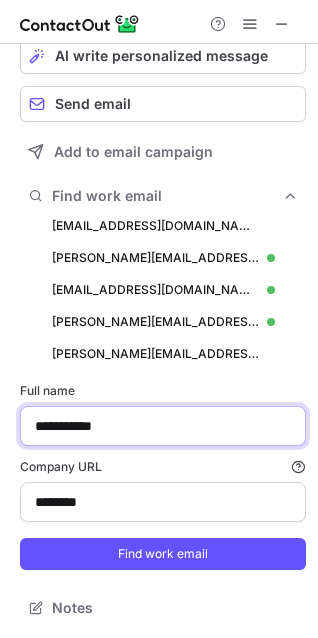 click on "**********" at bounding box center [163, 426] 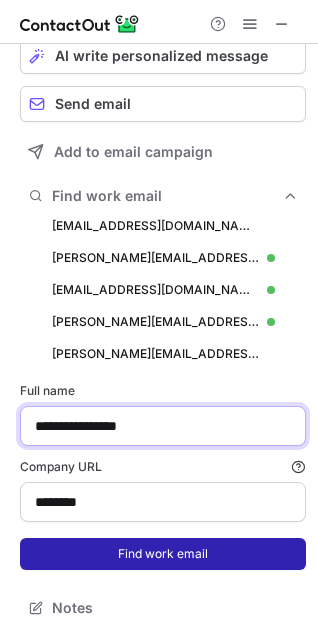 type on "**********" 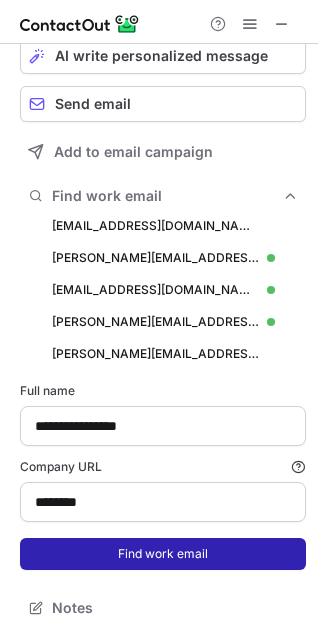 click on "Find work email" at bounding box center (163, 554) 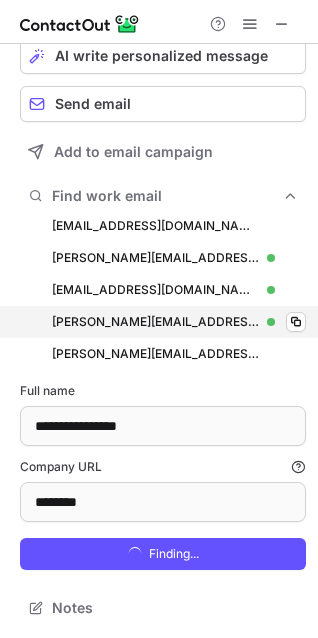 scroll, scrollTop: 10, scrollLeft: 10, axis: both 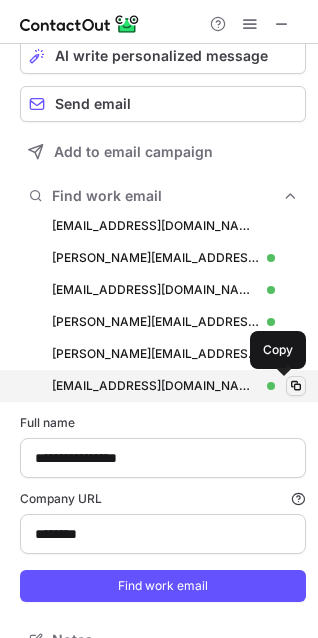 click at bounding box center [296, 386] 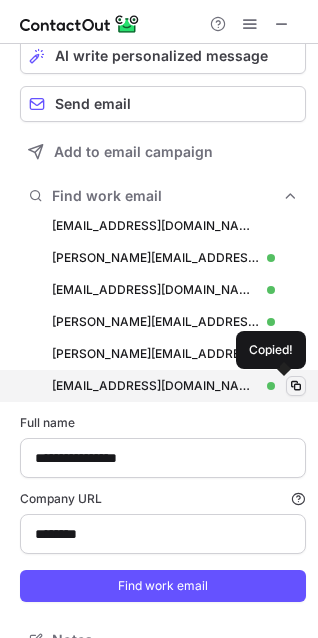 type 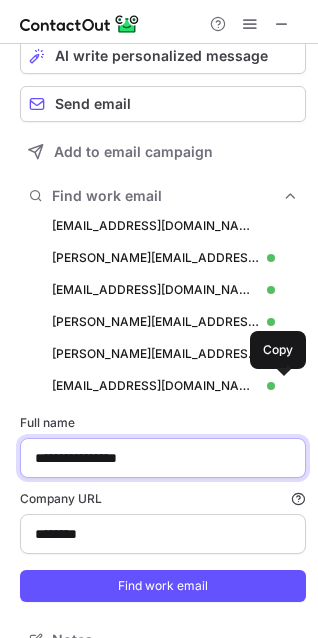 click on "**********" at bounding box center [163, 458] 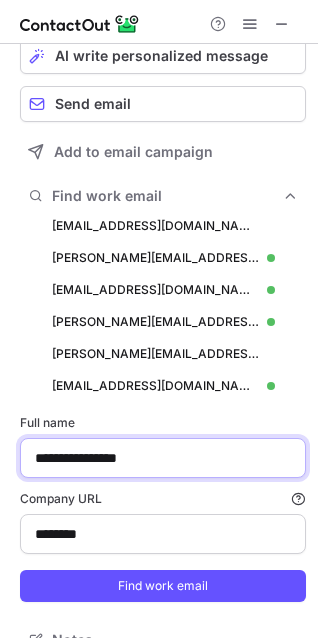 click on "**********" at bounding box center [163, 458] 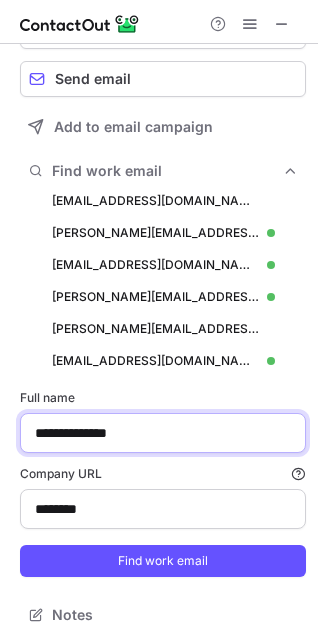 scroll, scrollTop: 245, scrollLeft: 0, axis: vertical 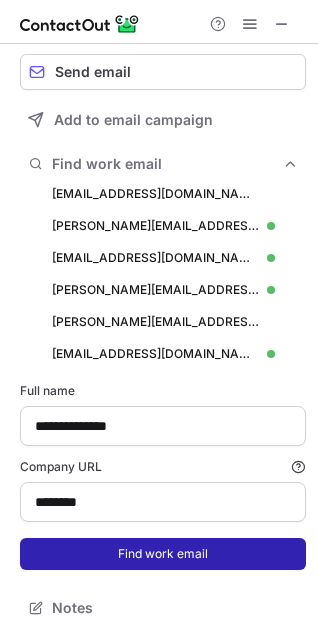 click on "Find work email" at bounding box center (163, 554) 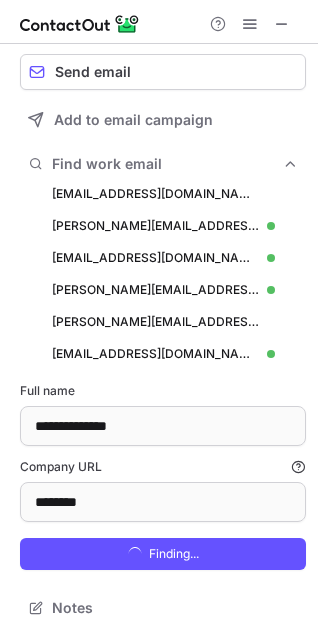 scroll, scrollTop: 10, scrollLeft: 10, axis: both 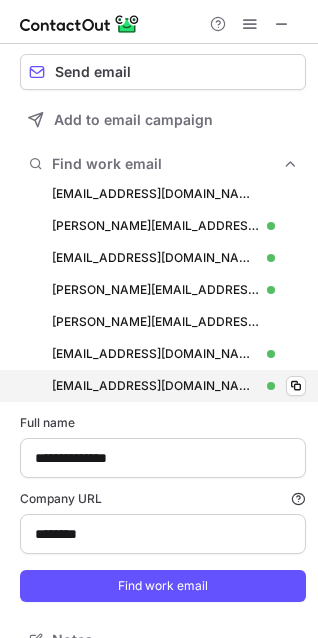 click on "esullivan@mprm.com esullivan@mprm.com Verified Copy" at bounding box center (163, 386) 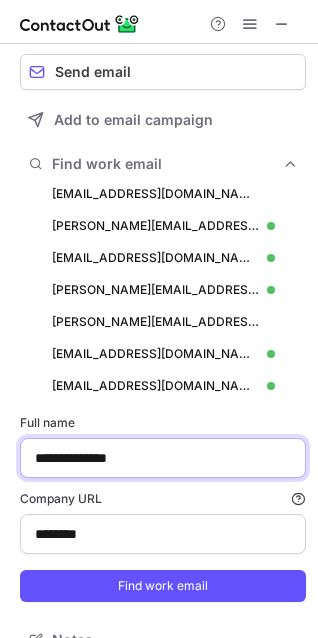 click on "**********" at bounding box center (163, 458) 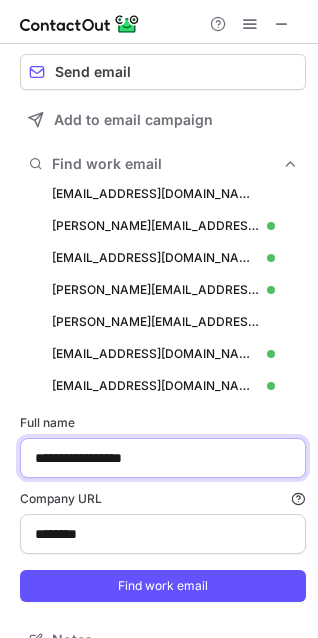 scroll, scrollTop: 277, scrollLeft: 0, axis: vertical 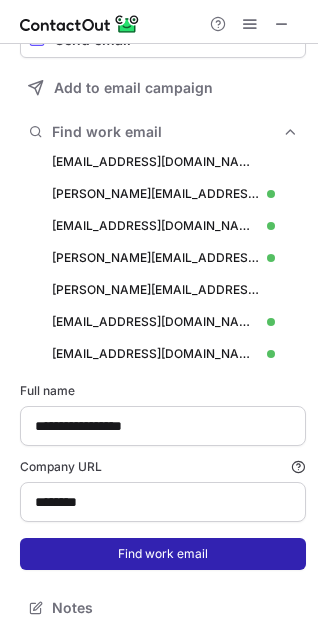 click on "Find work email" at bounding box center (163, 554) 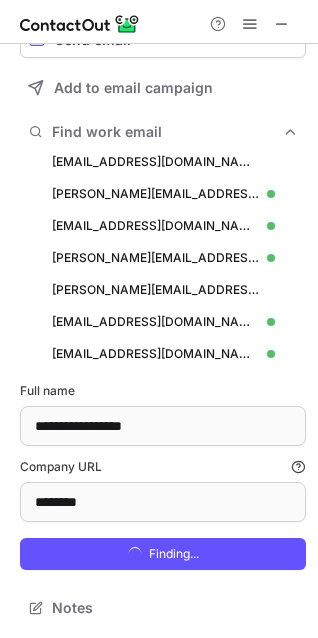scroll, scrollTop: 10, scrollLeft: 10, axis: both 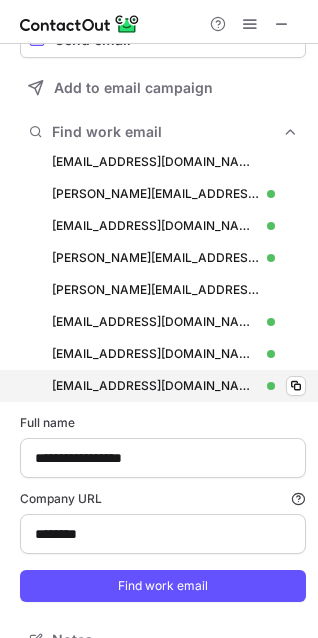 click on "sdesrochers@mprm.com sdesrochers@mprm.com Verified Copy" at bounding box center (163, 386) 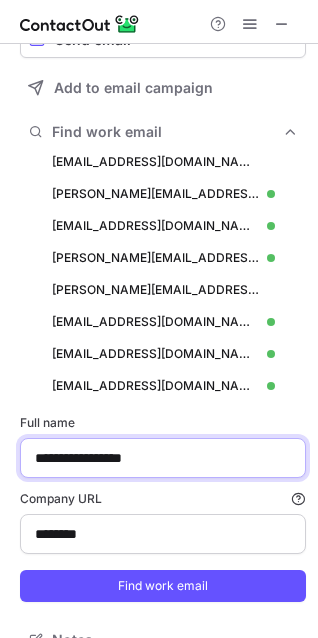 click on "**********" at bounding box center [163, 458] 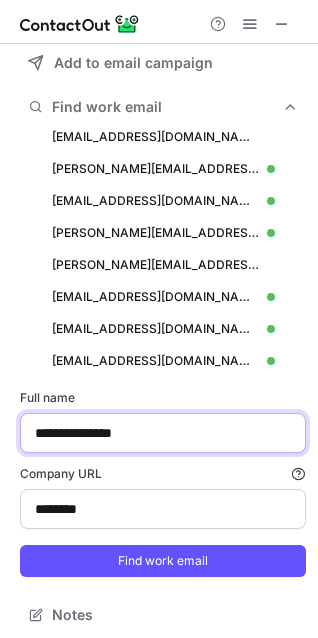 scroll, scrollTop: 309, scrollLeft: 0, axis: vertical 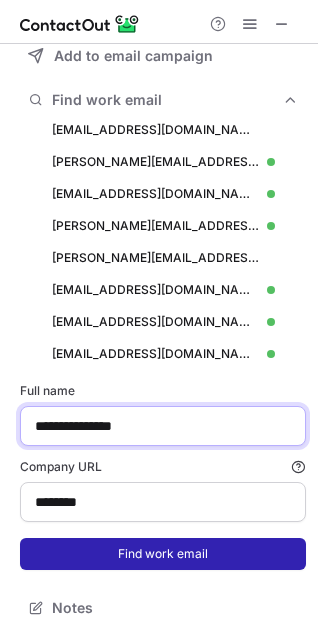 type on "**********" 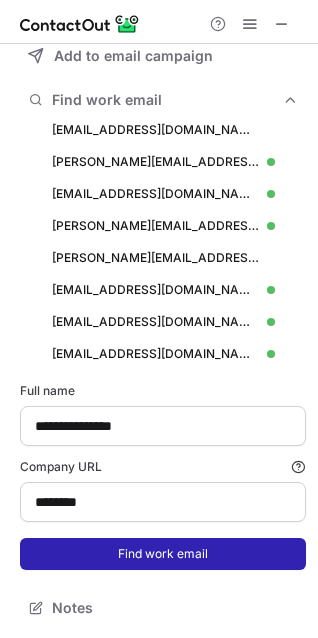 click on "Find work email" at bounding box center [163, 554] 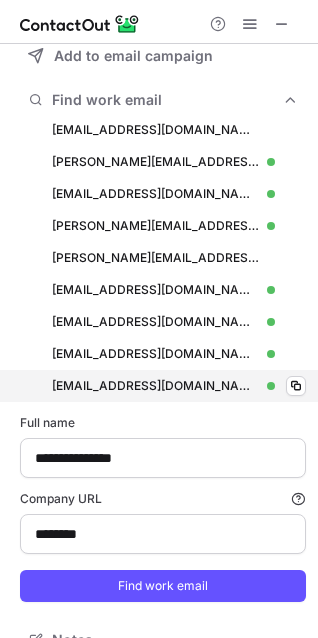 scroll, scrollTop: 10, scrollLeft: 10, axis: both 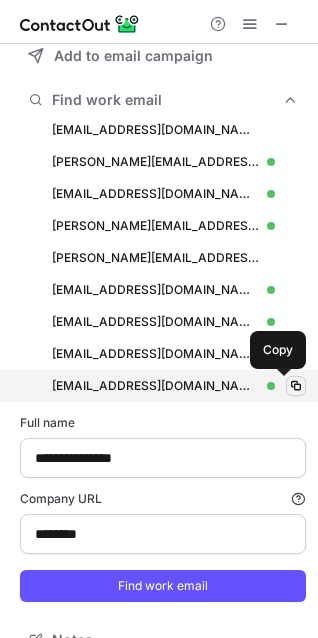 click at bounding box center (296, 386) 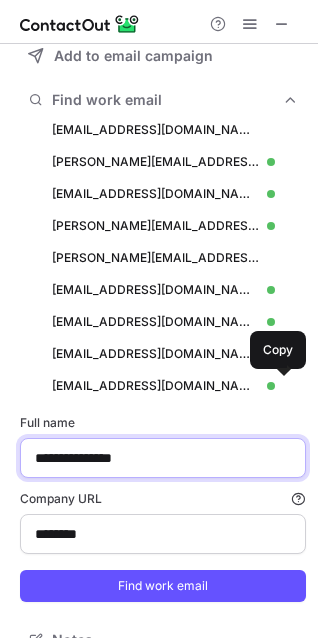 click on "**********" at bounding box center [163, 458] 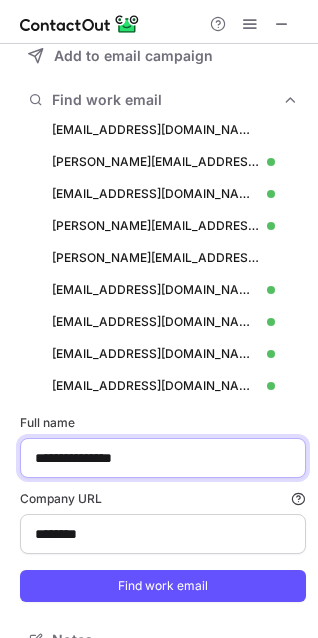 click on "**********" at bounding box center [163, 458] 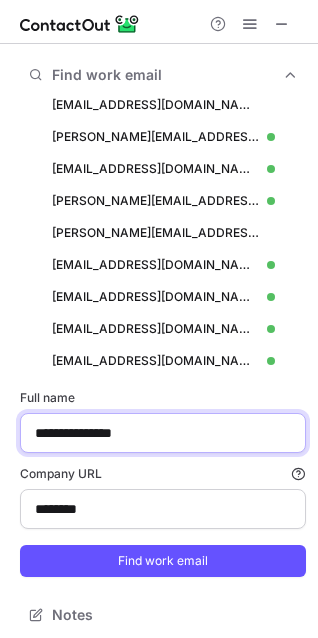 scroll, scrollTop: 341, scrollLeft: 0, axis: vertical 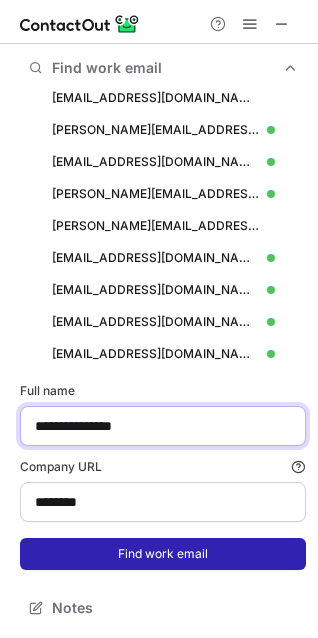 type on "**********" 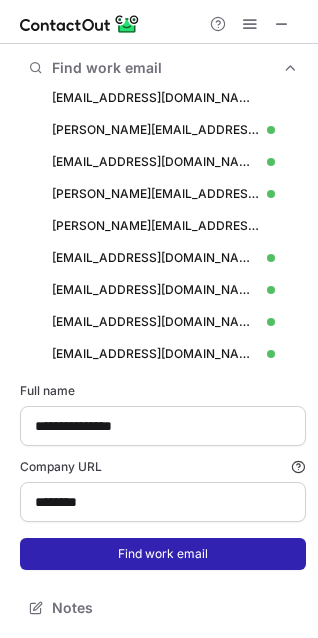 click on "Find work email" at bounding box center (163, 554) 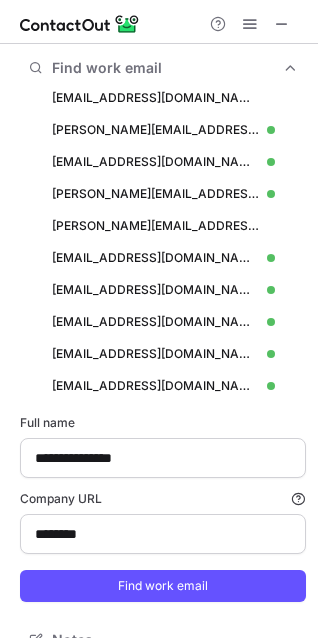 scroll, scrollTop: 10, scrollLeft: 10, axis: both 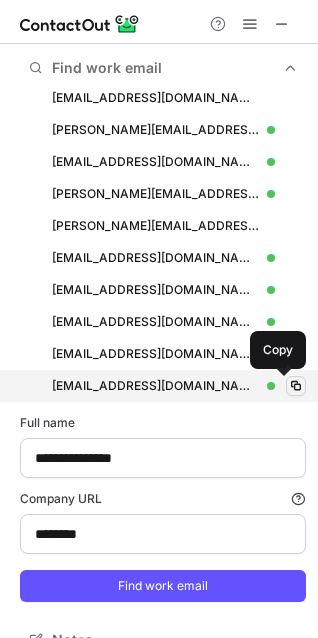 click at bounding box center [296, 386] 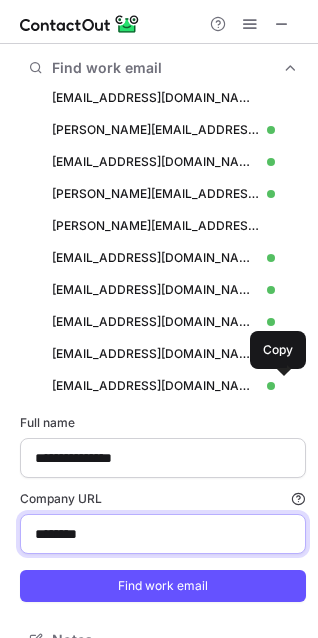 click on "********" at bounding box center [163, 534] 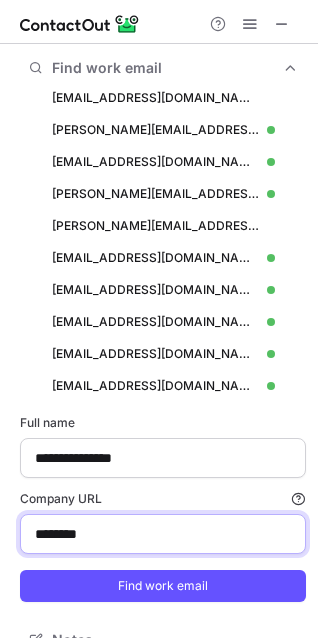 click on "********" at bounding box center (163, 534) 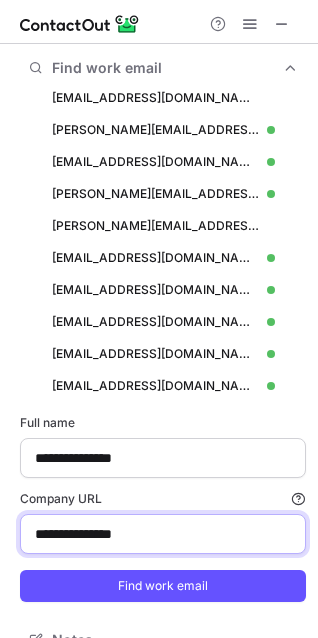 type on "**********" 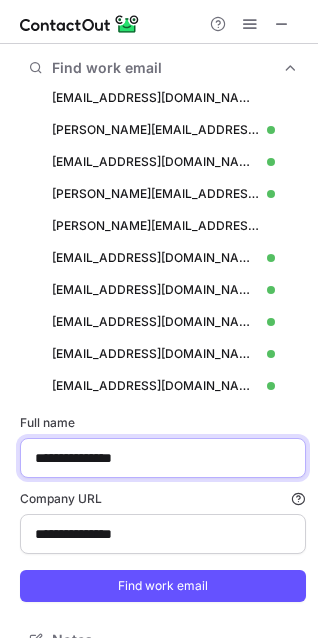 click on "**********" at bounding box center [163, 458] 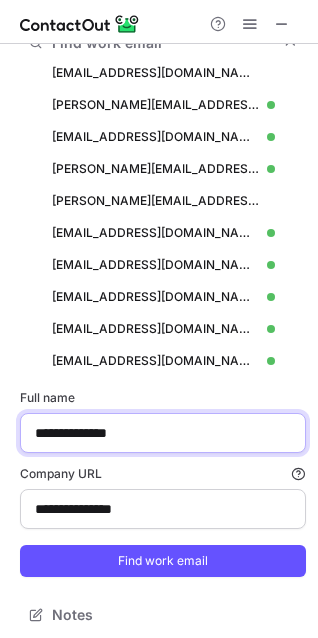 scroll, scrollTop: 373, scrollLeft: 0, axis: vertical 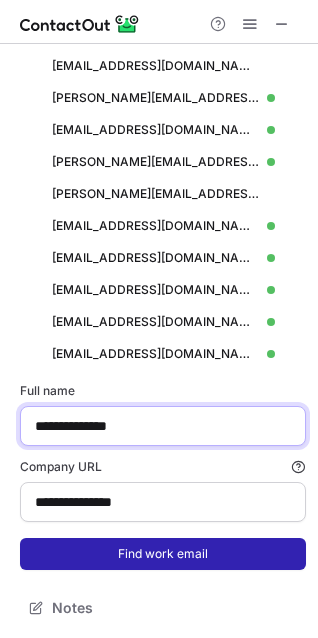 type on "**********" 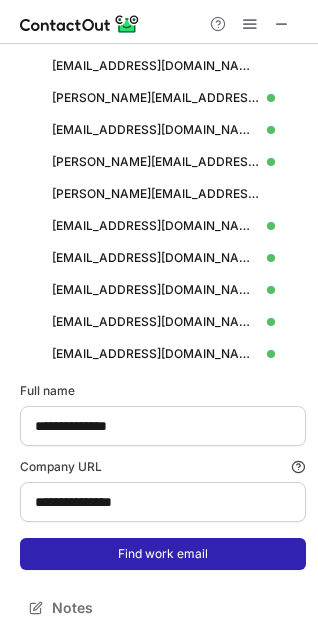 click on "Find work email" at bounding box center [163, 554] 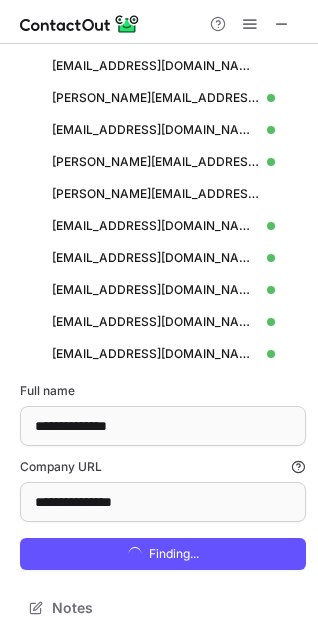 scroll, scrollTop: 10, scrollLeft: 10, axis: both 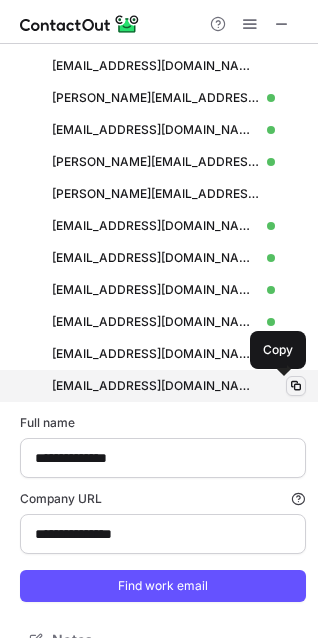 click at bounding box center (296, 386) 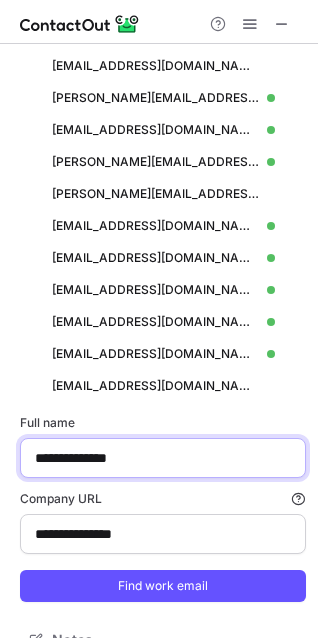 click on "**********" at bounding box center (163, 458) 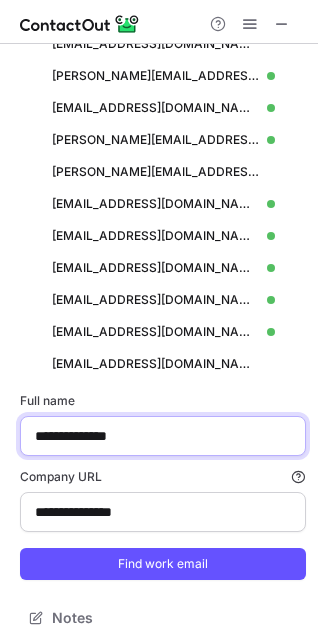 scroll, scrollTop: 405, scrollLeft: 0, axis: vertical 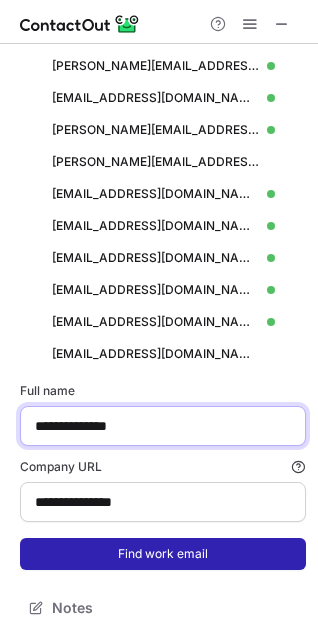 type on "**********" 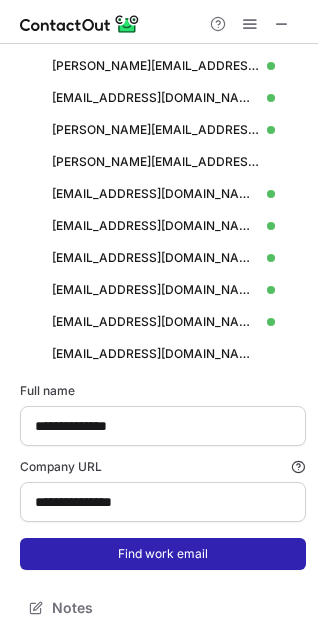 click on "Find work email" at bounding box center [163, 554] 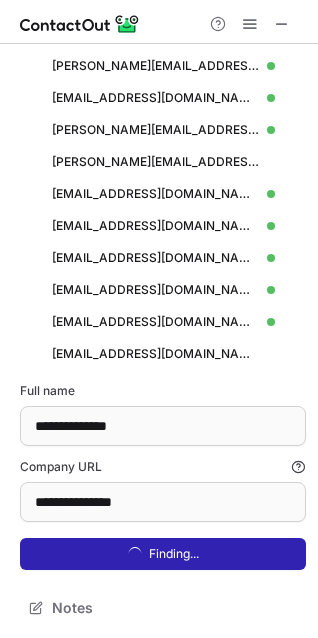 scroll, scrollTop: 10, scrollLeft: 10, axis: both 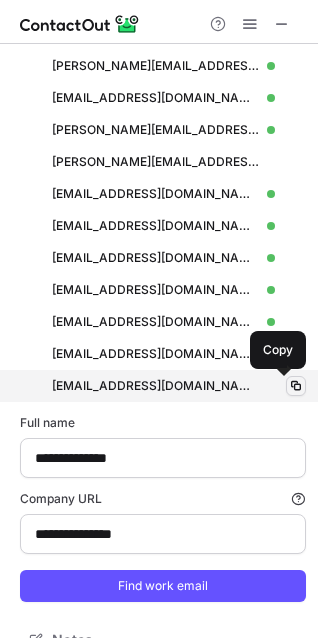 click at bounding box center [296, 386] 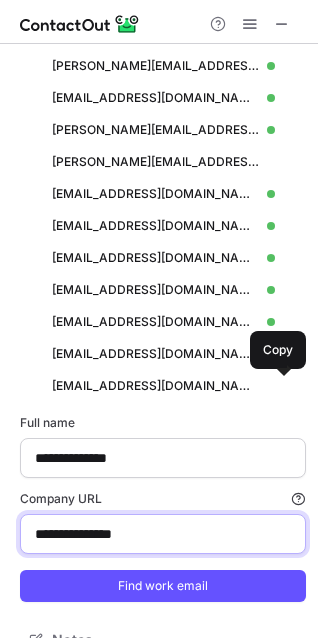 click on "**********" at bounding box center [163, 534] 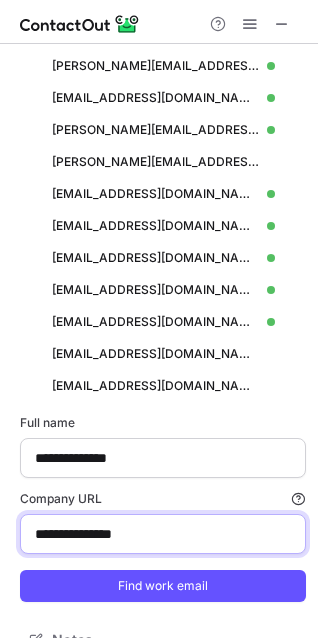 click on "**********" at bounding box center (163, 534) 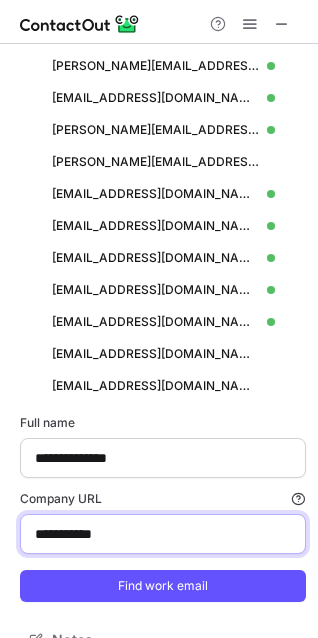 type on "**********" 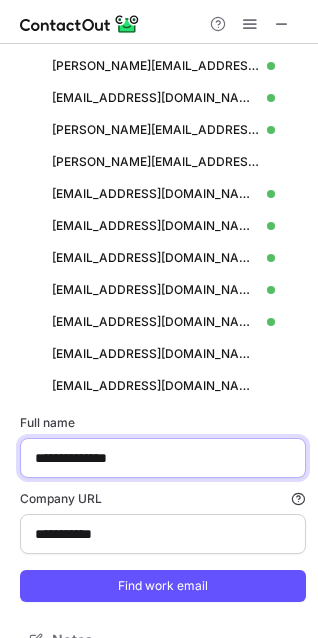 click on "**********" at bounding box center [163, 458] 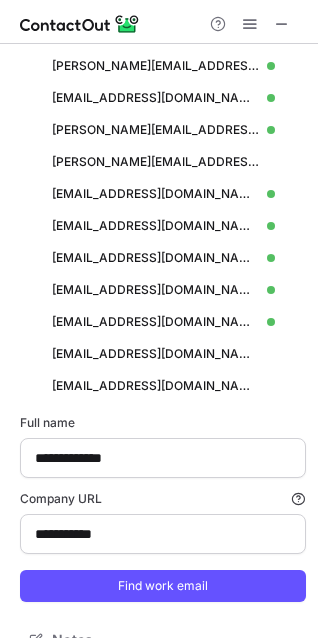 scroll, scrollTop: 437, scrollLeft: 0, axis: vertical 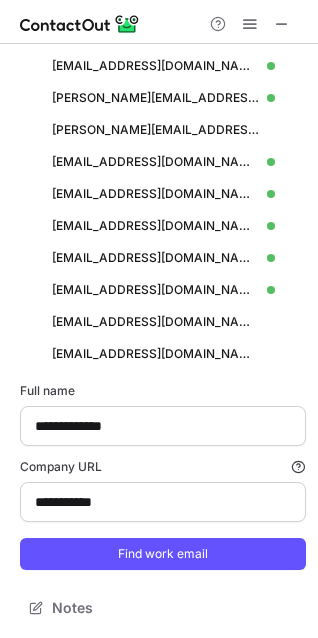 click on "**********" at bounding box center (163, 476) 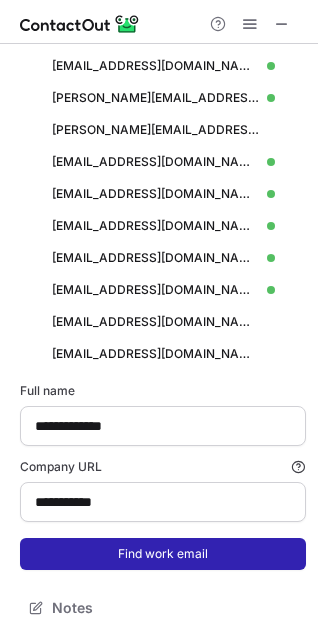 click on "Find work email" at bounding box center [163, 554] 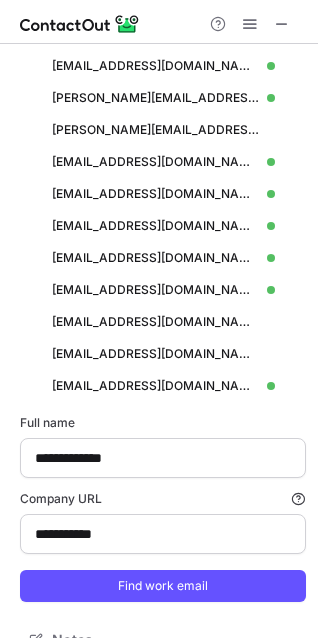 scroll, scrollTop: 10, scrollLeft: 10, axis: both 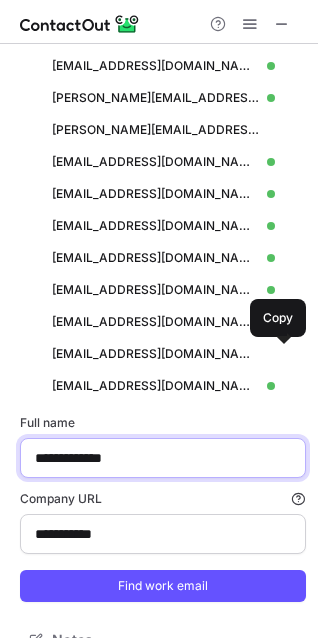 click on "**********" at bounding box center (163, 458) 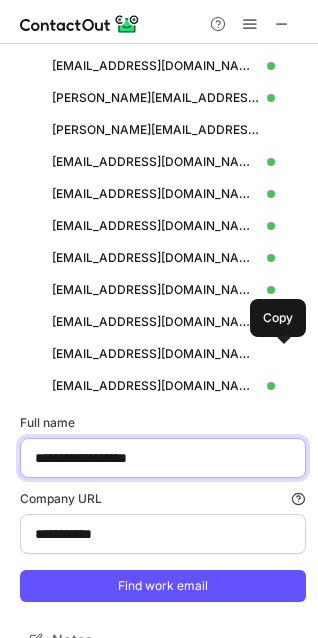 scroll, scrollTop: 469, scrollLeft: 0, axis: vertical 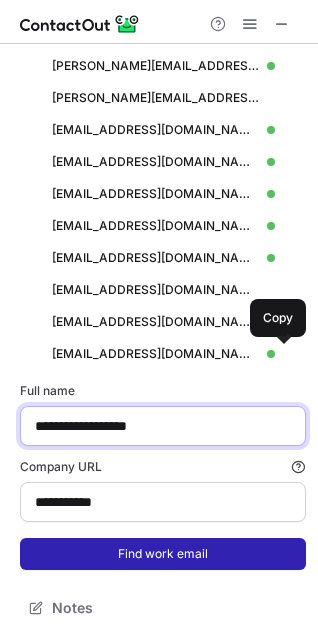 type on "**********" 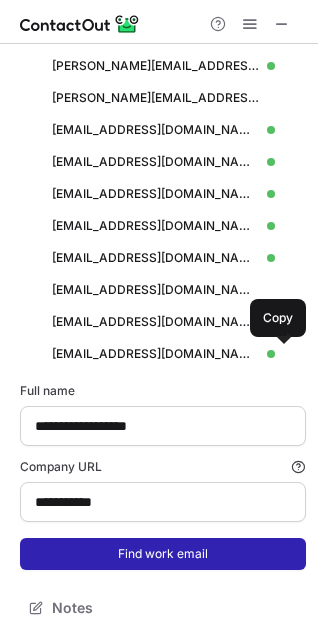 click on "Find work email" at bounding box center (163, 554) 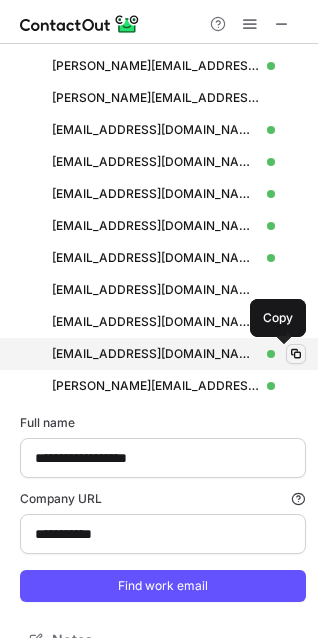 scroll, scrollTop: 10, scrollLeft: 10, axis: both 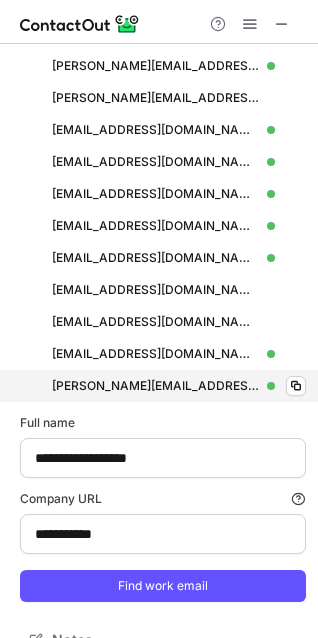 click on "vladimir@byteout.com vladimir@byteout.com Verified Copy" at bounding box center [163, 386] 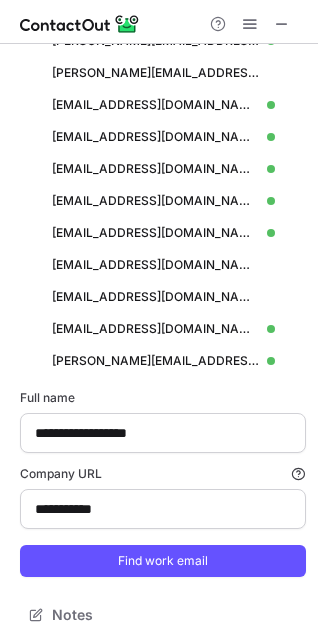 scroll, scrollTop: 501, scrollLeft: 0, axis: vertical 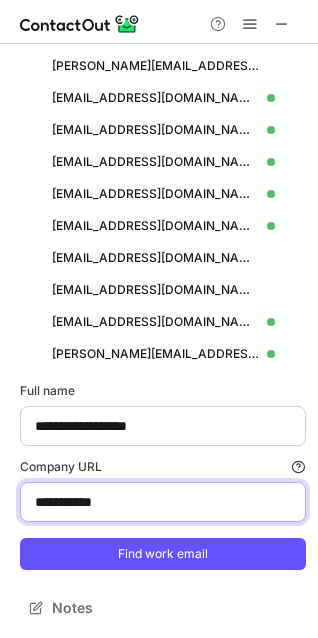 click on "**********" at bounding box center (163, 502) 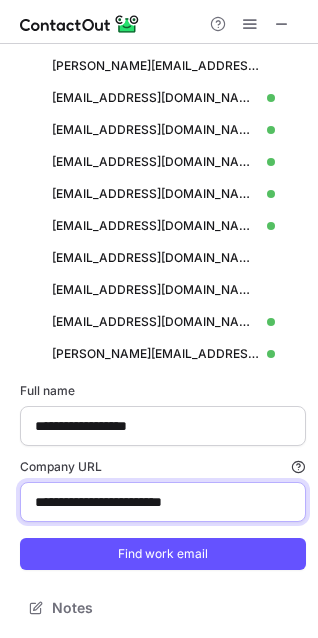 type on "**********" 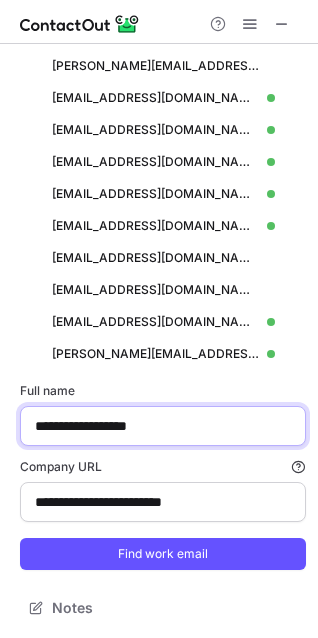 click on "**********" at bounding box center (163, 426) 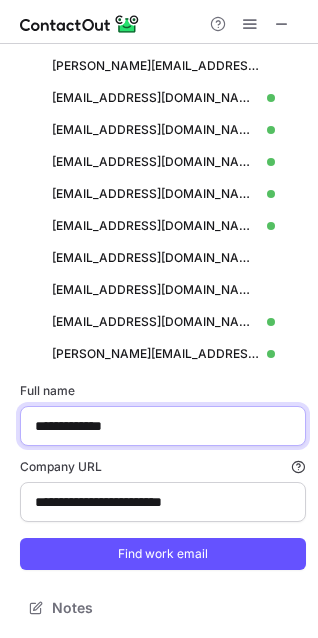 type on "**********" 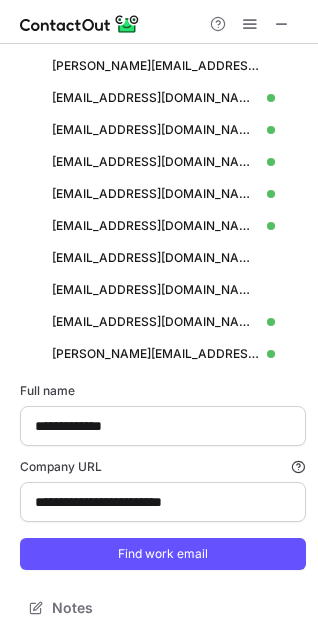 click on "**********" at bounding box center (163, 476) 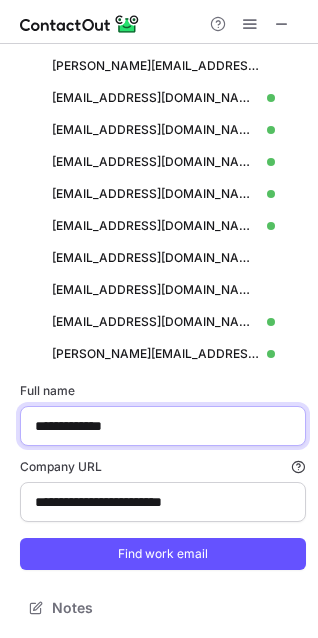 click on "**********" at bounding box center (163, 426) 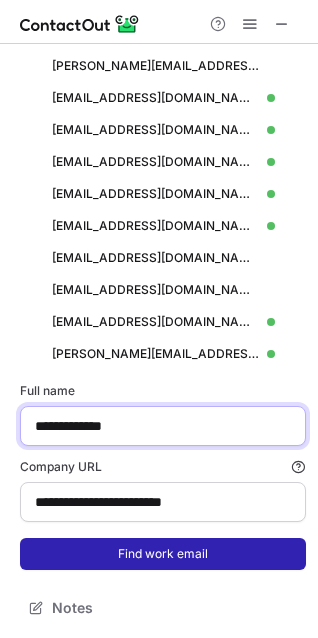 type on "**********" 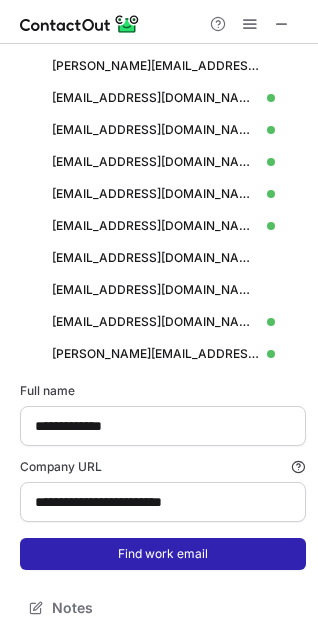 click on "Find work email" at bounding box center (163, 554) 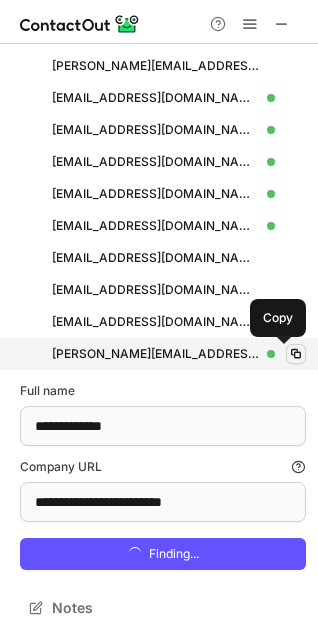 type 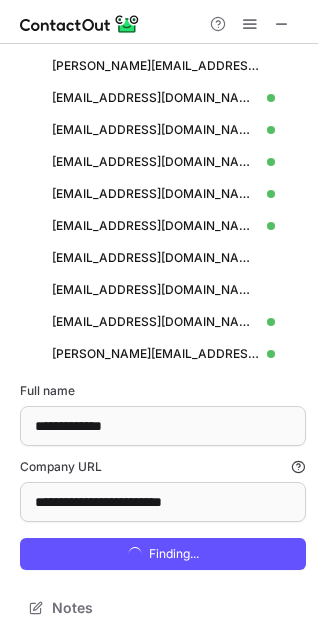 click on "**********" at bounding box center (163, 476) 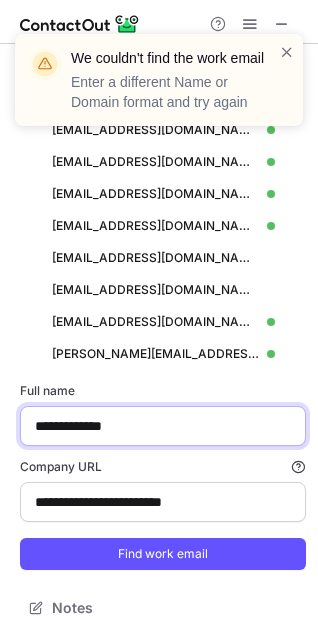 click on "**********" at bounding box center (163, 426) 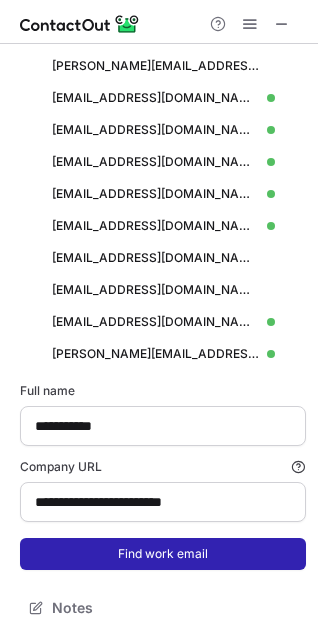 click on "Find work email" at bounding box center (163, 554) 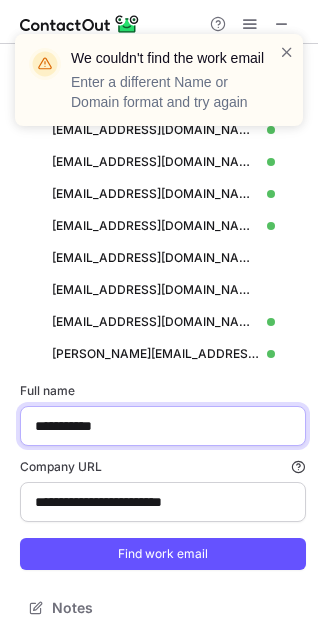click on "**********" at bounding box center [163, 426] 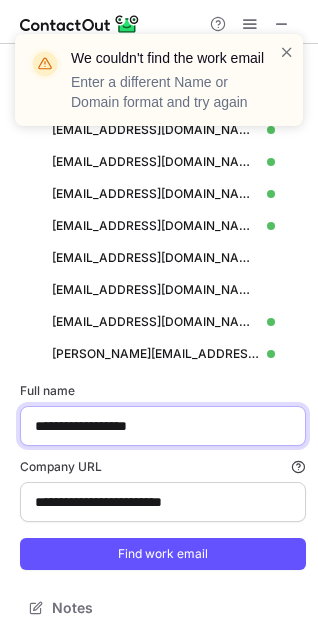 type on "**********" 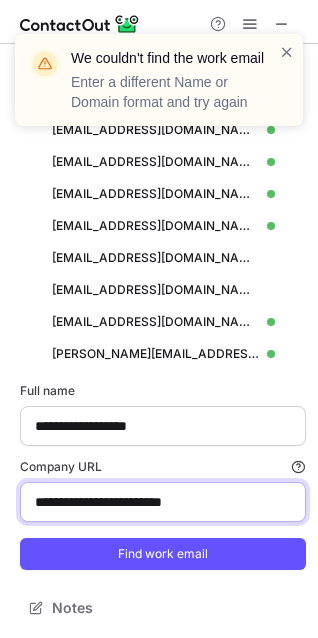 click on "**********" at bounding box center [163, 502] 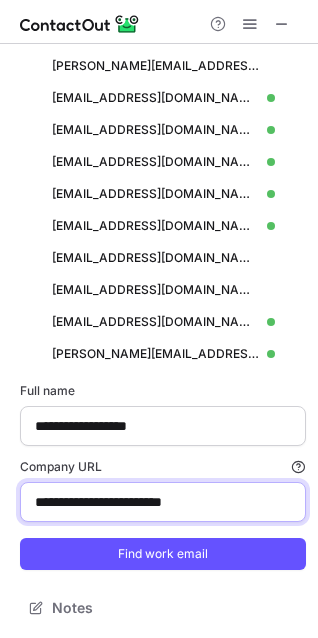 paste 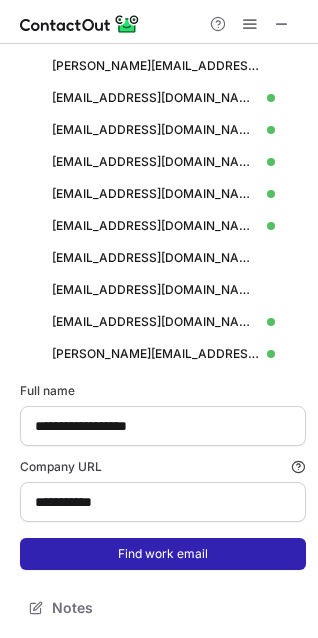 click on "Find work email" at bounding box center [163, 554] 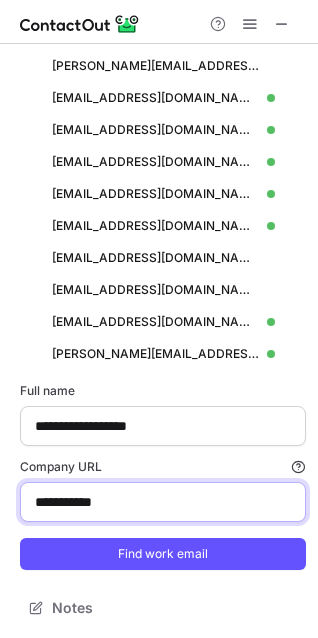 click on "**********" at bounding box center [163, 502] 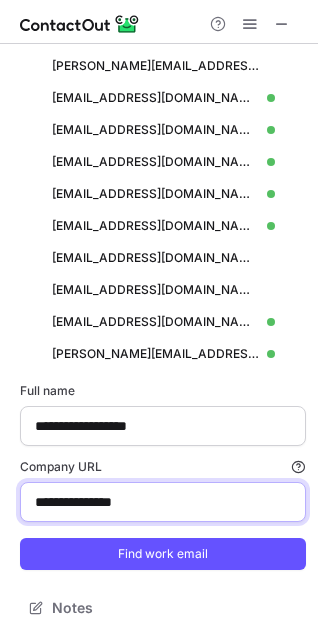 type on "**********" 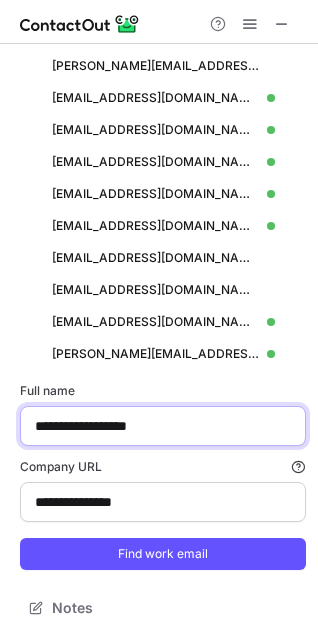 click on "**********" at bounding box center [163, 426] 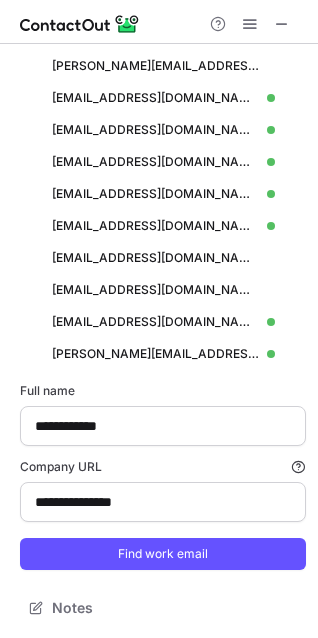 click on "**********" at bounding box center (163, 476) 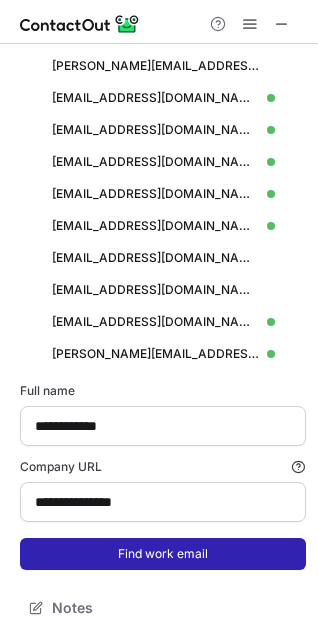 click on "Find work email" at bounding box center [163, 554] 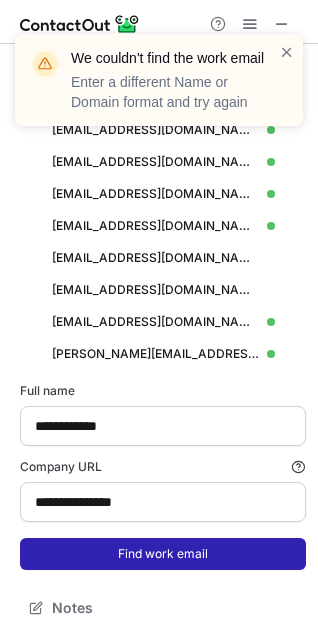 click on "Find work email" at bounding box center (163, 554) 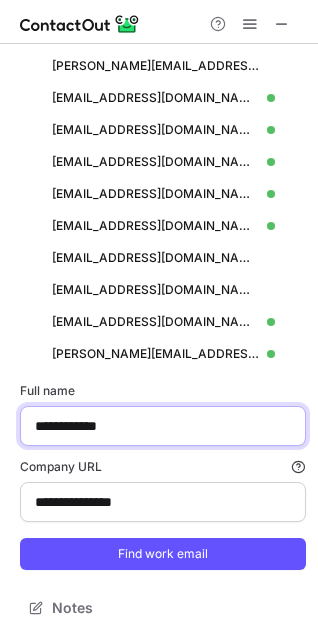click on "**********" at bounding box center [163, 426] 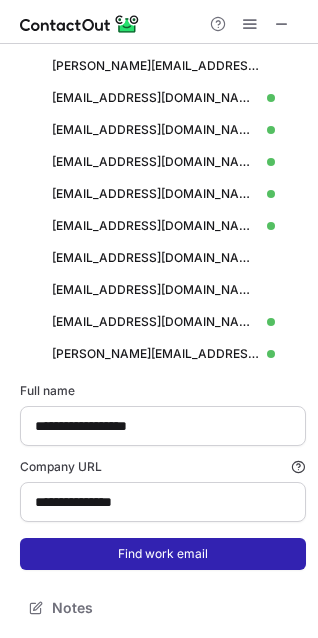 click on "**********" at bounding box center [163, 476] 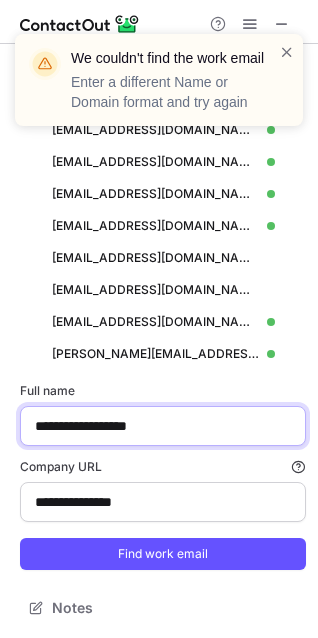 click on "**********" at bounding box center [163, 426] 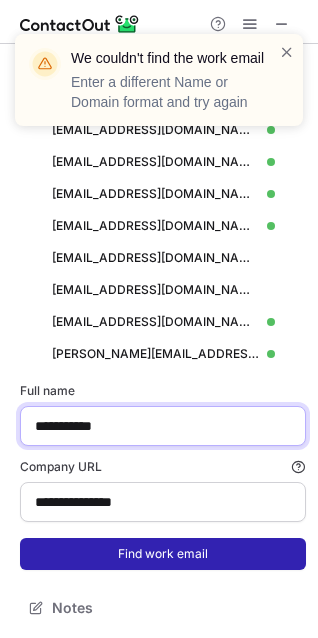 type on "**********" 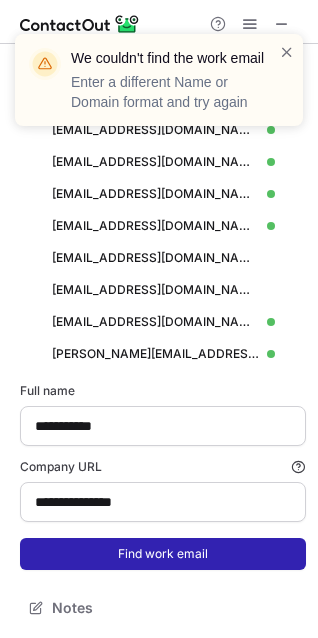 click on "Find work email" at bounding box center (163, 554) 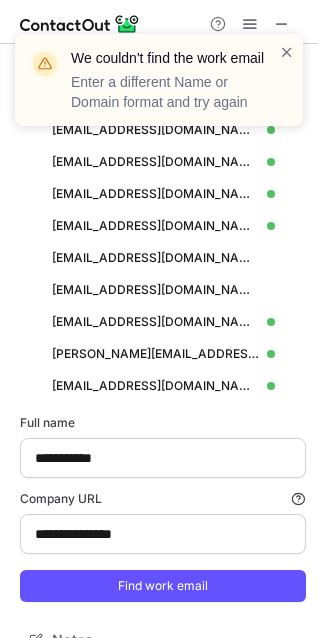 scroll, scrollTop: 10, scrollLeft: 10, axis: both 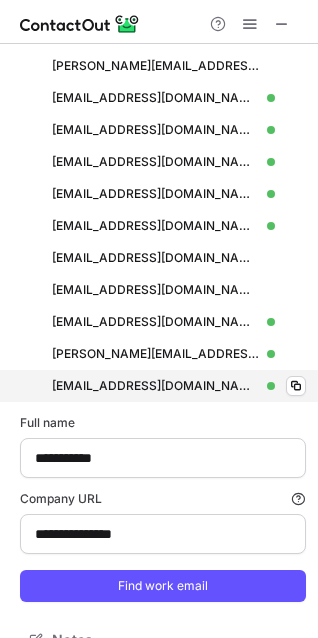 click on "agold@grandstudio.com agold@grandstudio.com Verified Copy" at bounding box center [163, 386] 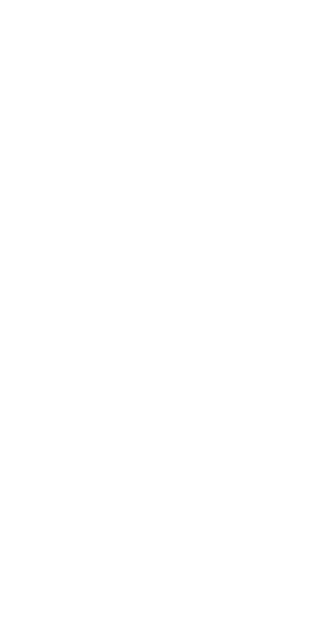 scroll, scrollTop: 0, scrollLeft: 0, axis: both 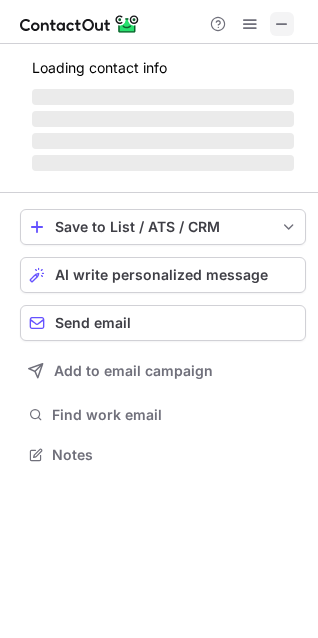 click at bounding box center [282, 24] 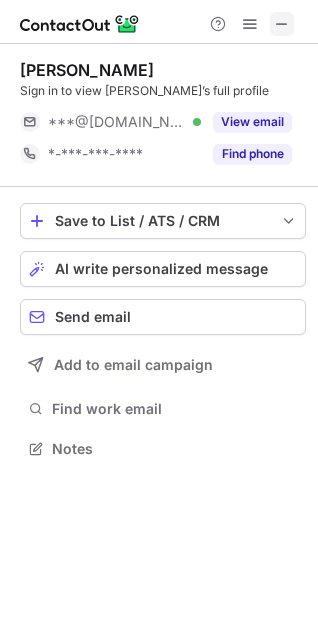 scroll, scrollTop: 435, scrollLeft: 318, axis: both 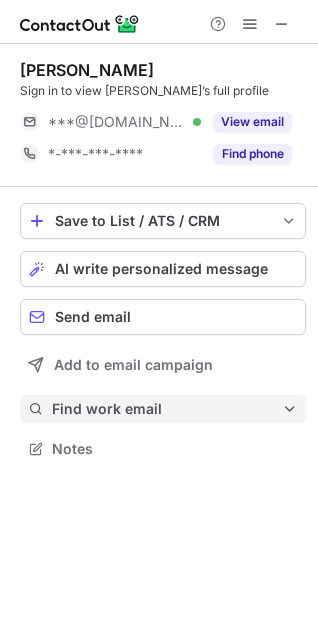 click on "Find work email" at bounding box center (167, 409) 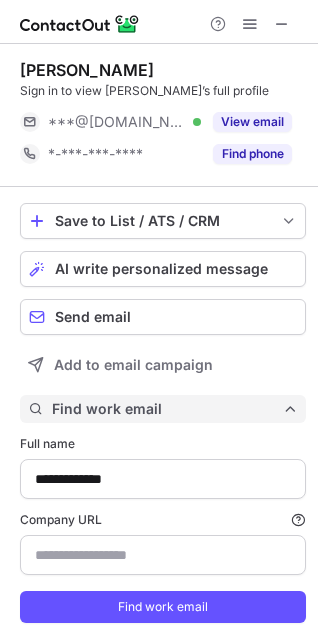 scroll, scrollTop: 10, scrollLeft: 10, axis: both 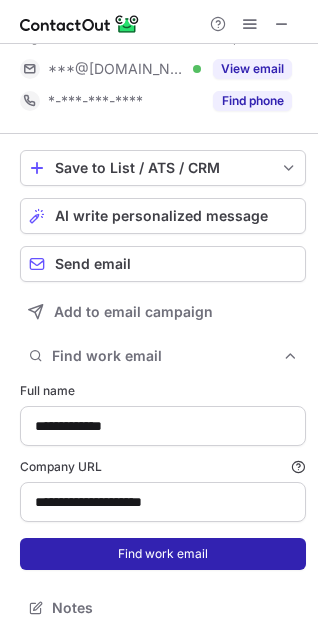click on "Find work email" at bounding box center [163, 554] 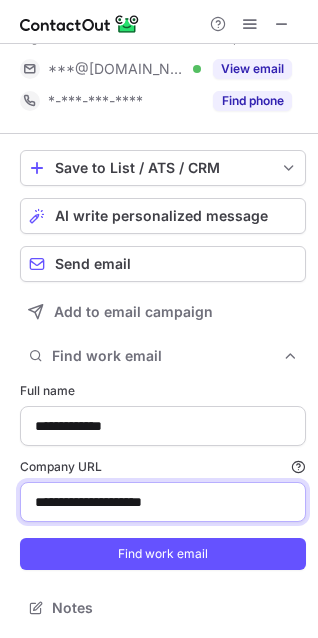 click on "**********" at bounding box center (163, 502) 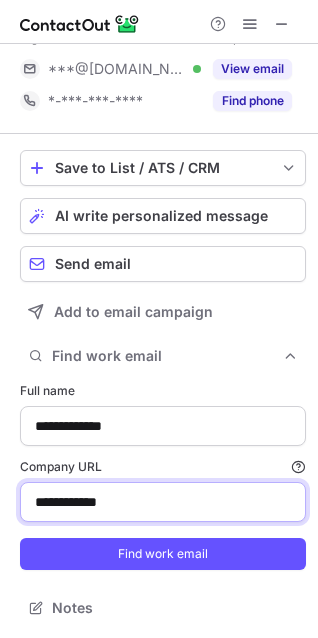 type on "**********" 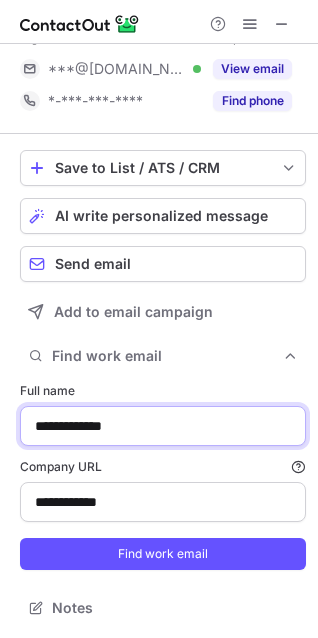 click on "**********" at bounding box center (163, 426) 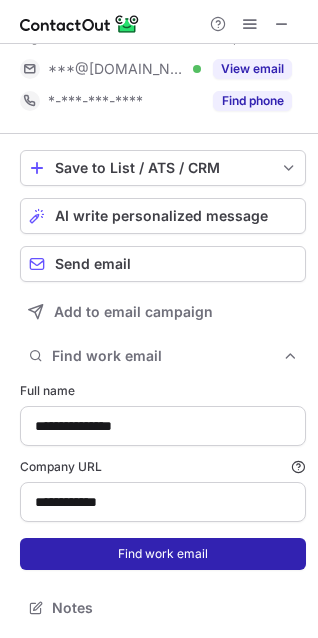 click on "Find work email" at bounding box center [163, 554] 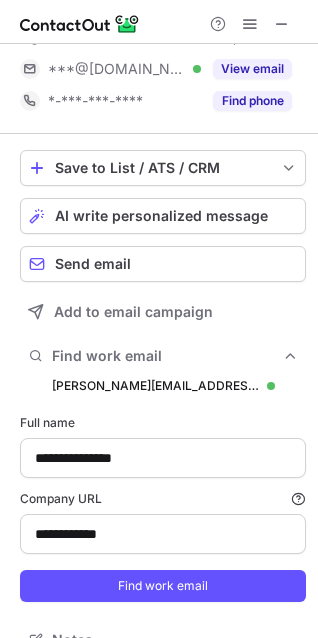 scroll, scrollTop: 10, scrollLeft: 10, axis: both 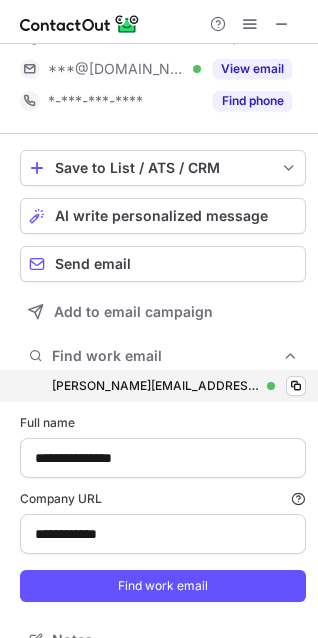 click on "[PERSON_NAME][EMAIL_ADDRESS][DOMAIN_NAME] [PERSON_NAME][EMAIL_ADDRESS][DOMAIN_NAME] Verified Copy" at bounding box center [163, 386] 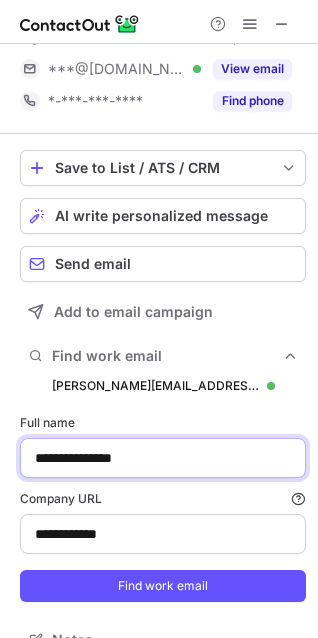 click on "**********" at bounding box center (163, 458) 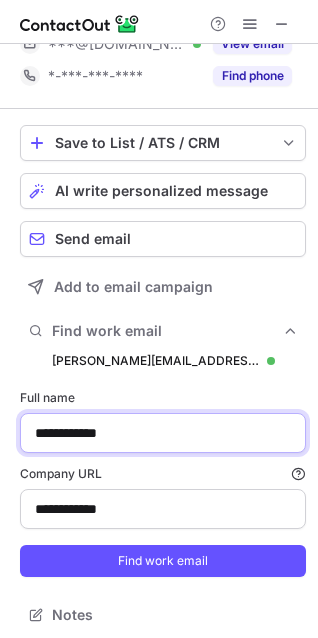 scroll, scrollTop: 85, scrollLeft: 0, axis: vertical 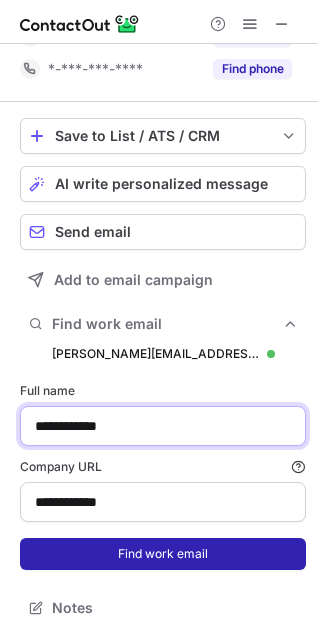 type on "**********" 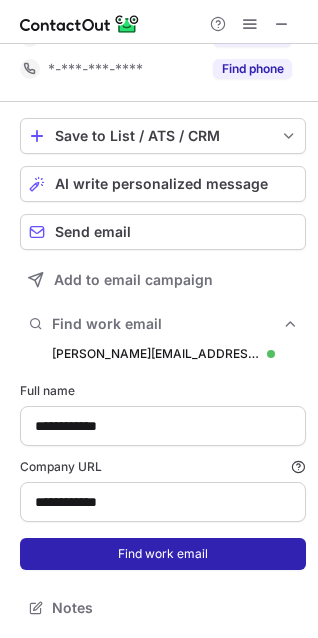 click on "Find work email" at bounding box center (163, 554) 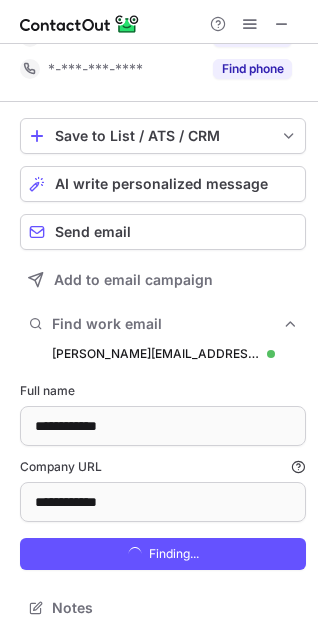 scroll, scrollTop: 10, scrollLeft: 10, axis: both 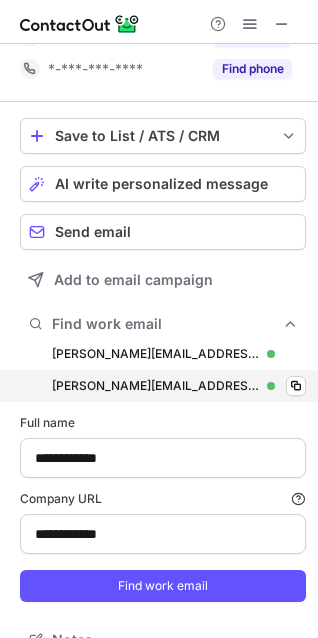 click on "[PERSON_NAME][EMAIL_ADDRESS][DOMAIN_NAME] [PERSON_NAME][EMAIL_ADDRESS][DOMAIN_NAME] Verified Copy" at bounding box center [163, 386] 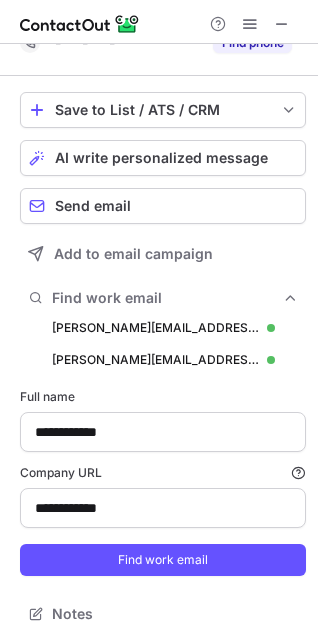 scroll, scrollTop: 117, scrollLeft: 0, axis: vertical 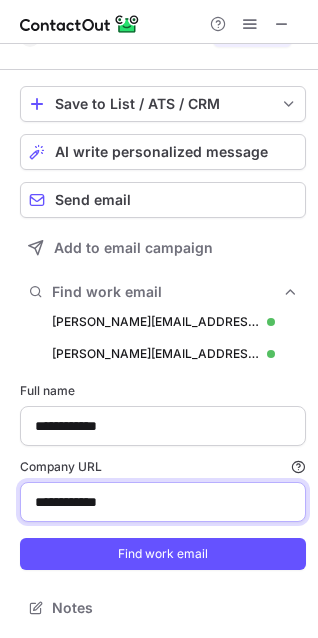 click on "**********" at bounding box center (163, 502) 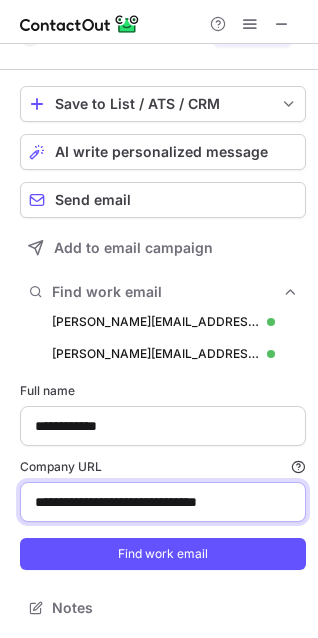 click on "**********" at bounding box center [163, 502] 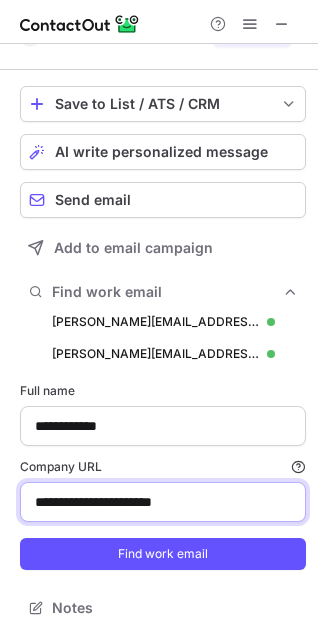 type on "**********" 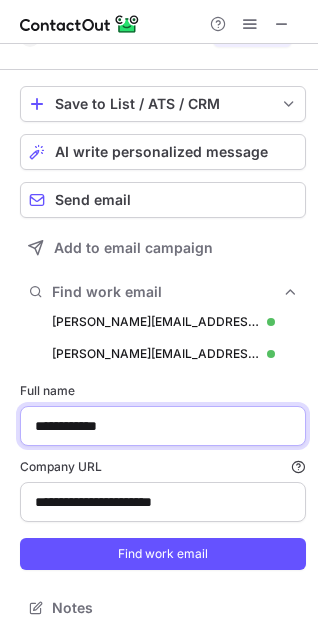 click on "**********" at bounding box center (163, 426) 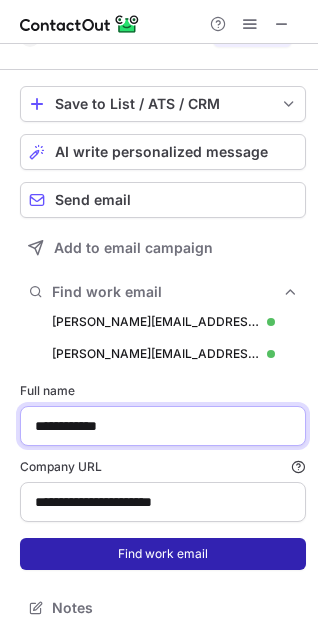paste on "***" 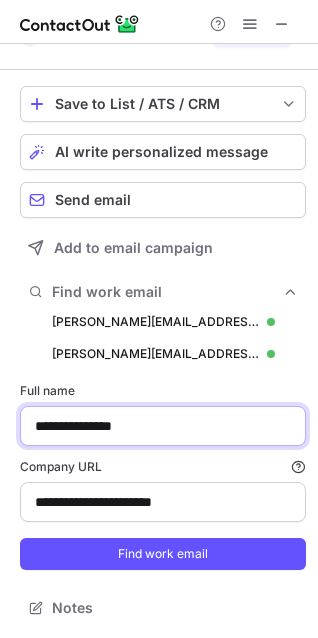 click on "Find work email" at bounding box center [163, 554] 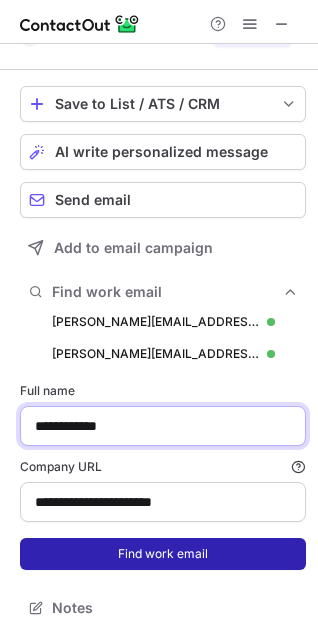 type on "**********" 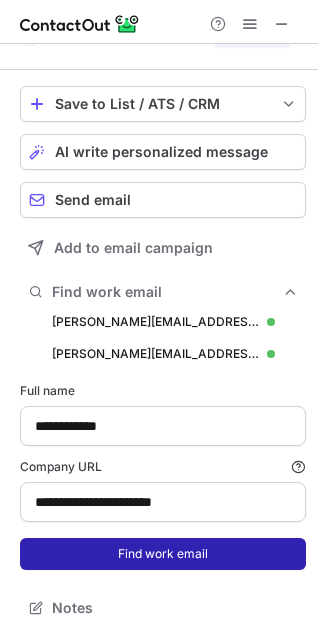 click on "Find work email" at bounding box center (163, 554) 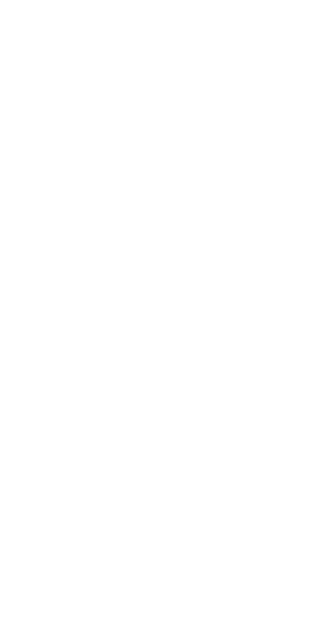 scroll, scrollTop: 0, scrollLeft: 0, axis: both 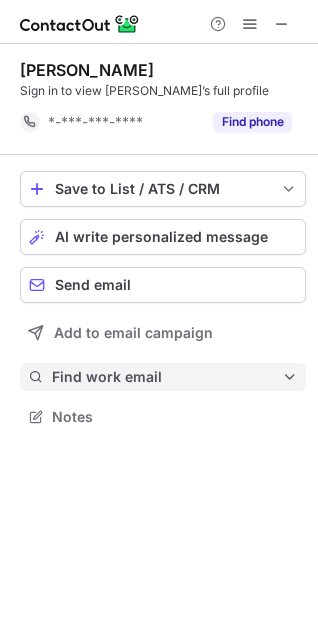 click on "Find work email" at bounding box center (167, 377) 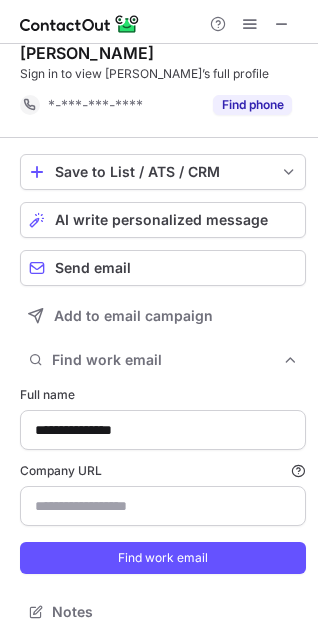 scroll, scrollTop: 21, scrollLeft: 0, axis: vertical 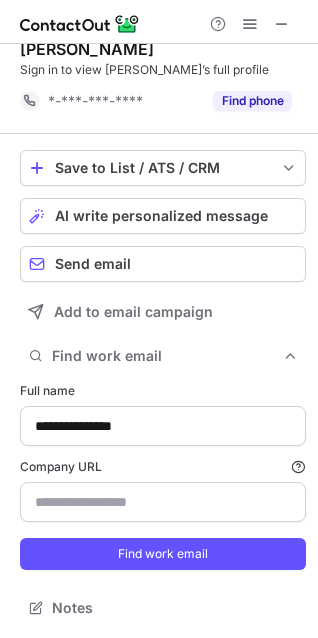 type 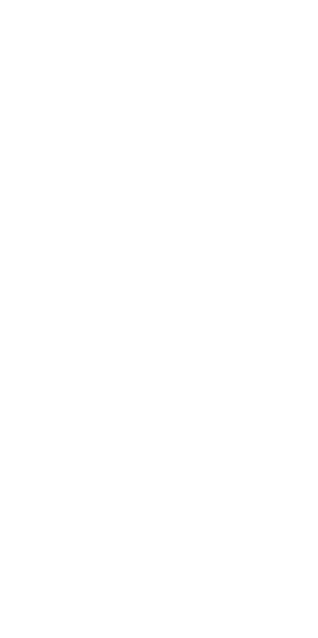 scroll, scrollTop: 0, scrollLeft: 0, axis: both 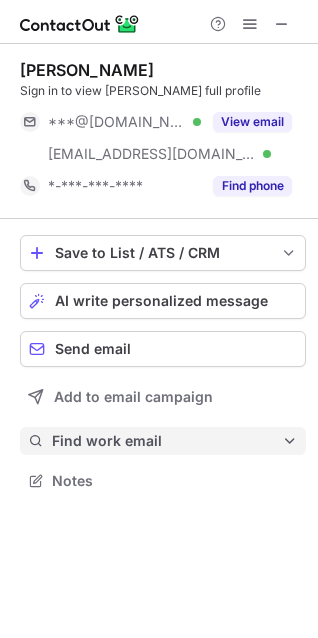 click on "Find work email" at bounding box center [167, 441] 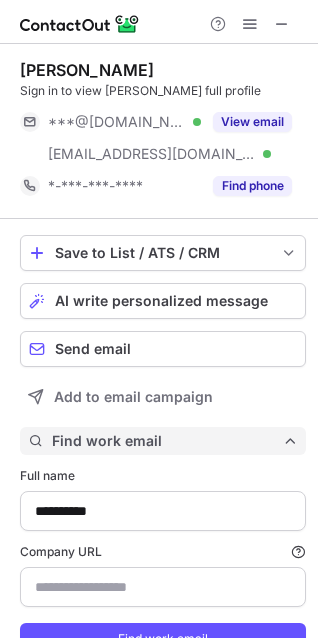 scroll, scrollTop: 10, scrollLeft: 10, axis: both 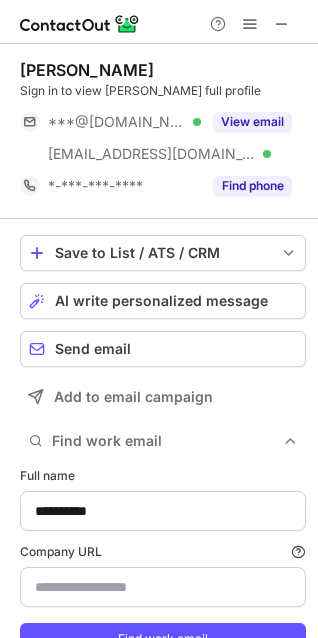 type on "**********" 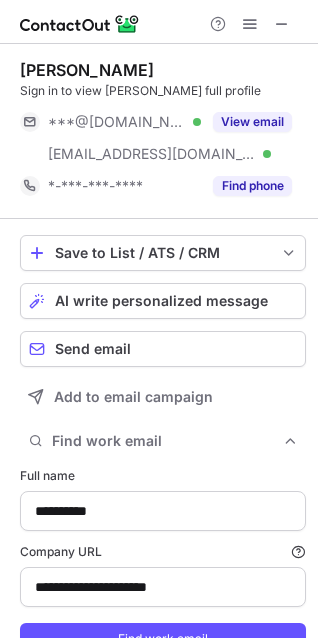 scroll, scrollTop: 85, scrollLeft: 0, axis: vertical 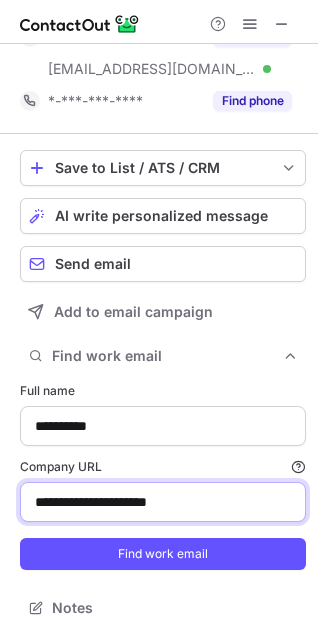 click on "**********" at bounding box center [163, 502] 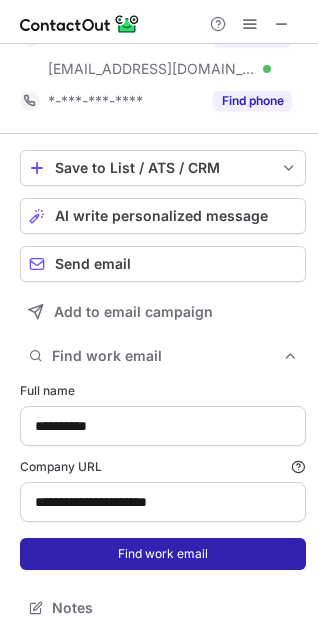 click on "Find work email" at bounding box center (163, 554) 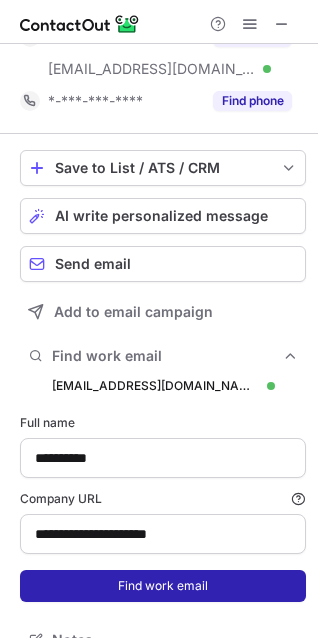scroll, scrollTop: 10, scrollLeft: 10, axis: both 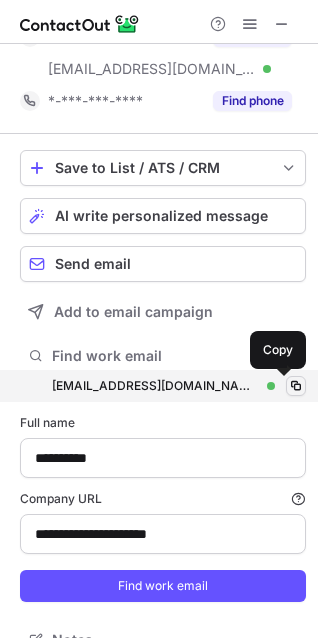 click at bounding box center (296, 386) 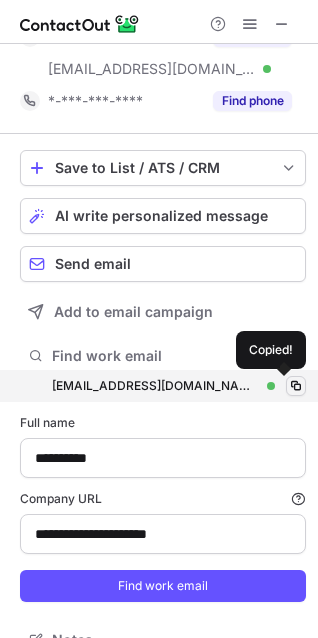 type 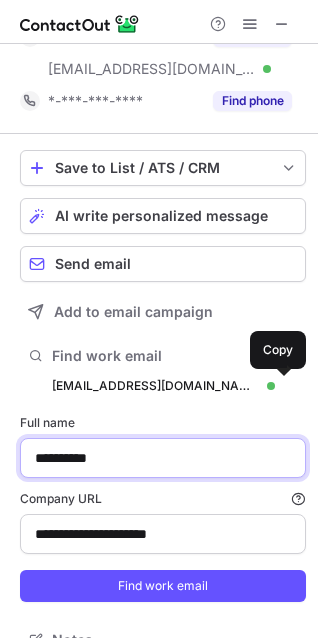 click on "**********" at bounding box center (163, 458) 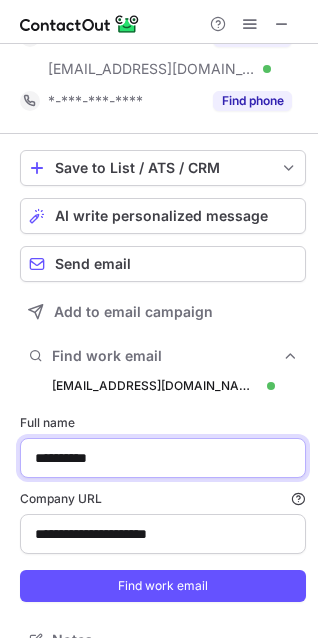 click on "**********" at bounding box center (163, 458) 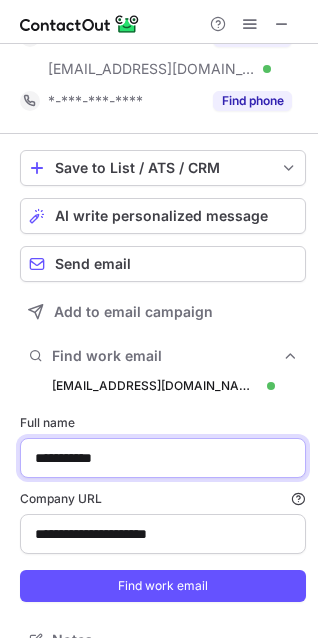scroll, scrollTop: 117, scrollLeft: 0, axis: vertical 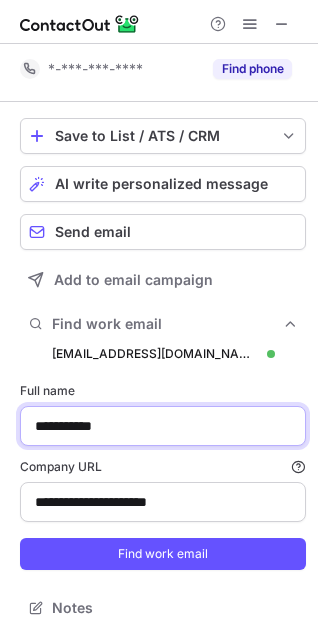 type on "**********" 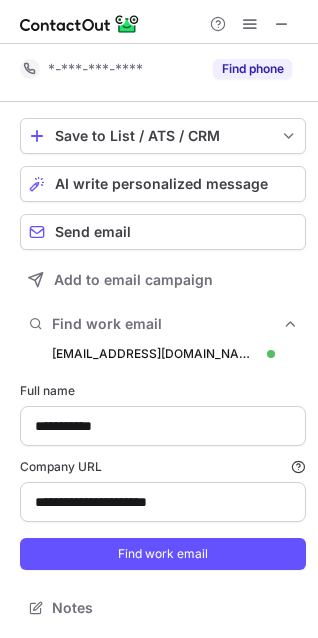 click on "**********" at bounding box center [163, 476] 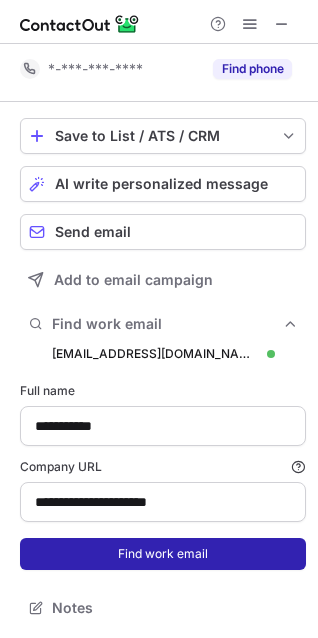 click on "Find work email" at bounding box center [163, 554] 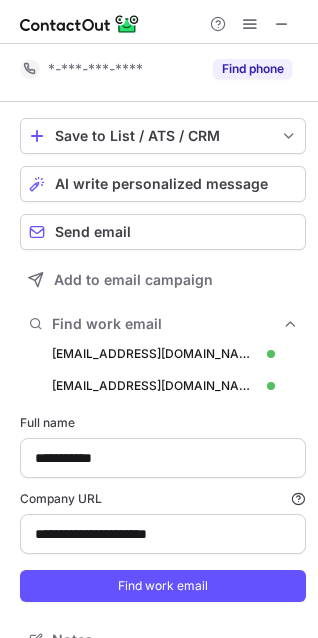 scroll, scrollTop: 10, scrollLeft: 10, axis: both 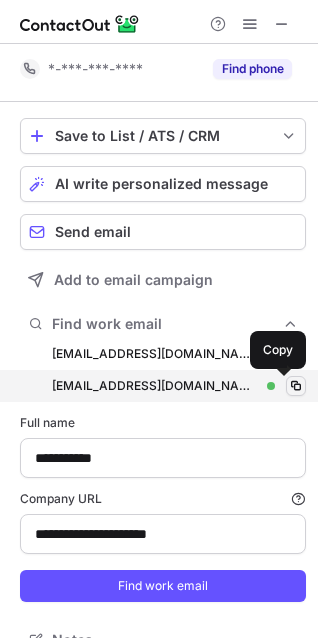 click at bounding box center [296, 386] 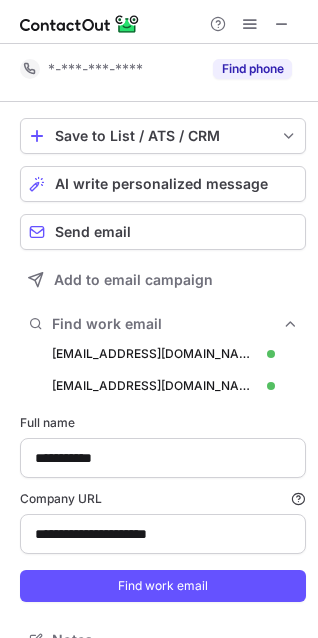 click on "**********" at bounding box center [163, 446] 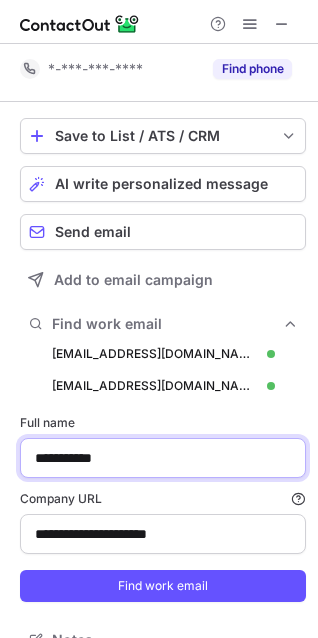 click on "**********" at bounding box center (163, 458) 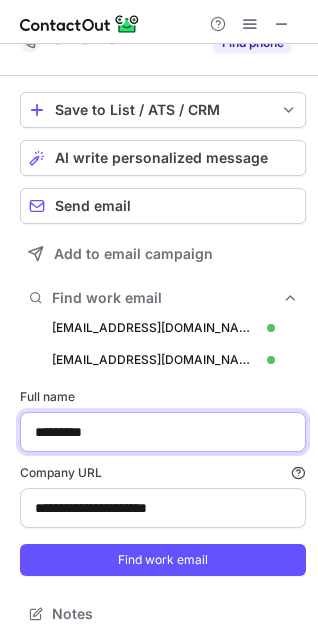 scroll, scrollTop: 149, scrollLeft: 0, axis: vertical 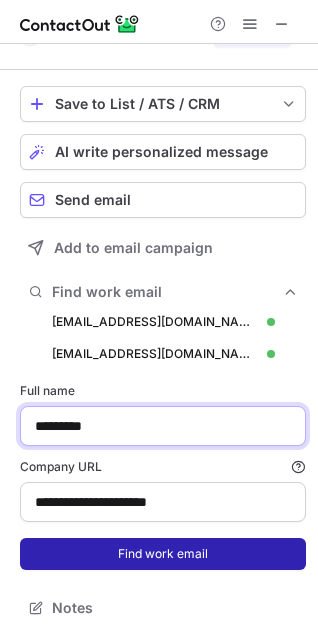 type on "*********" 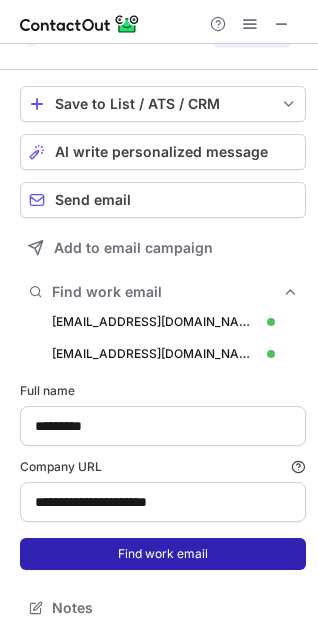click on "Find work email" at bounding box center (163, 554) 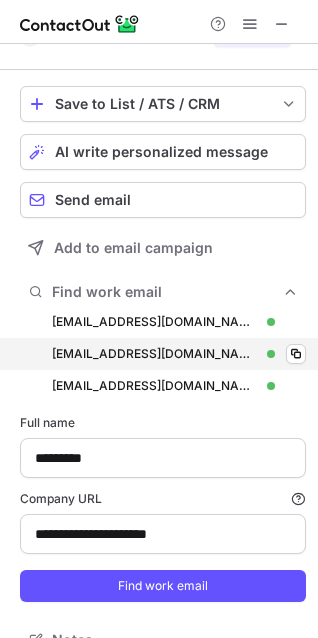 scroll, scrollTop: 10, scrollLeft: 10, axis: both 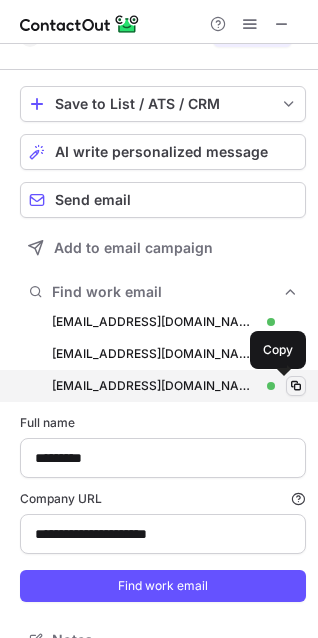type 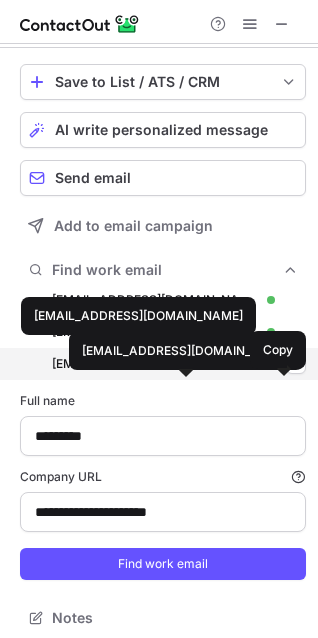 scroll, scrollTop: 181, scrollLeft: 0, axis: vertical 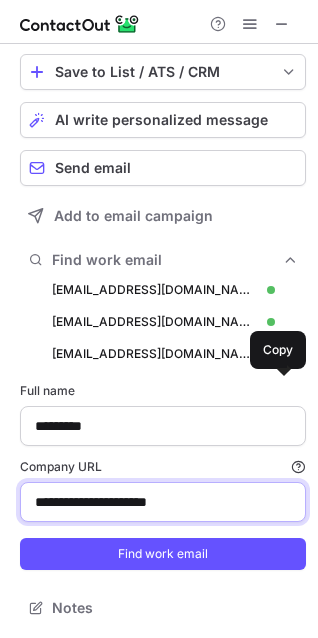 click on "**********" at bounding box center (163, 502) 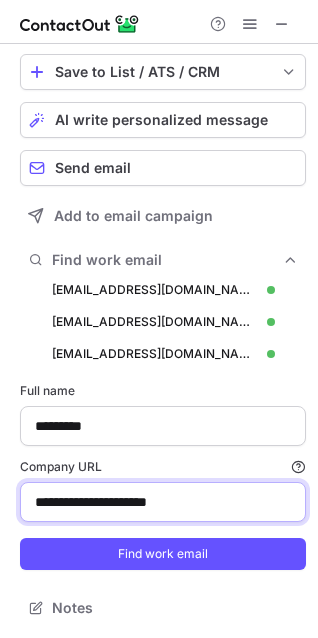 click on "**********" at bounding box center [163, 502] 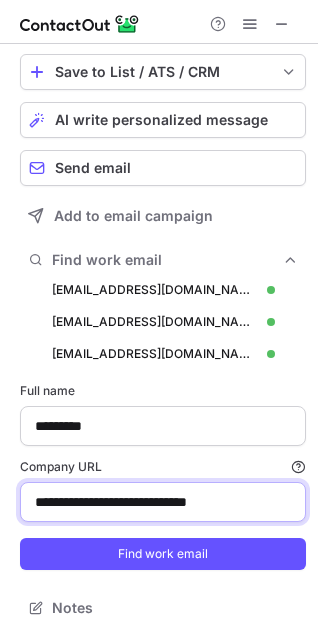click on "**********" at bounding box center [163, 502] 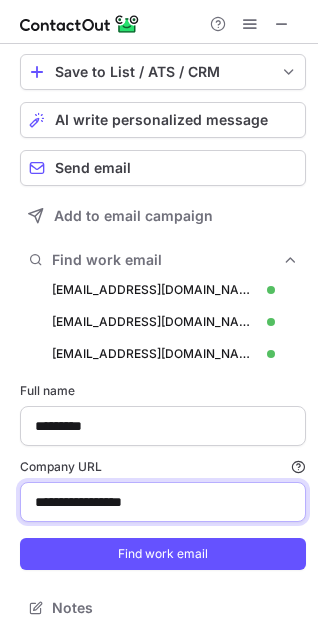 drag, startPoint x: 193, startPoint y: 510, endPoint x: -40, endPoint y: 480, distance: 234.92339 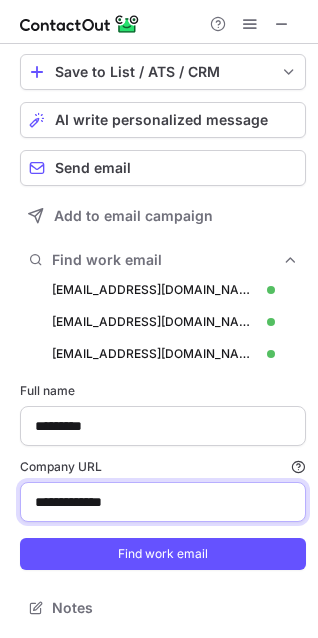 type on "**********" 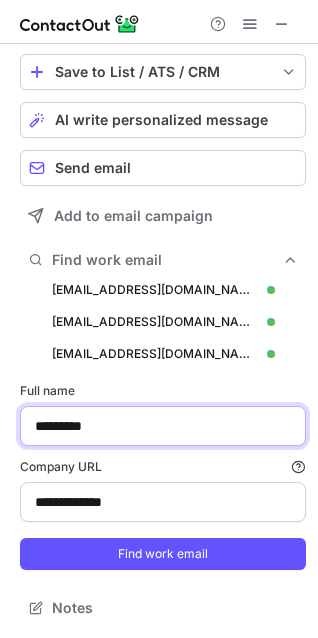 drag, startPoint x: 188, startPoint y: 431, endPoint x: -729, endPoint y: 306, distance: 925.4804 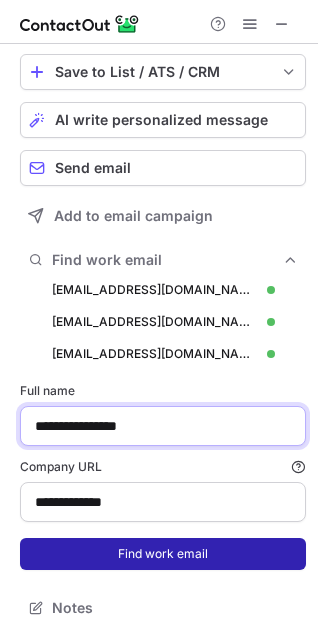 type on "**********" 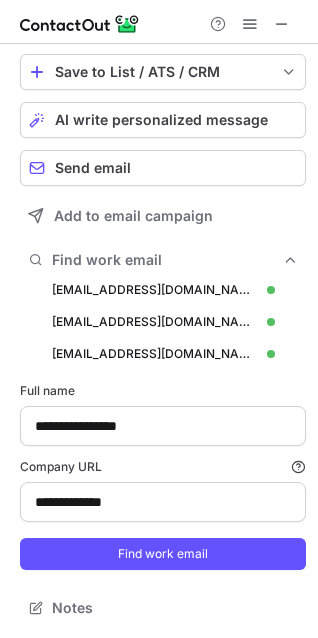 click on "Find work email" at bounding box center (163, 554) 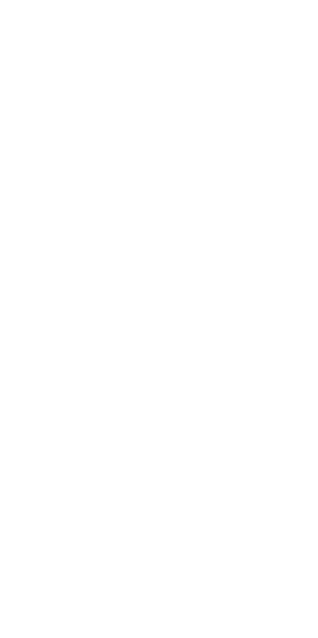 scroll, scrollTop: 0, scrollLeft: 0, axis: both 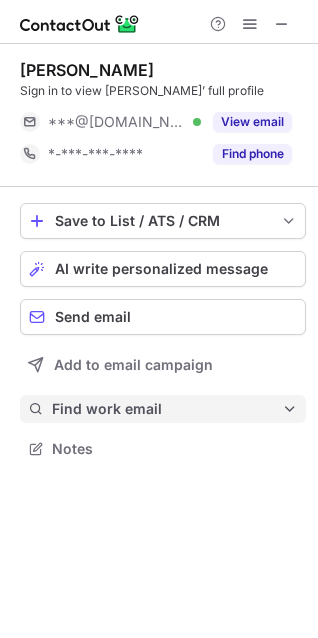 click on "Find work email" at bounding box center (167, 409) 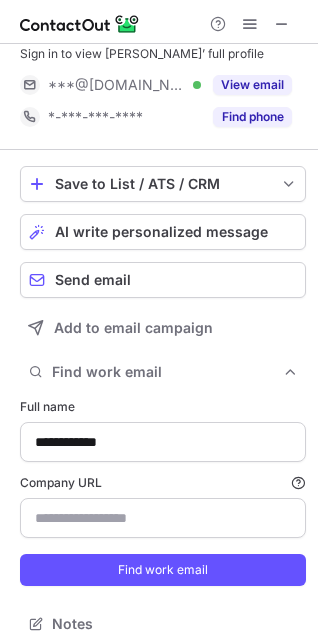 scroll, scrollTop: 53, scrollLeft: 0, axis: vertical 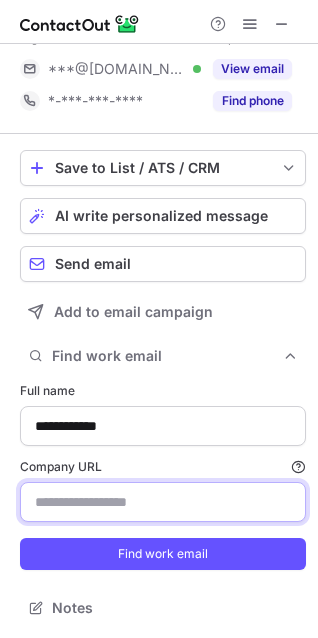 click on "Company URL Finding work email will consume 1 credit if a match is found." at bounding box center [163, 502] 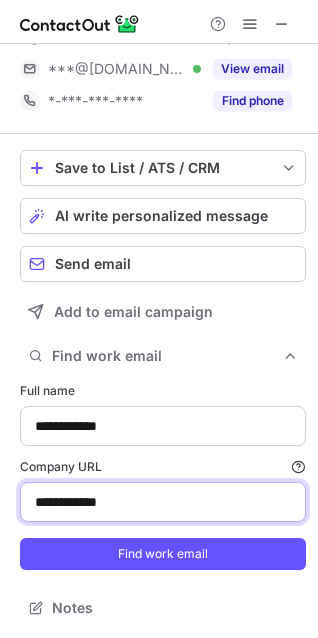 type on "**********" 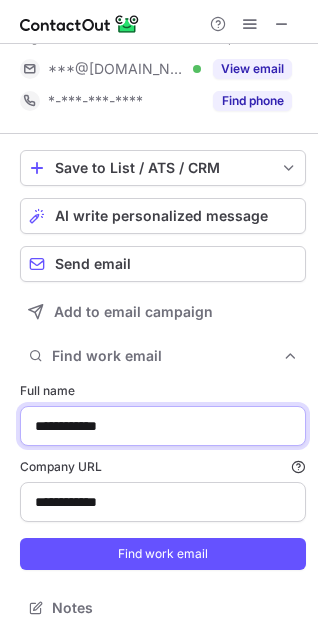 click on "**********" at bounding box center [163, 426] 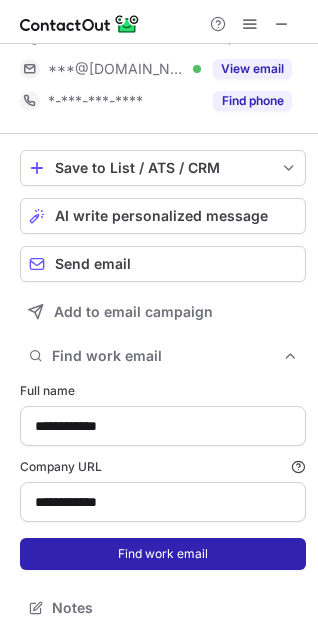 click on "Find work email" at bounding box center [163, 554] 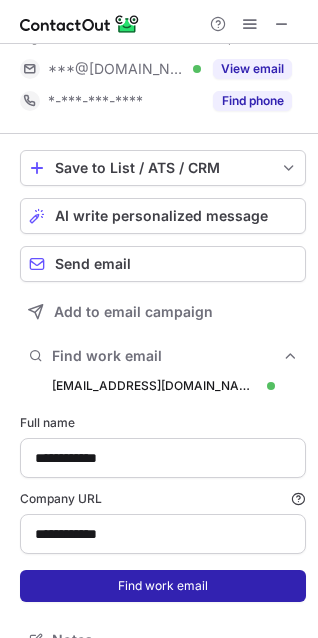 scroll, scrollTop: 10, scrollLeft: 10, axis: both 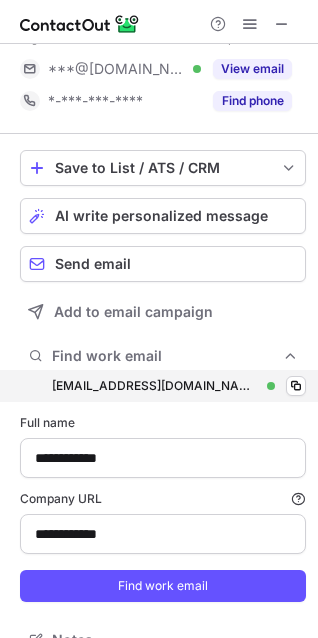 click on "[EMAIL_ADDRESS][DOMAIN_NAME] [EMAIL_ADDRESS][DOMAIN_NAME] Verified Copy" at bounding box center [163, 386] 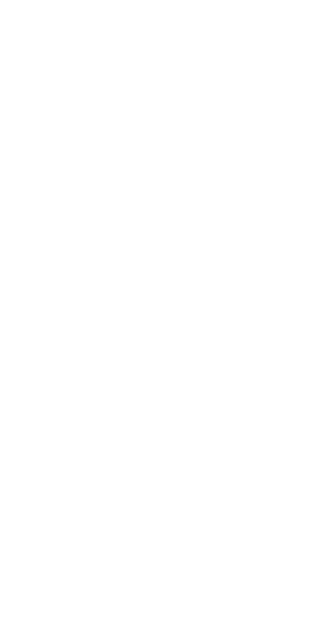 scroll, scrollTop: 0, scrollLeft: 0, axis: both 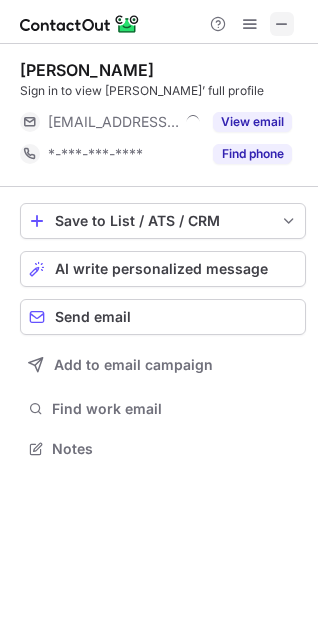 click at bounding box center [282, 24] 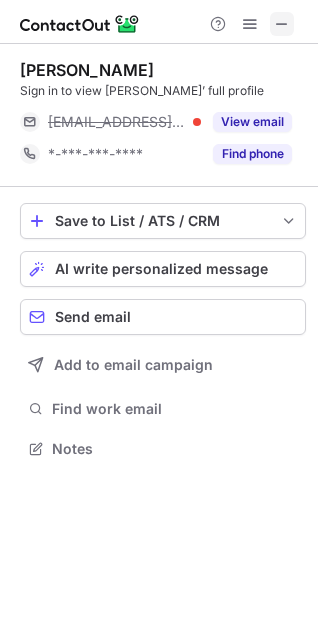 type 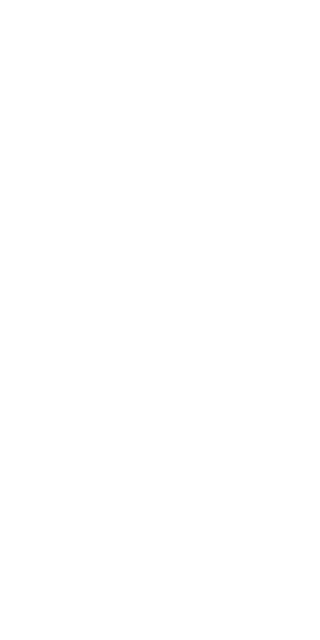 scroll, scrollTop: 0, scrollLeft: 0, axis: both 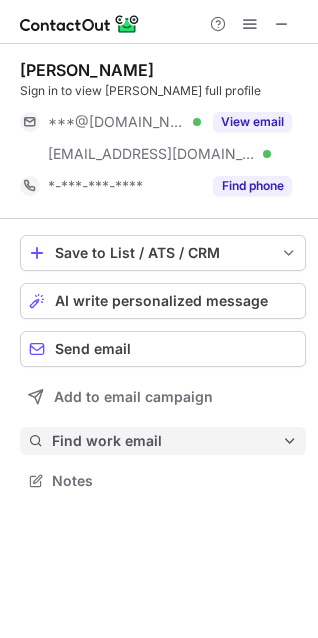click on "Find work email" at bounding box center [167, 441] 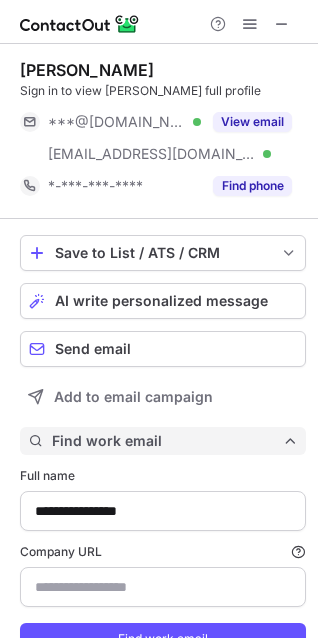 scroll, scrollTop: 10, scrollLeft: 10, axis: both 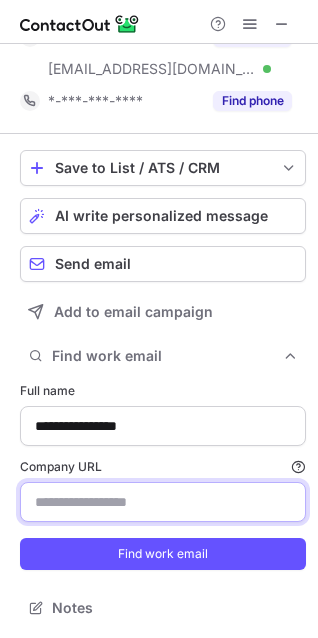 click on "Company URL Finding work email will consume 1 credit if a match is found." at bounding box center [163, 502] 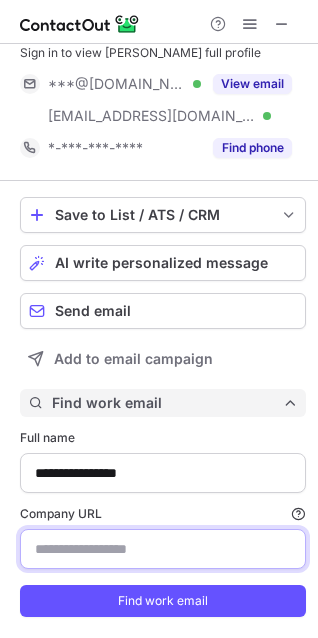 scroll, scrollTop: 0, scrollLeft: 0, axis: both 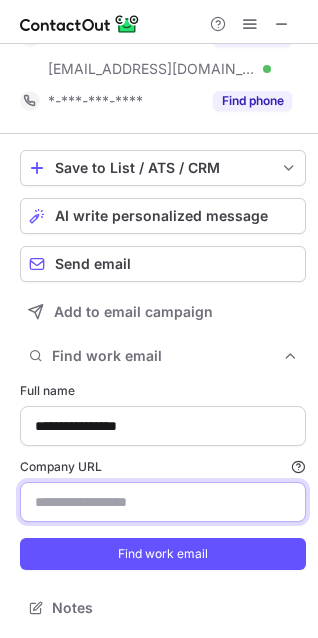 paste on "**********" 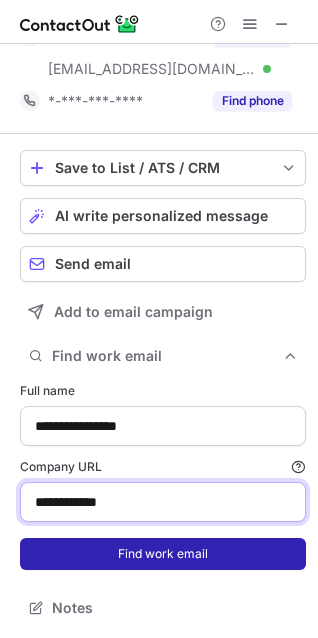 type on "**********" 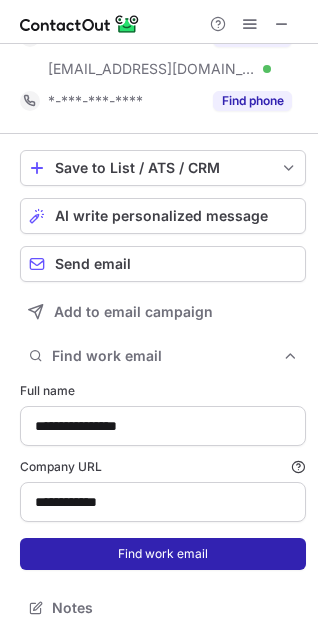 click on "Find work email" at bounding box center (163, 554) 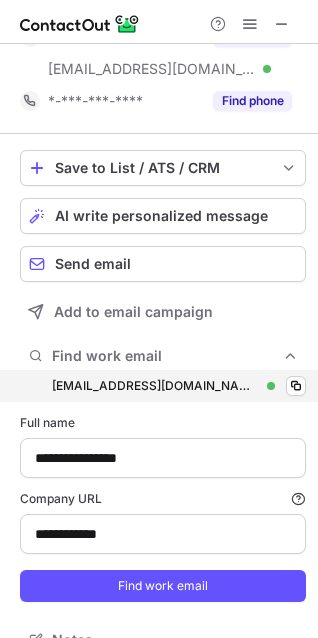 scroll, scrollTop: 10, scrollLeft: 10, axis: both 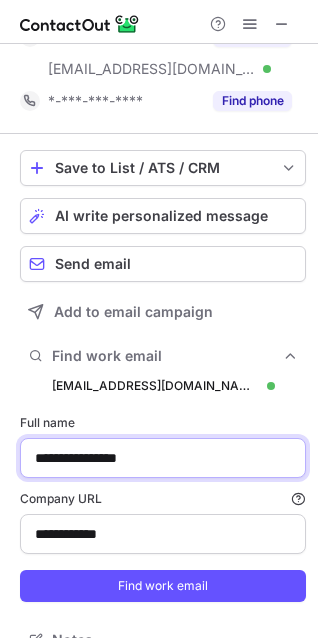 click on "**********" at bounding box center (163, 458) 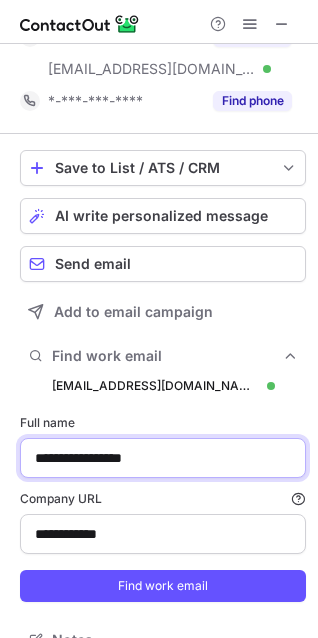 scroll, scrollTop: 117, scrollLeft: 0, axis: vertical 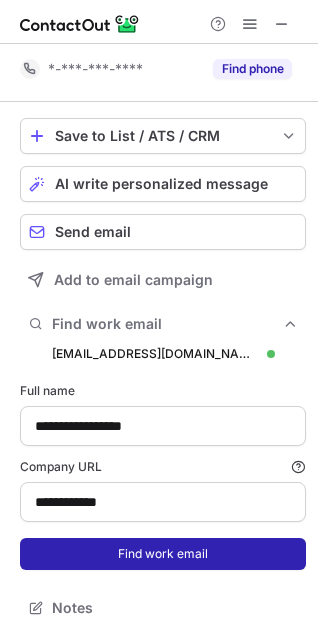 click on "Find work email" at bounding box center [163, 554] 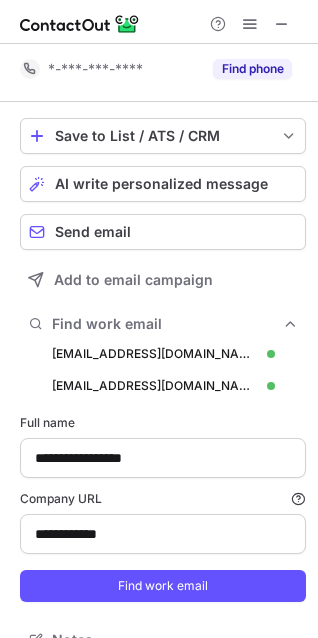 scroll, scrollTop: 10, scrollLeft: 10, axis: both 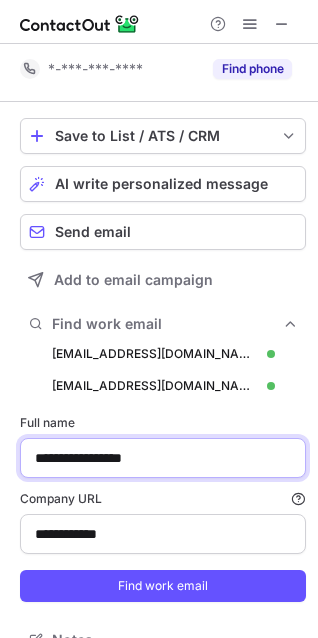click on "**********" at bounding box center [163, 458] 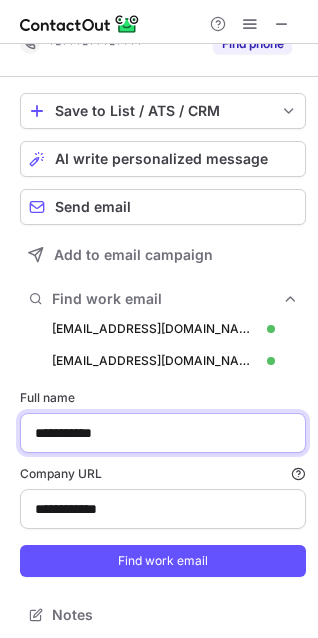 scroll, scrollTop: 149, scrollLeft: 0, axis: vertical 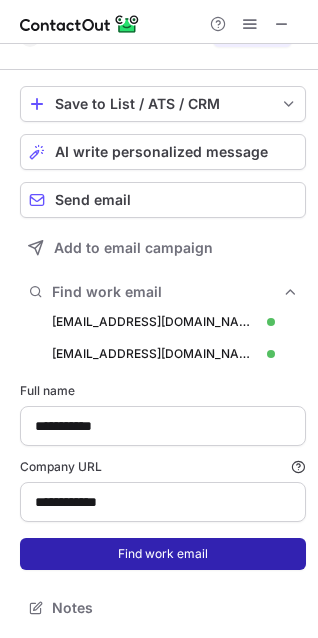 click on "Find work email" at bounding box center [163, 554] 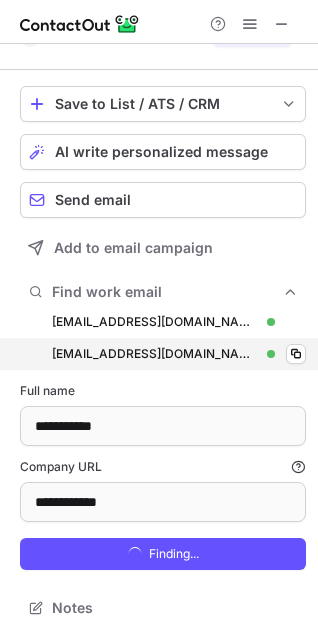 click on "paniskoff@bpigroup.com paniskoff@bpigroup.com Verified Copy" at bounding box center (163, 354) 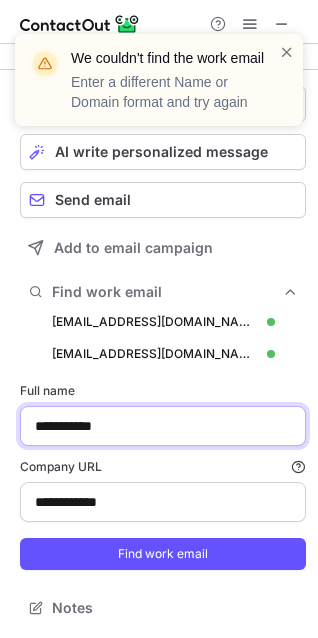 click on "**********" at bounding box center (163, 426) 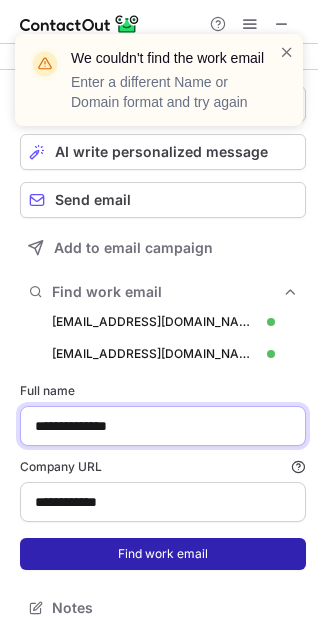 type on "**********" 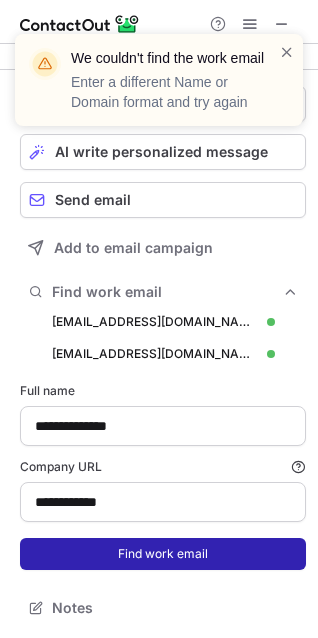 click on "Find work email" at bounding box center [163, 554] 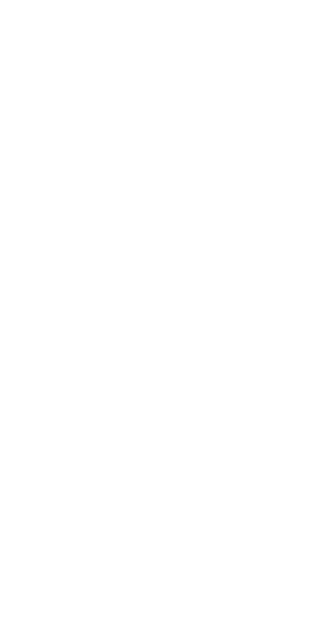 scroll, scrollTop: 0, scrollLeft: 0, axis: both 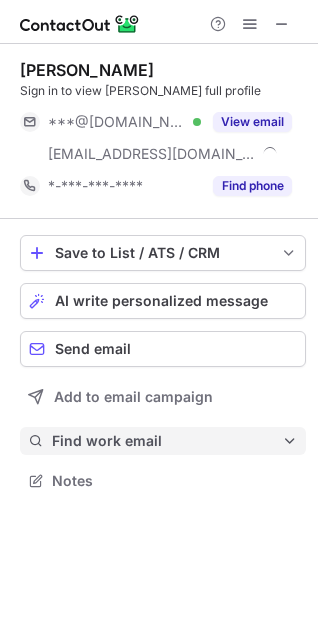 click on "Find work email" at bounding box center (167, 441) 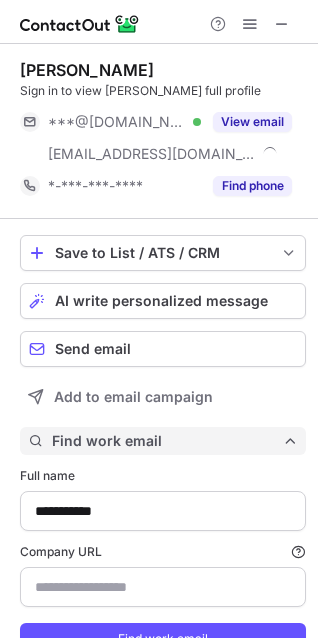 scroll, scrollTop: 10, scrollLeft: 10, axis: both 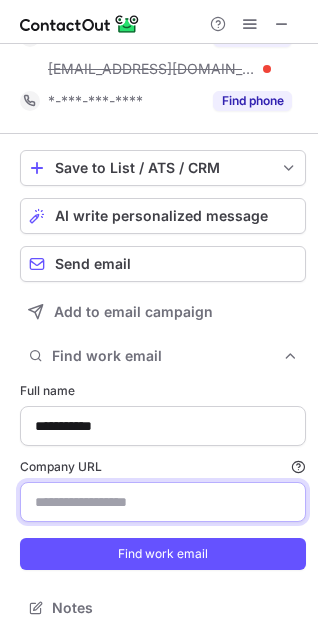 click on "Company URL Finding work email will consume 1 credit if a match is found." at bounding box center [163, 502] 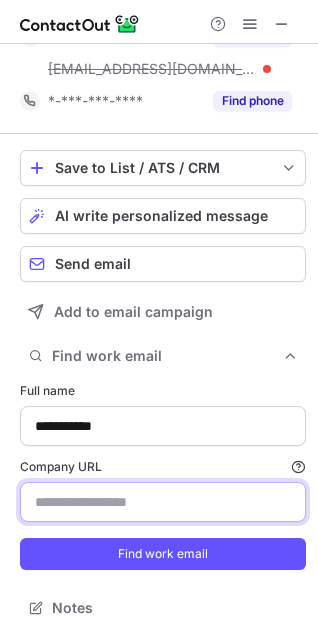 paste on "**********" 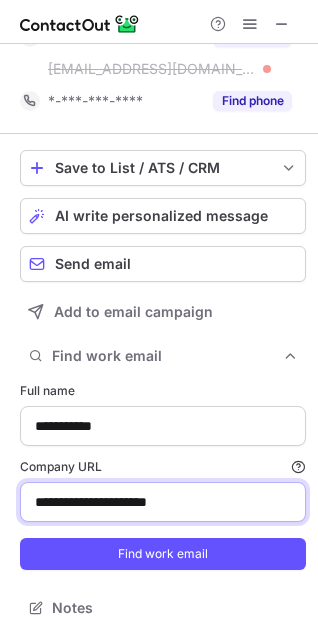 click on "**********" at bounding box center [163, 502] 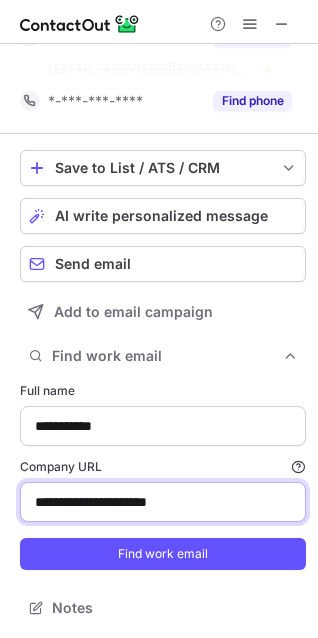 drag, startPoint x: 126, startPoint y: 515, endPoint x: 208, endPoint y: 512, distance: 82.05486 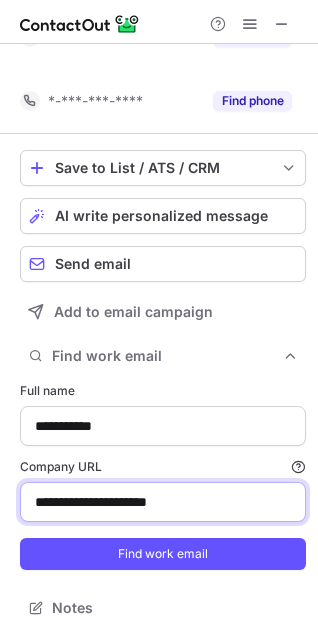 scroll, scrollTop: 647, scrollLeft: 304, axis: both 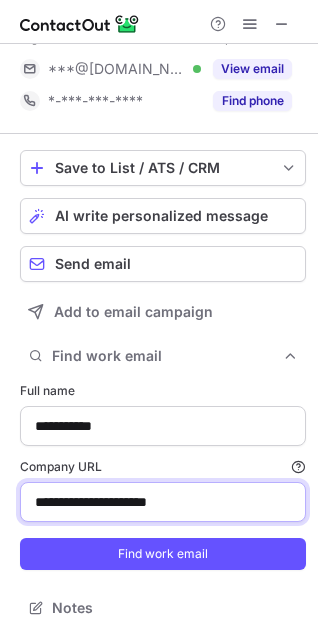 click on "**********" at bounding box center (163, 502) 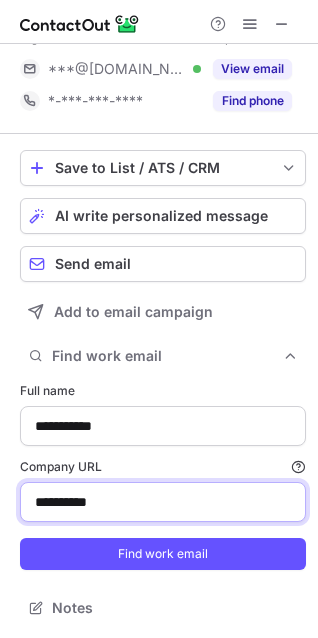 drag, startPoint x: 240, startPoint y: 505, endPoint x: -46, endPoint y: 500, distance: 286.0437 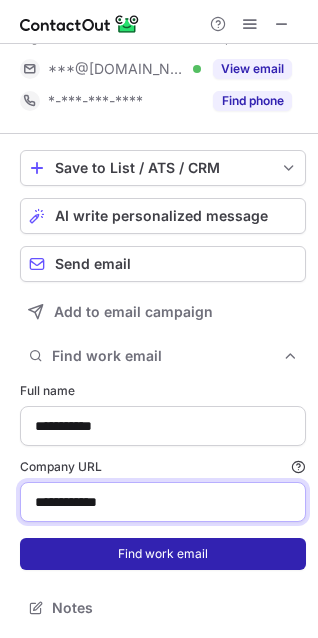 type on "**********" 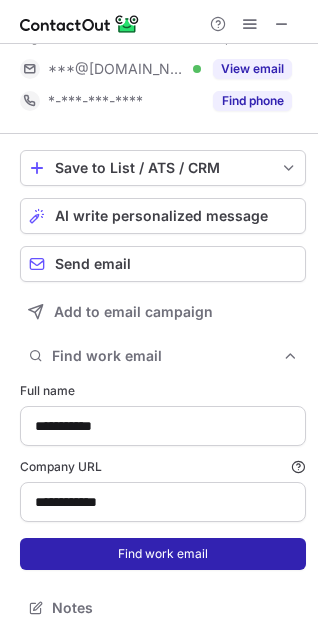 click on "Find work email" at bounding box center [163, 554] 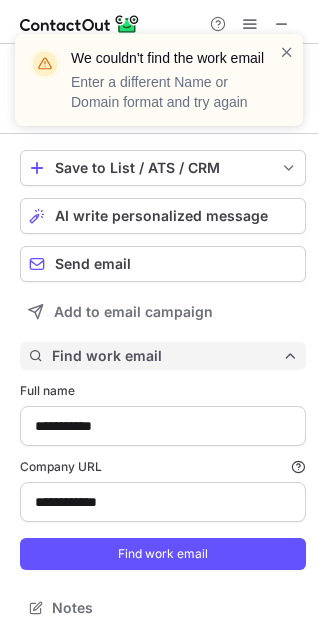 scroll, scrollTop: 0, scrollLeft: 0, axis: both 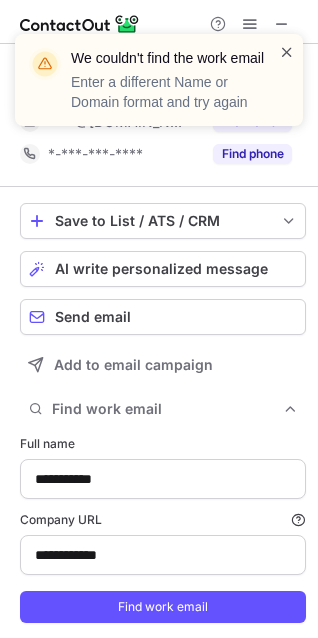 click at bounding box center (287, 52) 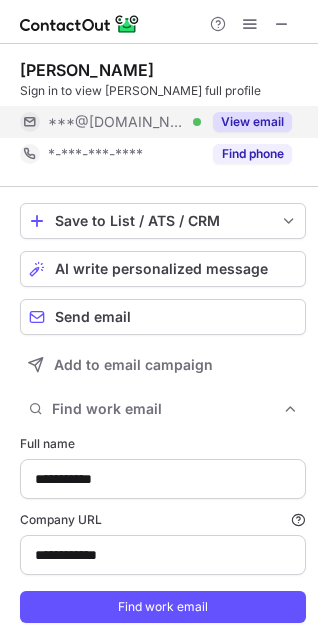 click on "View email" at bounding box center [252, 122] 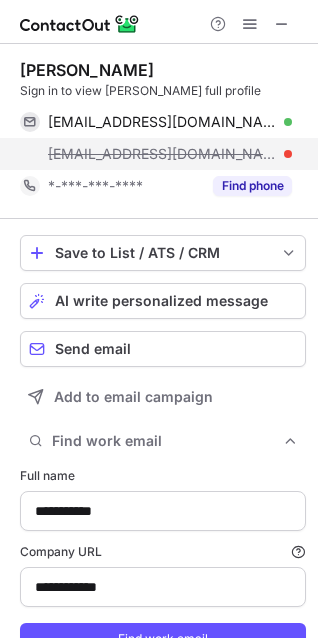 scroll, scrollTop: 10, scrollLeft: 10, axis: both 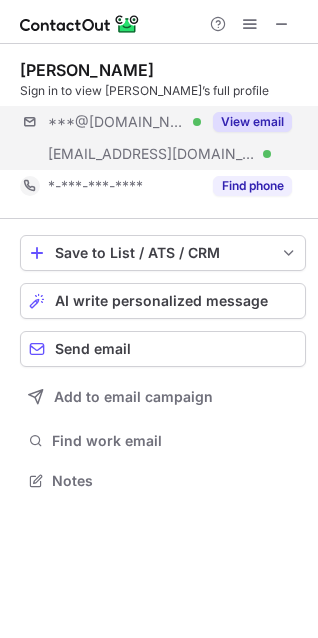 click on "***@gmail.com Verified ***@bpimedia.com Verified View email" at bounding box center [163, 138] 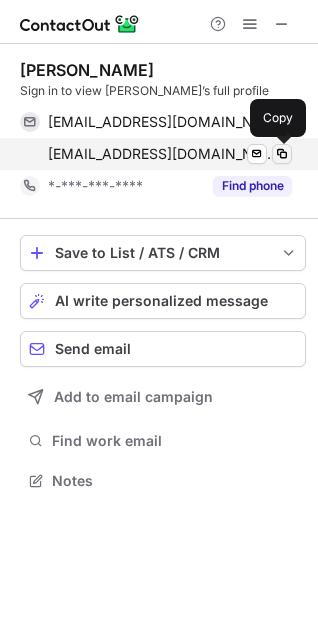 click at bounding box center (282, 154) 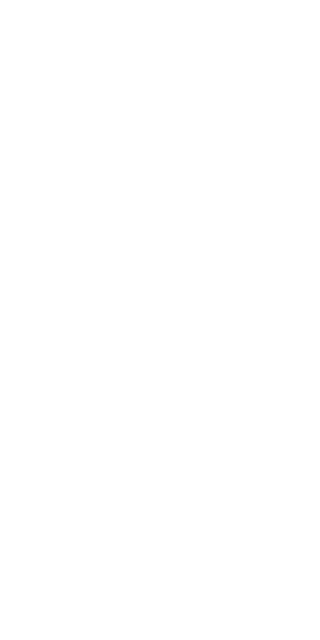 scroll, scrollTop: 0, scrollLeft: 0, axis: both 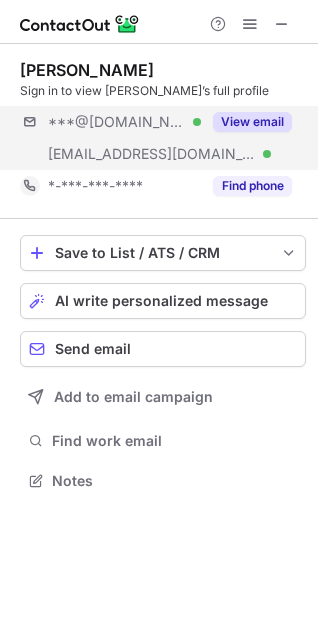 click on "***@yahoo.com Verified ***@bluebeyondconsulting.com Verified View email" at bounding box center [163, 138] 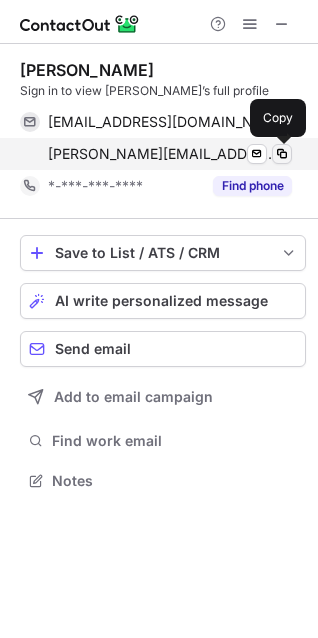 click at bounding box center [282, 154] 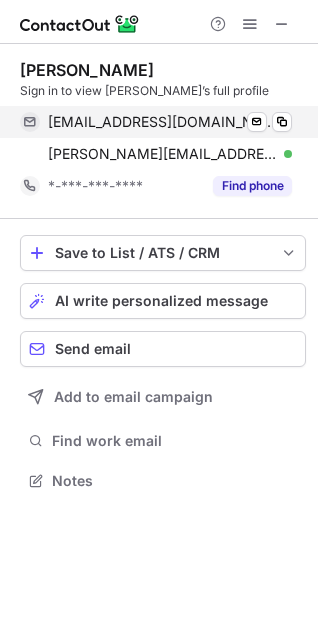 type 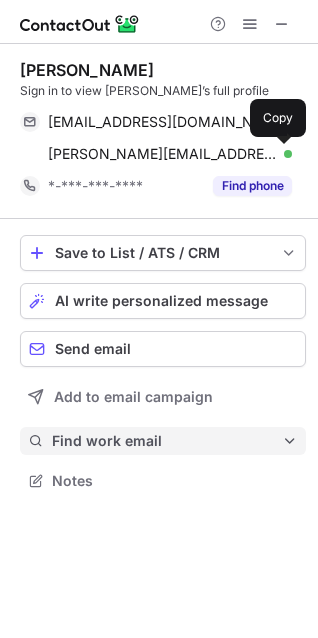 click on "Find work email" at bounding box center [167, 441] 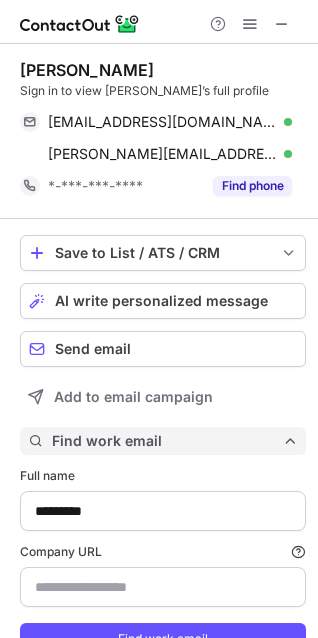 scroll, scrollTop: 10, scrollLeft: 10, axis: both 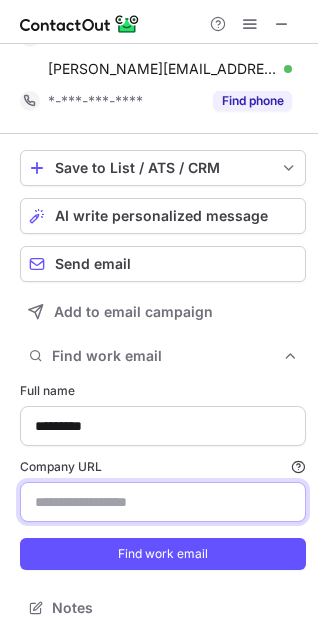 click on "Company URL Finding work email will consume 1 credit if a match is found." at bounding box center [163, 502] 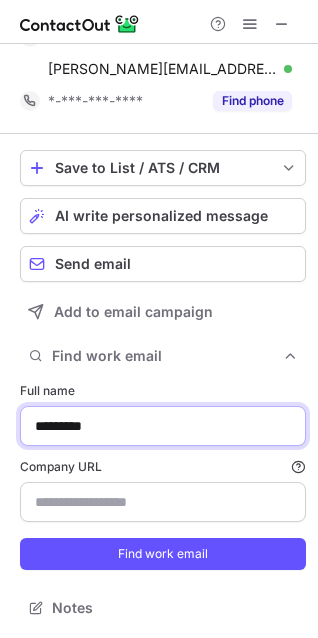 click on "*********" at bounding box center [163, 426] 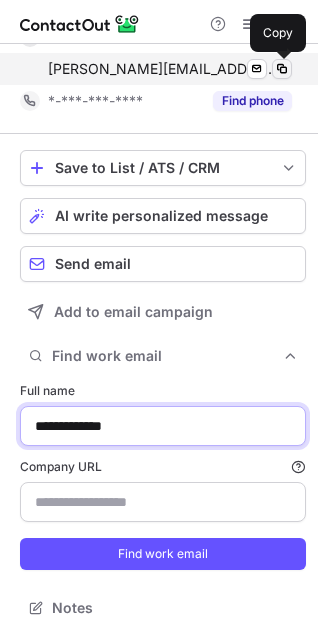type on "**********" 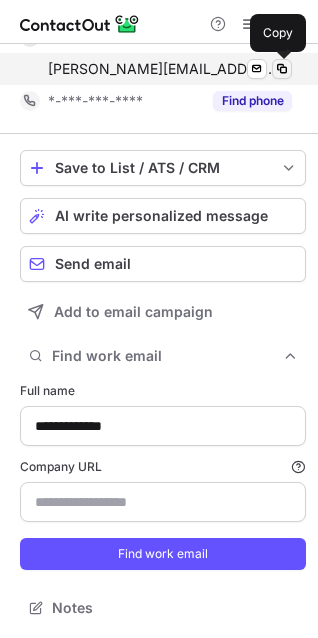 click at bounding box center (282, 69) 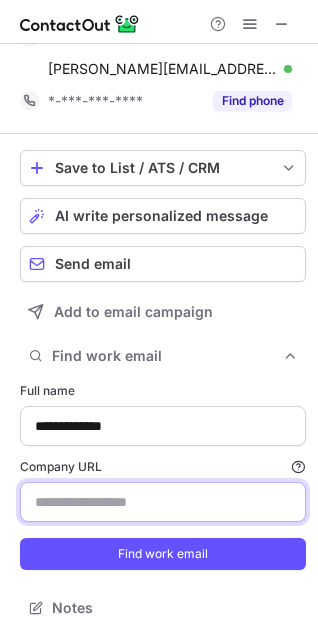 click on "Company URL Finding work email will consume 1 credit if a match is found." at bounding box center [163, 502] 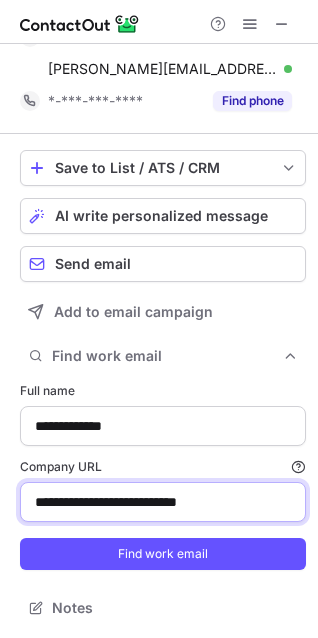 click on "**********" at bounding box center (163, 502) 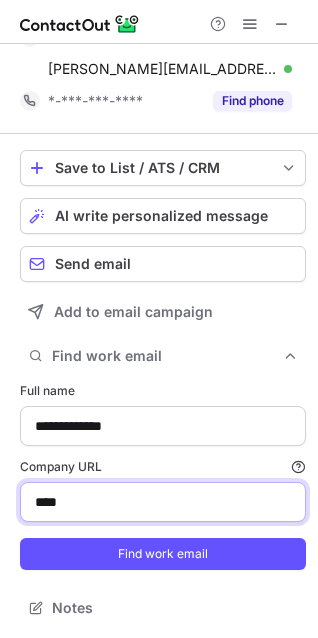drag, startPoint x: 255, startPoint y: 503, endPoint x: -192, endPoint y: 503, distance: 447 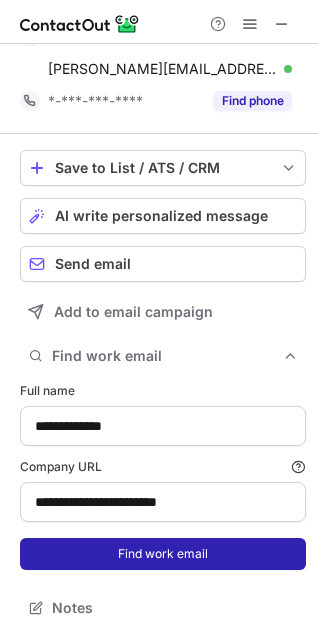 click on "Find work email" at bounding box center [163, 554] 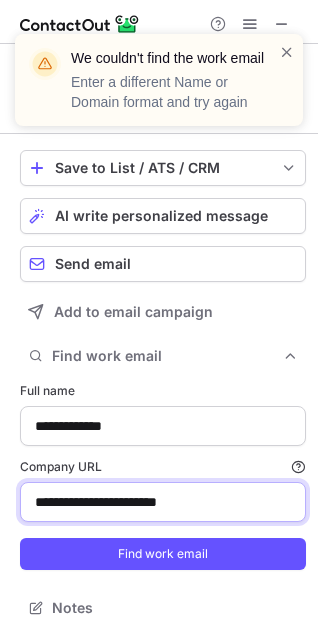 click on "**********" at bounding box center (163, 502) 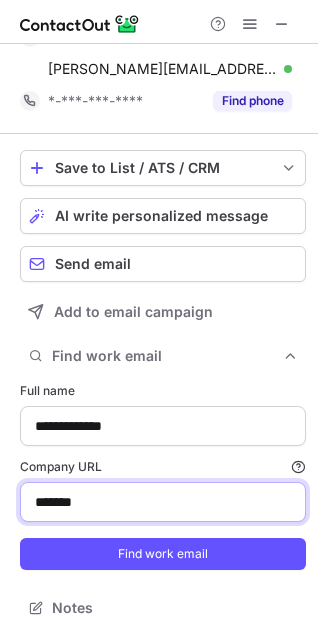 type on "*******" 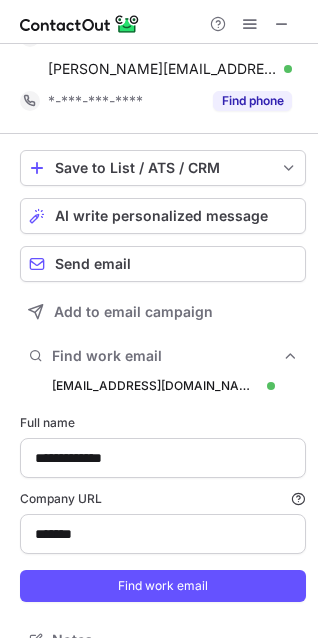 scroll, scrollTop: 10, scrollLeft: 10, axis: both 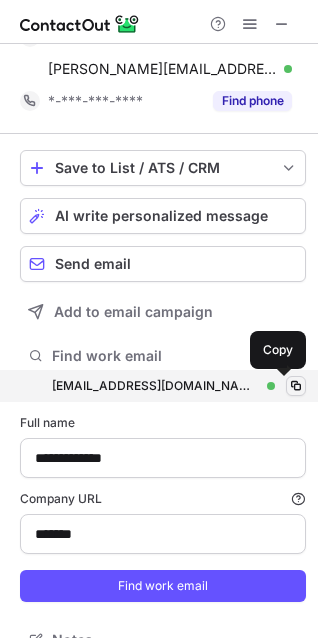 click at bounding box center [296, 386] 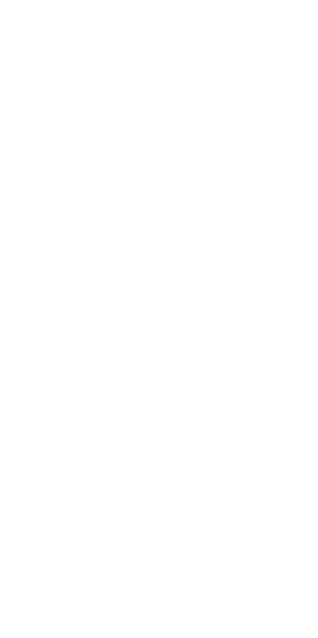 scroll, scrollTop: 0, scrollLeft: 0, axis: both 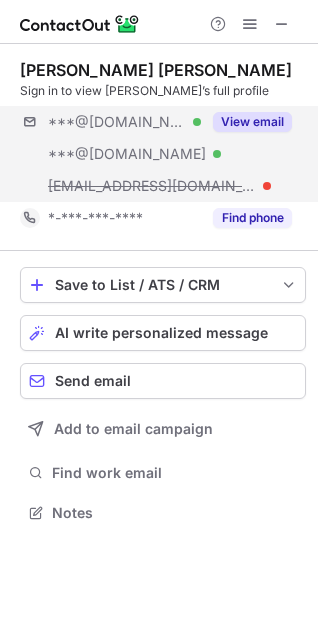 click on "***@[DOMAIN_NAME] Verified ***@[DOMAIN_NAME] Verified [EMAIL_ADDRESS][DOMAIN_NAME] View email" at bounding box center (163, 154) 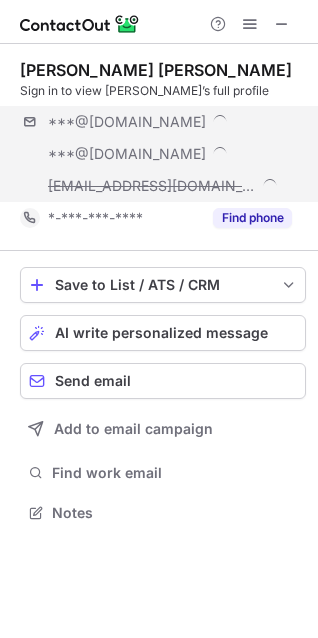 scroll, scrollTop: 10, scrollLeft: 10, axis: both 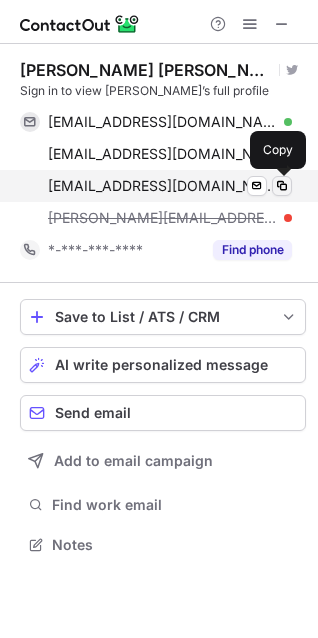 click at bounding box center [282, 186] 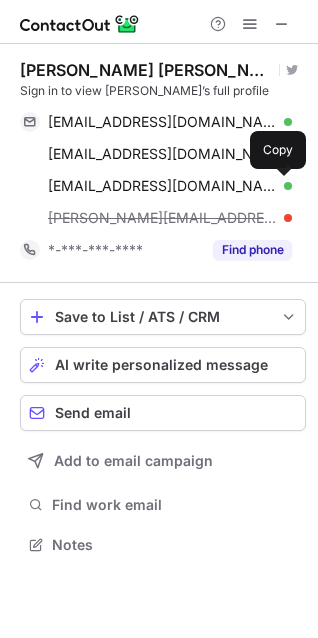 type 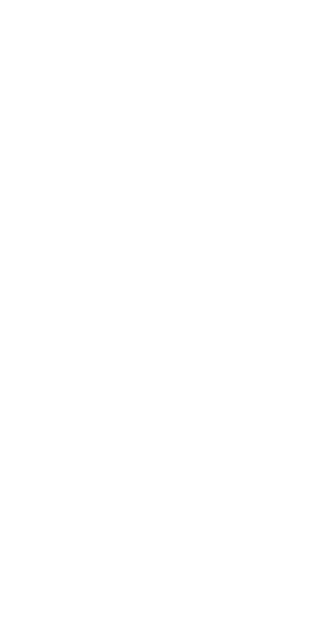 scroll, scrollTop: 0, scrollLeft: 0, axis: both 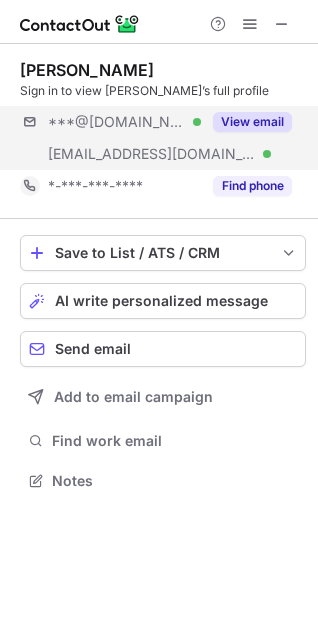click on "***@[DOMAIN_NAME] Verified [EMAIL_ADDRESS][DOMAIN_NAME] Verified View email" at bounding box center [163, 138] 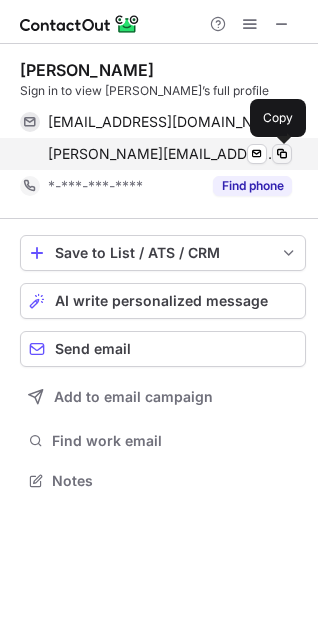 click at bounding box center (282, 154) 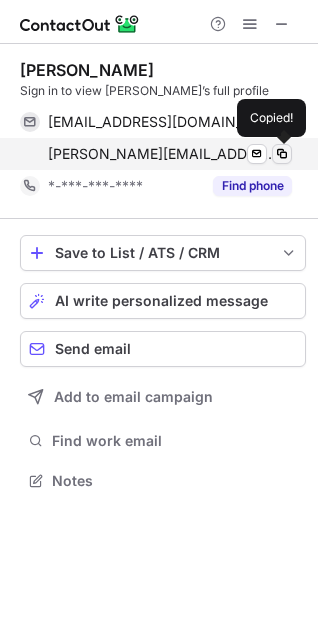 type 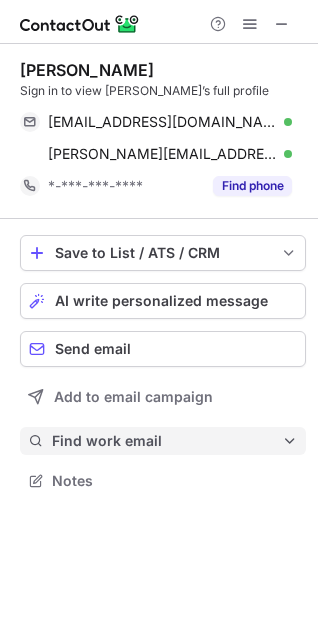 click on "Find work email" at bounding box center [163, 441] 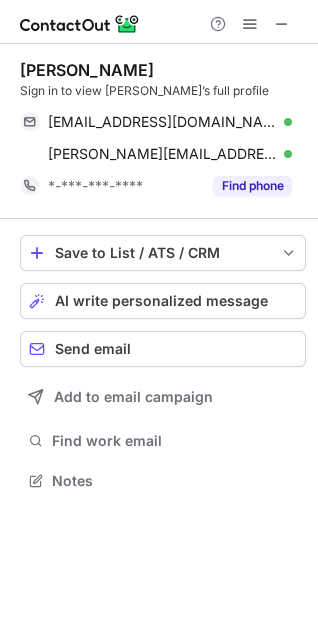 scroll, scrollTop: 10, scrollLeft: 10, axis: both 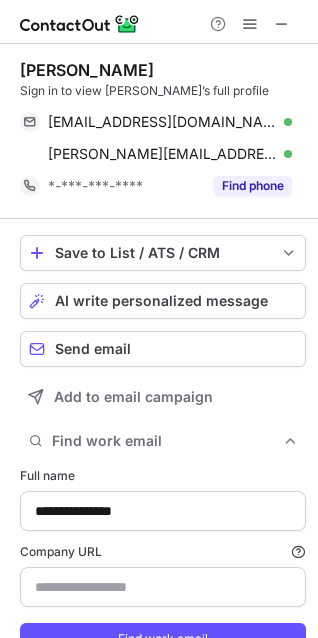 type on "*********" 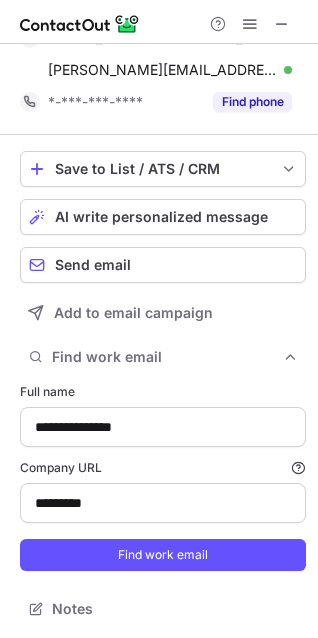 scroll, scrollTop: 85, scrollLeft: 0, axis: vertical 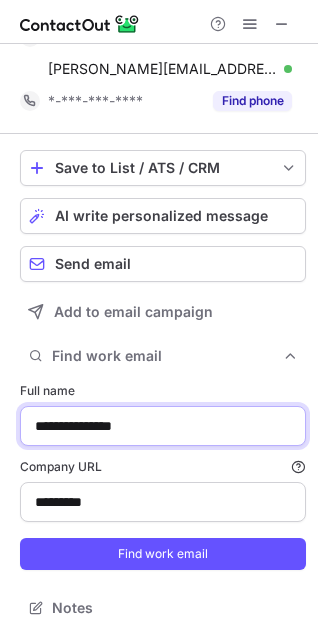 drag, startPoint x: 178, startPoint y: 428, endPoint x: -147, endPoint y: 411, distance: 325.4443 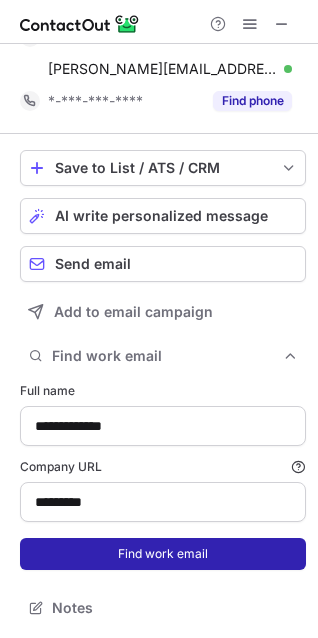 click on "Find work email" at bounding box center [163, 554] 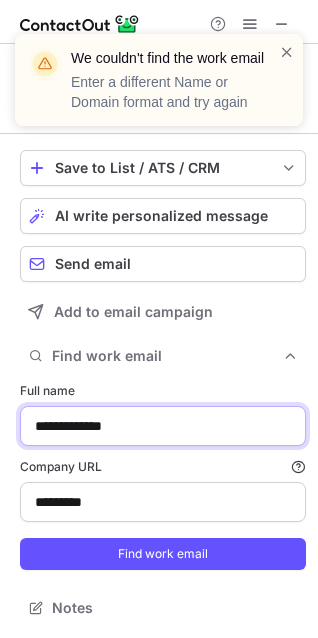 click on "**********" at bounding box center (163, 426) 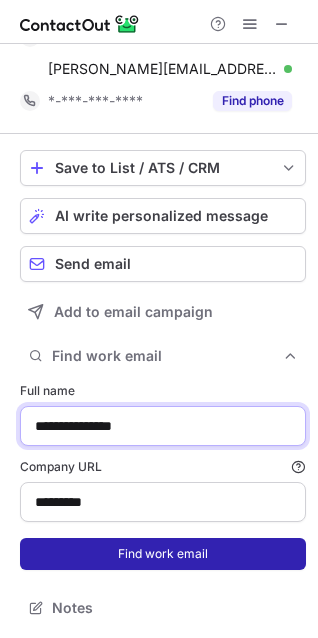 type on "**********" 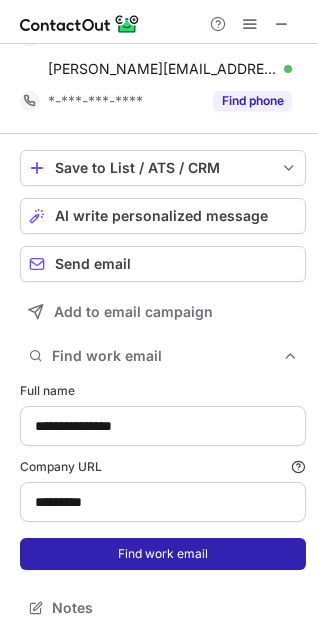 click on "Find work email" at bounding box center (163, 554) 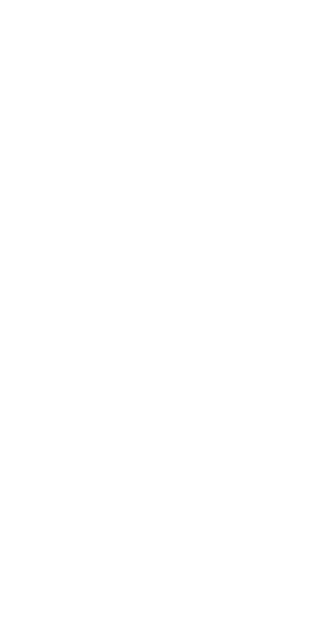 scroll, scrollTop: 0, scrollLeft: 0, axis: both 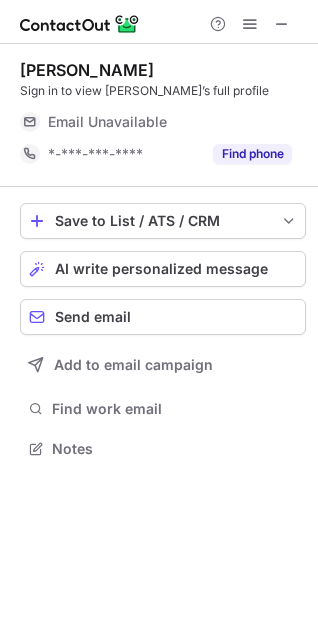 click at bounding box center [250, 24] 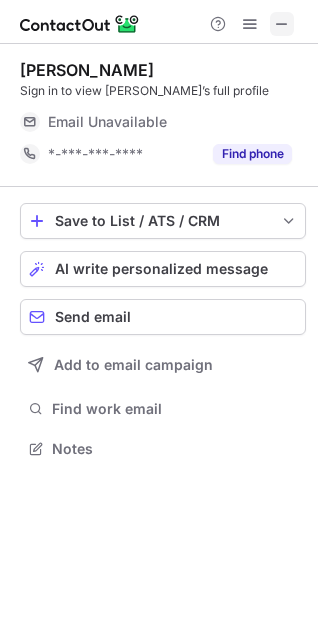 click at bounding box center (282, 24) 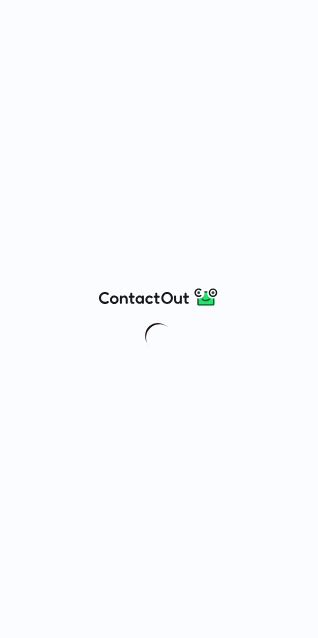 scroll, scrollTop: 0, scrollLeft: 0, axis: both 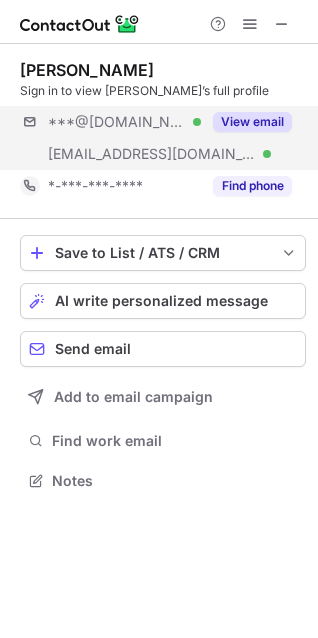 click on "***@[DOMAIN_NAME] Verified [EMAIL_ADDRESS][DOMAIN_NAME] Verified View email" at bounding box center (163, 138) 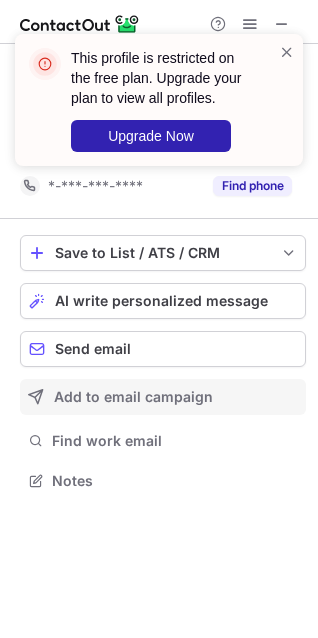 drag, startPoint x: 147, startPoint y: 440, endPoint x: 146, endPoint y: 410, distance: 30.016663 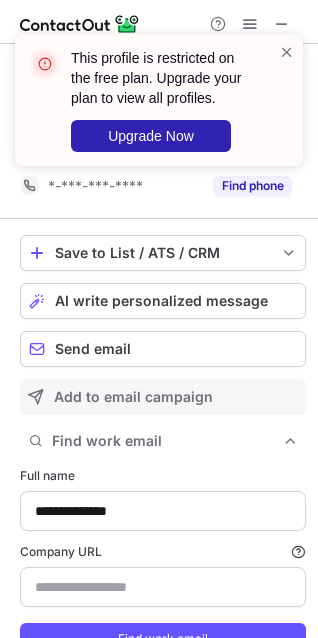 scroll, scrollTop: 10, scrollLeft: 10, axis: both 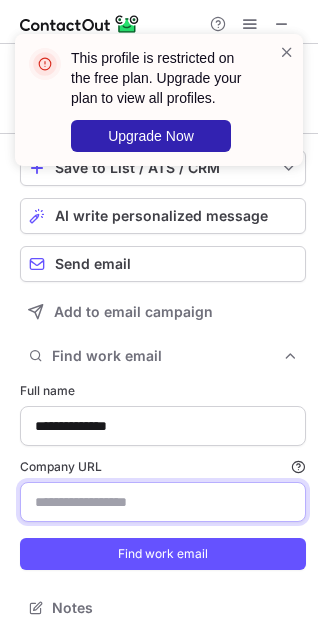 click on "Company URL Finding work email will consume 1 credit if a match is found." at bounding box center [163, 502] 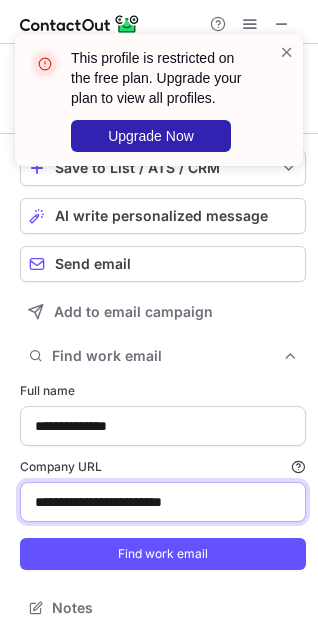 click on "**********" at bounding box center [163, 502] 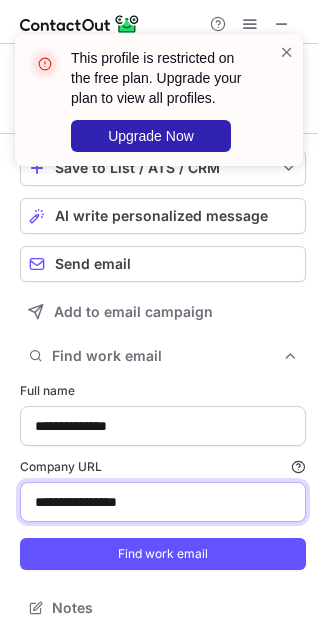 drag, startPoint x: 230, startPoint y: 510, endPoint x: -82, endPoint y: 498, distance: 312.23068 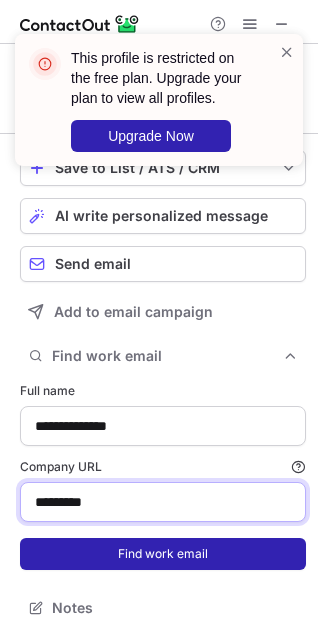 type on "*********" 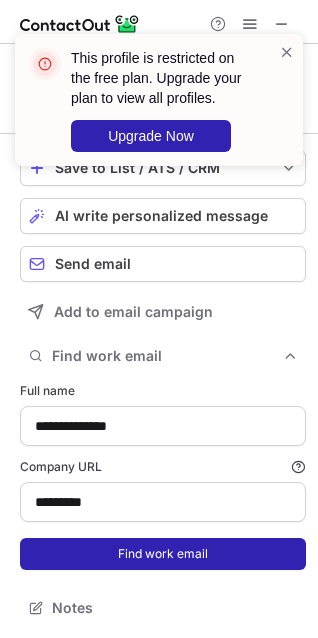 click on "Find work email" at bounding box center [163, 554] 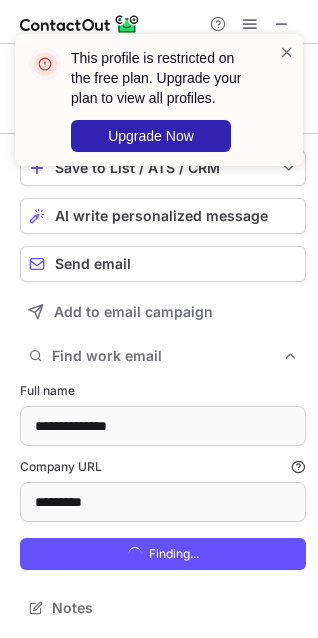 scroll, scrollTop: 10, scrollLeft: 10, axis: both 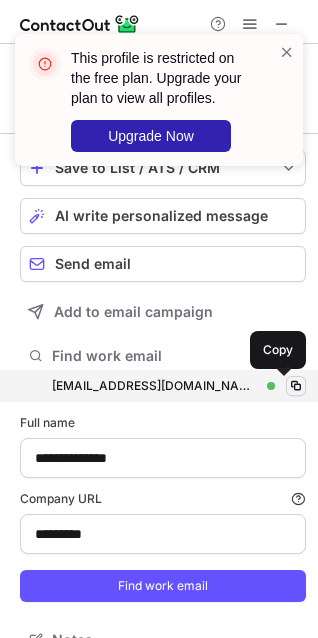 click at bounding box center [296, 386] 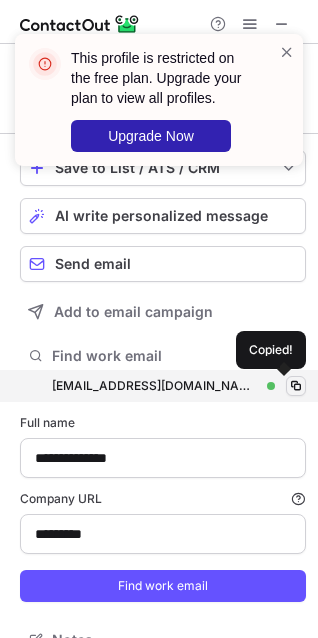 type 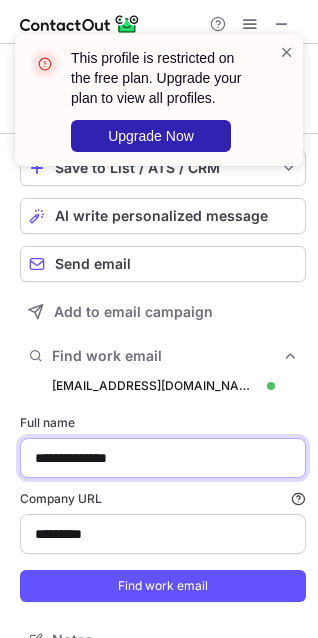 click on "**********" at bounding box center [163, 458] 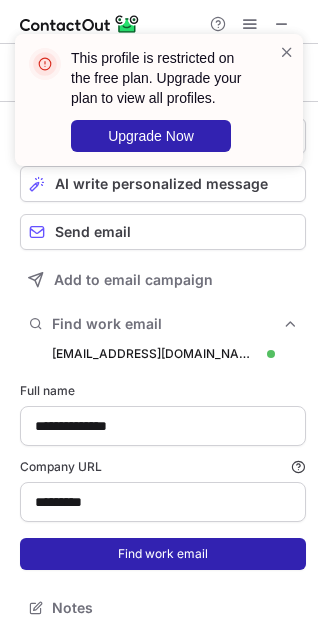 click on "Find work email" at bounding box center [163, 554] 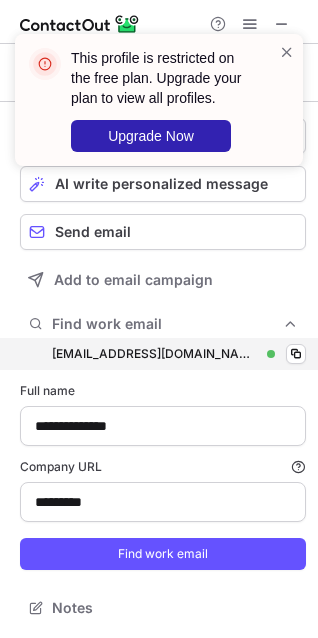 click on "tameem.hourani@rapdev.io tameem.hourani@rapdev.io Verified Copy" at bounding box center [163, 354] 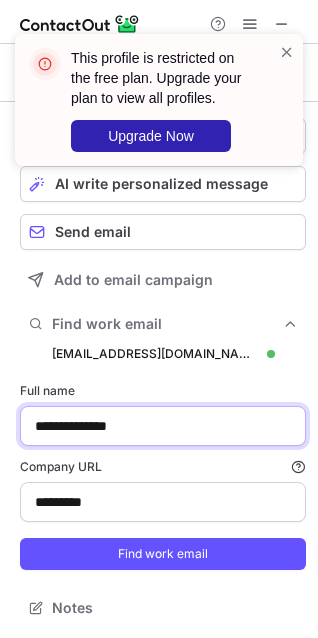 click on "**********" at bounding box center [163, 426] 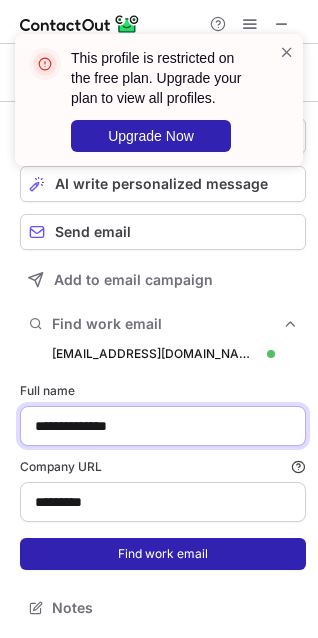 type on "**********" 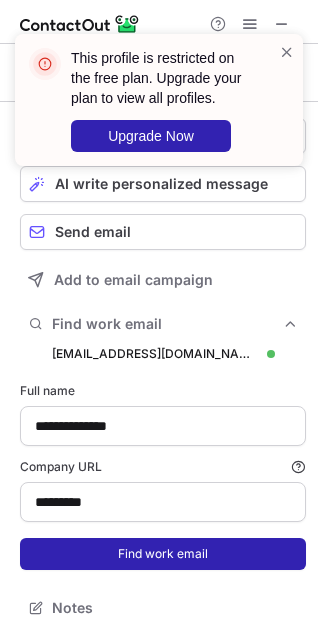 click on "Find work email" at bounding box center (163, 554) 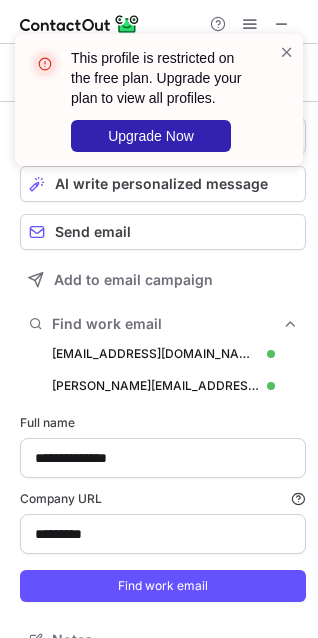 scroll, scrollTop: 10, scrollLeft: 10, axis: both 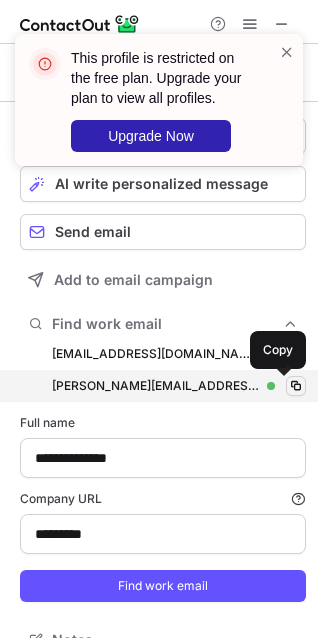 click at bounding box center (296, 386) 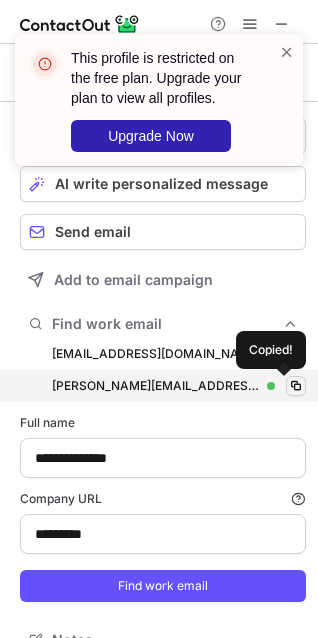 type 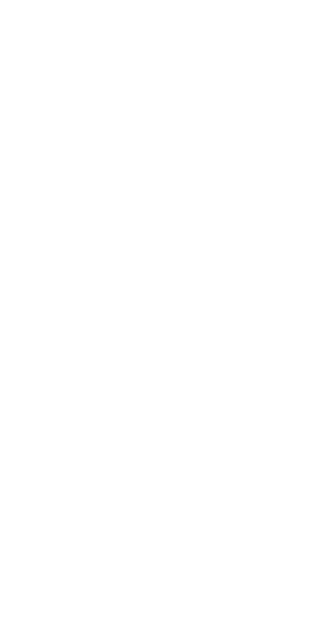 scroll, scrollTop: 0, scrollLeft: 0, axis: both 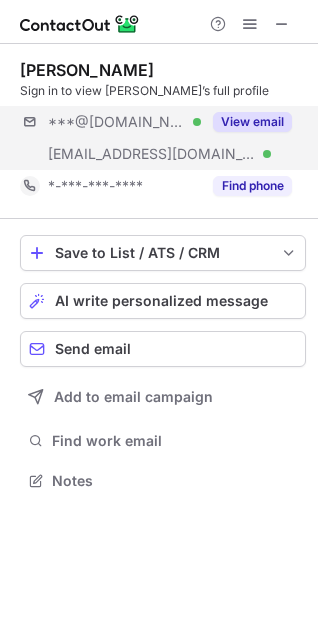 click on "***@gmail.com Verified ***@carminaticonsulting.com Verified View email" at bounding box center (163, 138) 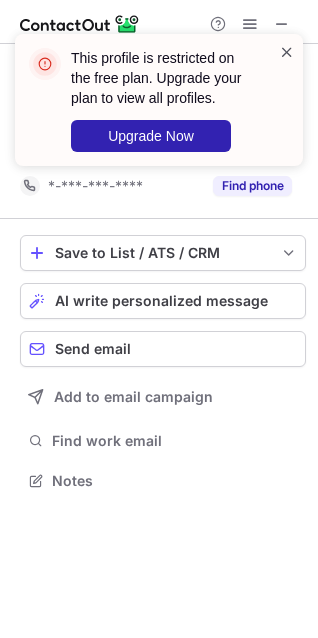 click at bounding box center [287, 52] 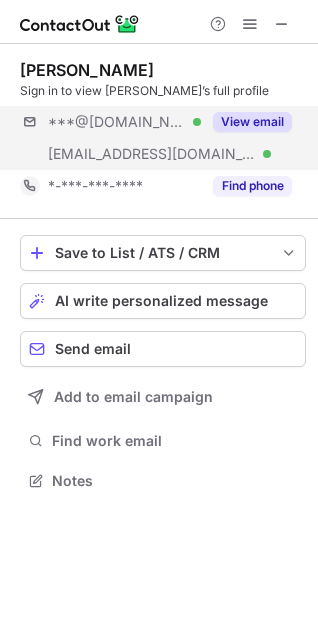 click on "***@gmail.com Verified ***@carminaticonsulting.com Verified View email" at bounding box center (163, 138) 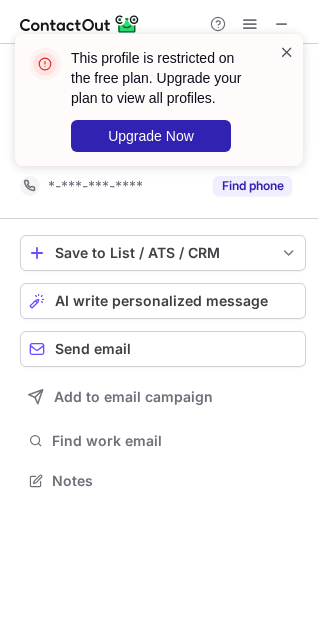 click at bounding box center [287, 52] 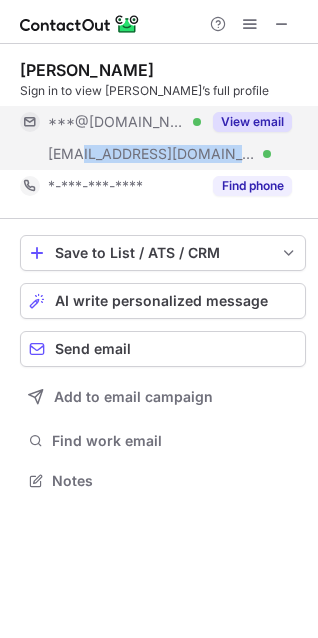 drag, startPoint x: 81, startPoint y: 154, endPoint x: 244, endPoint y: 161, distance: 163.15024 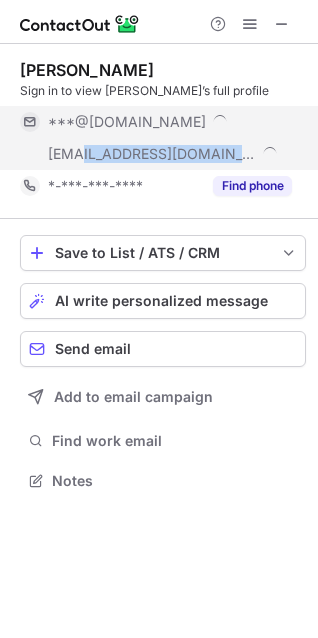 copy on "carminaticonsulting.com" 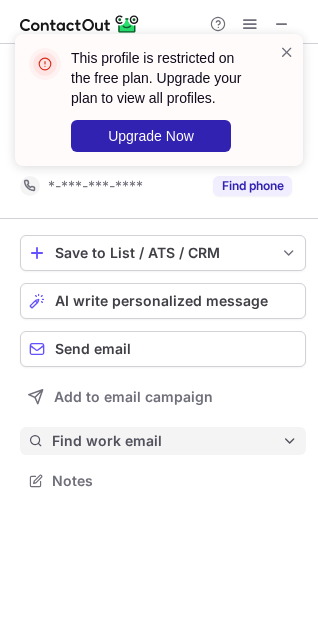 click on "Find work email" at bounding box center (167, 441) 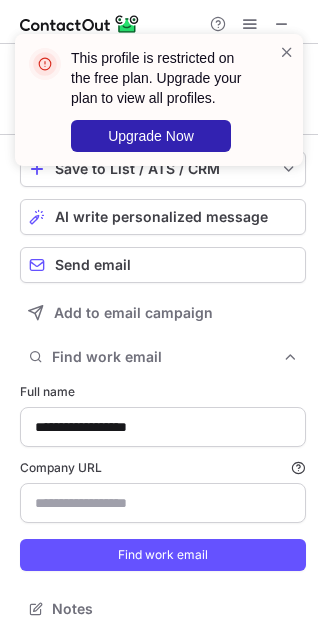 scroll, scrollTop: 85, scrollLeft: 0, axis: vertical 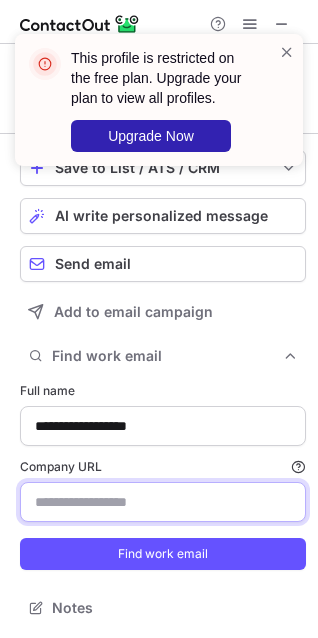 click on "Company URL Finding work email will consume 1 credit if a match is found." at bounding box center (163, 502) 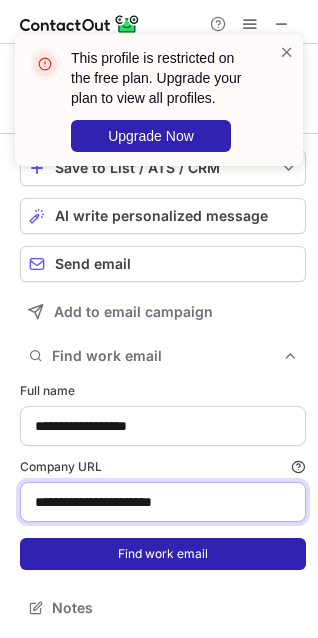 type on "**********" 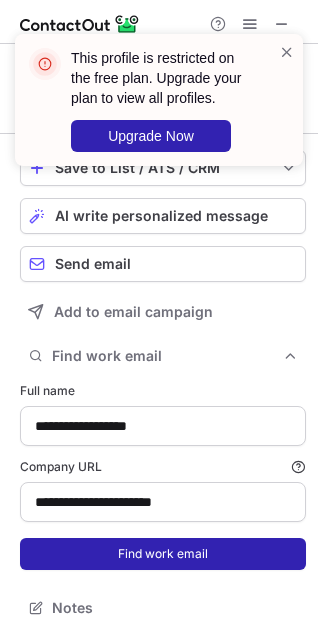 click on "Find work email" at bounding box center (163, 554) 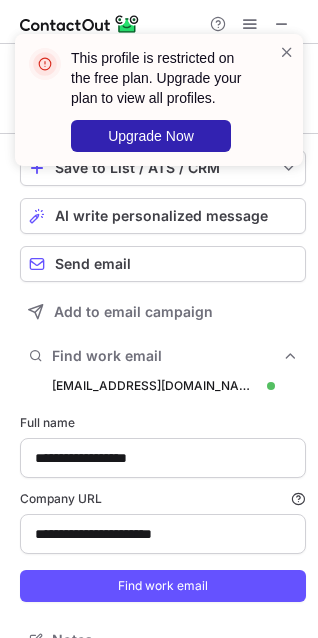 scroll, scrollTop: 10, scrollLeft: 10, axis: both 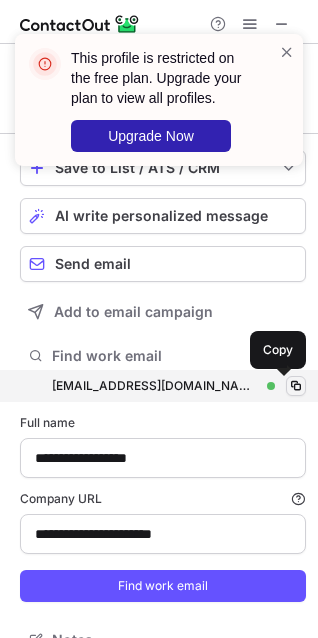 click at bounding box center [296, 386] 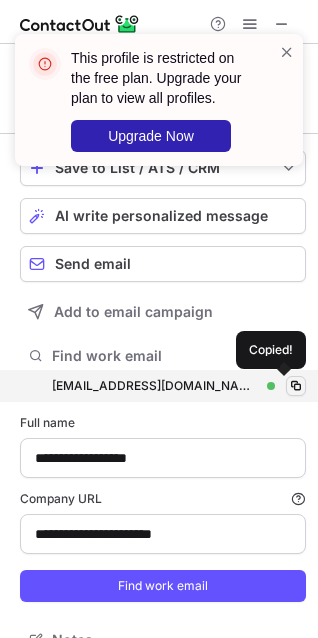 type 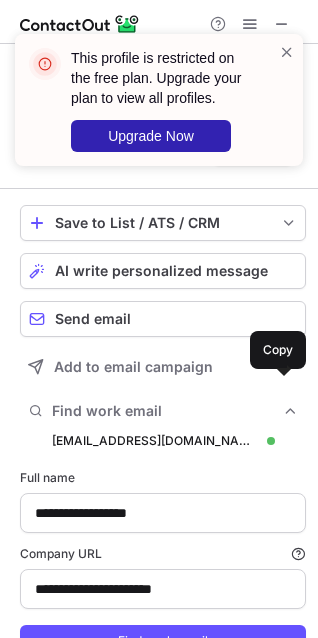 scroll, scrollTop: 0, scrollLeft: 0, axis: both 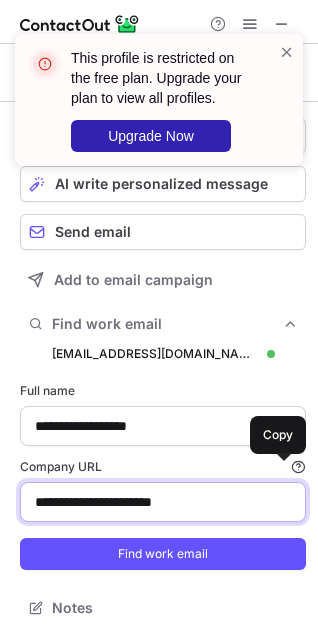 click on "**********" at bounding box center (163, 502) 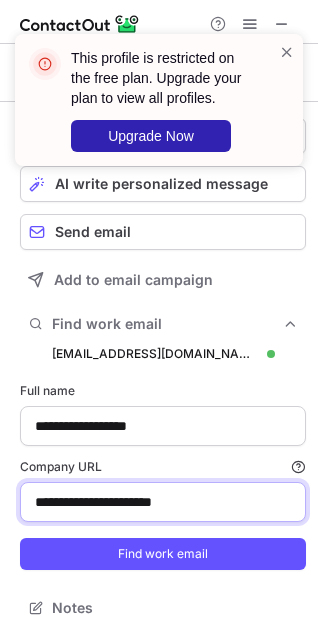 click on "**********" at bounding box center [163, 502] 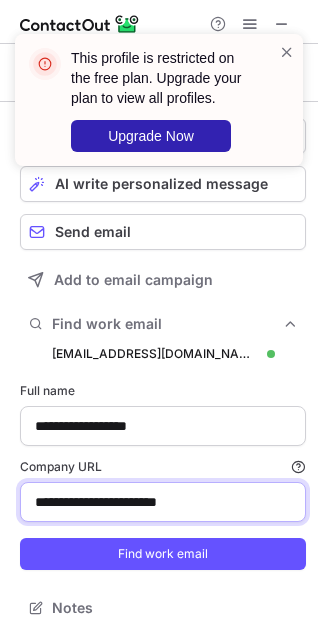 click on "**********" at bounding box center [163, 502] 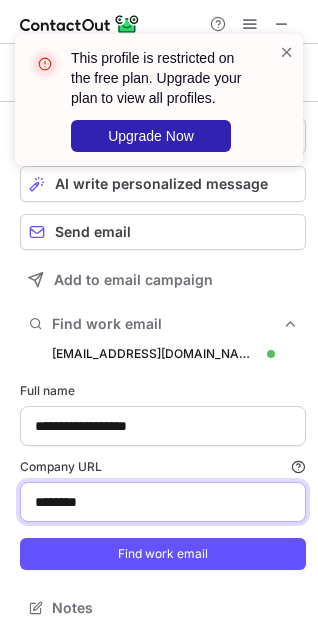 drag, startPoint x: 219, startPoint y: 516, endPoint x: -59, endPoint y: 503, distance: 278.3038 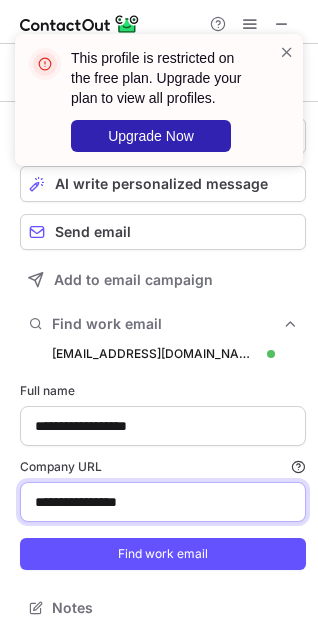 type on "**********" 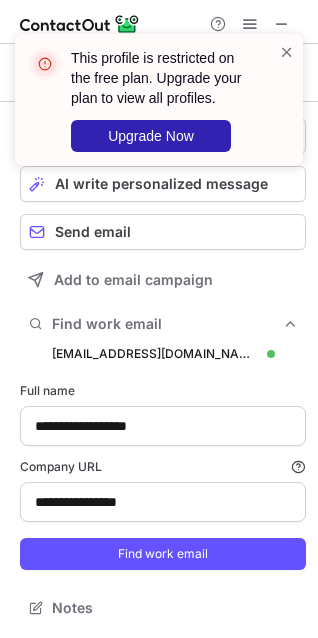 type 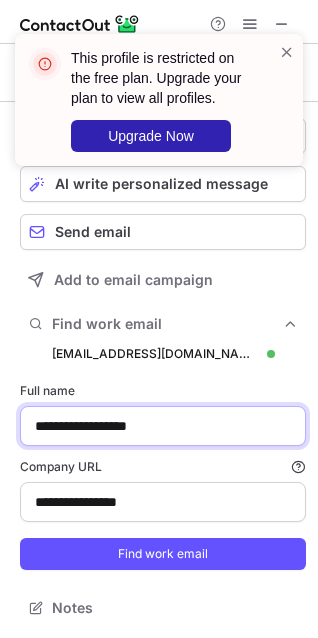 click on "**********" at bounding box center [163, 426] 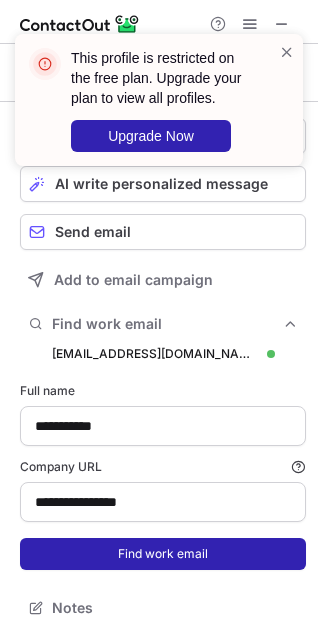click on "Find work email" at bounding box center [163, 554] 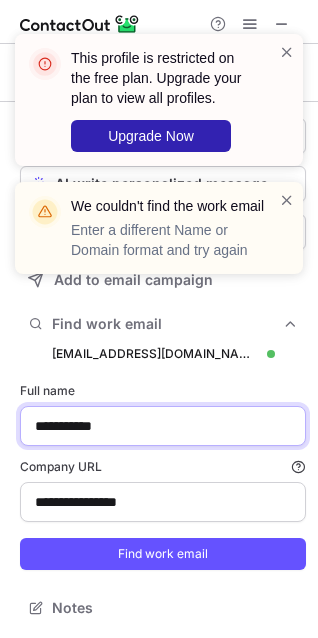 click on "**********" at bounding box center [163, 426] 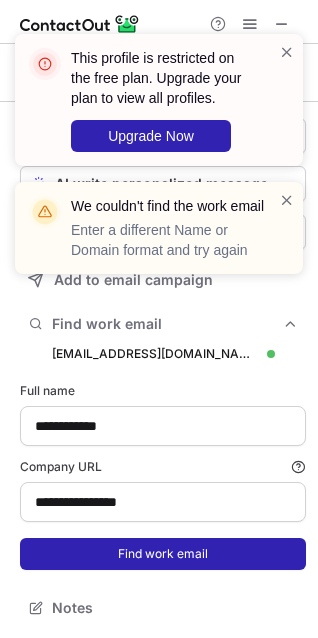 click on "Find work email" at bounding box center (163, 554) 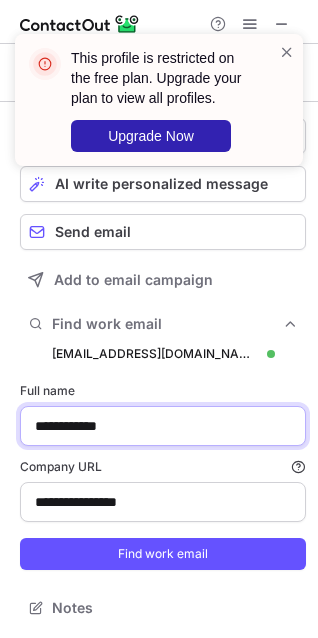 click on "**********" at bounding box center (163, 426) 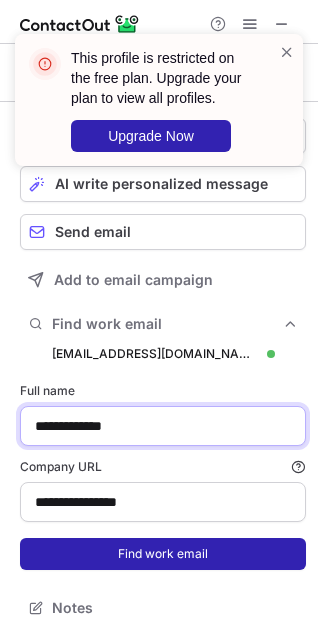 type on "**********" 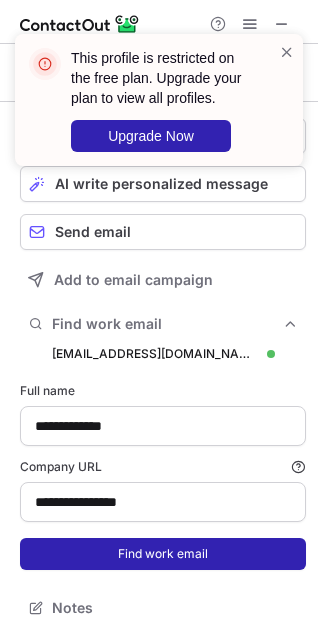 click on "Find work email" at bounding box center (163, 554) 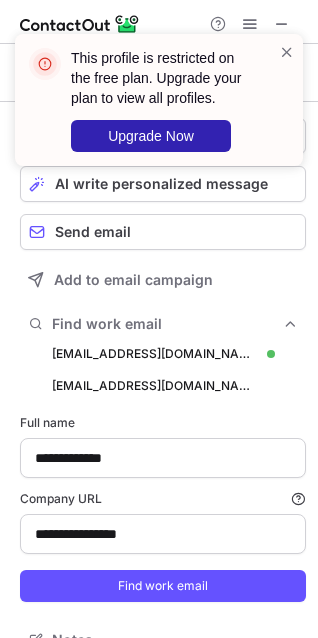 scroll, scrollTop: 10, scrollLeft: 10, axis: both 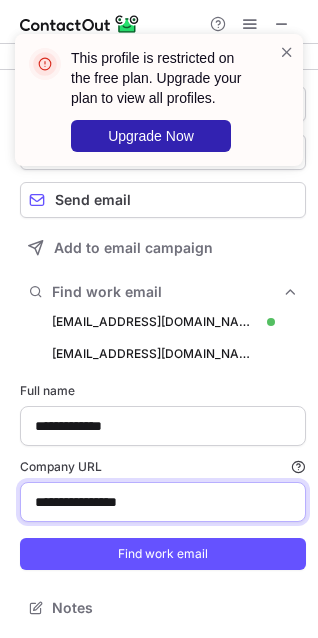 click on "**********" at bounding box center (163, 502) 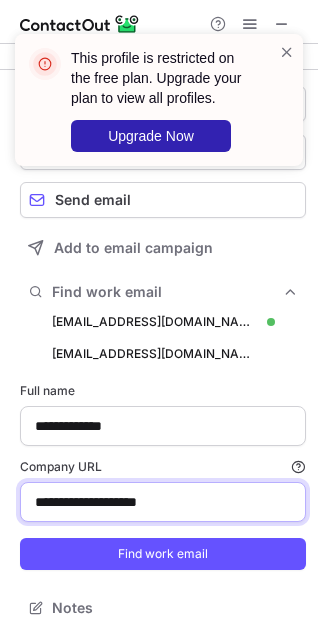 type on "**********" 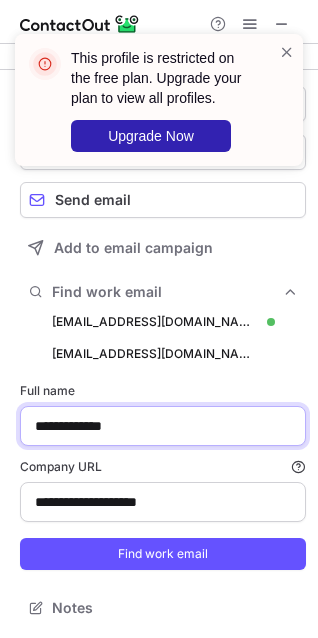click on "**********" at bounding box center (163, 426) 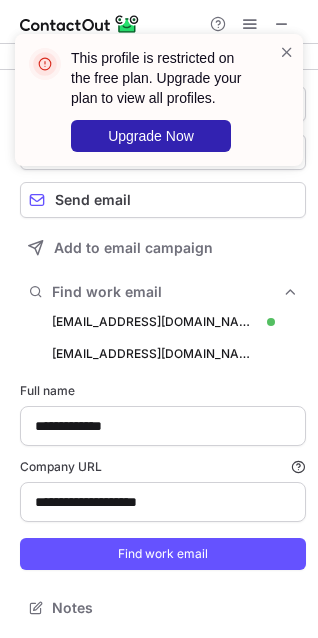 click on "**********" at bounding box center [163, 426] 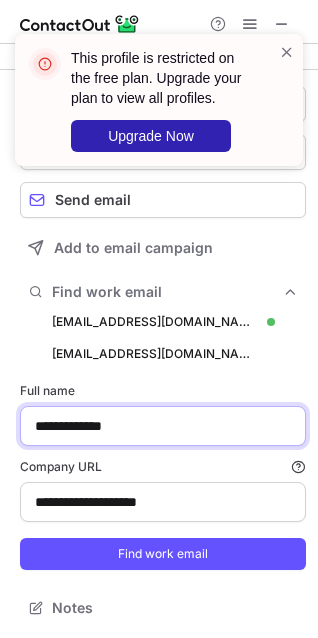 paste 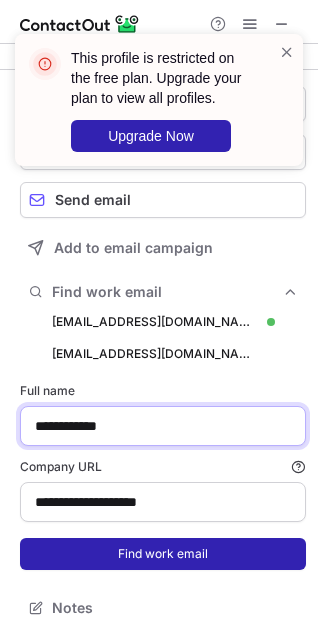 type on "**********" 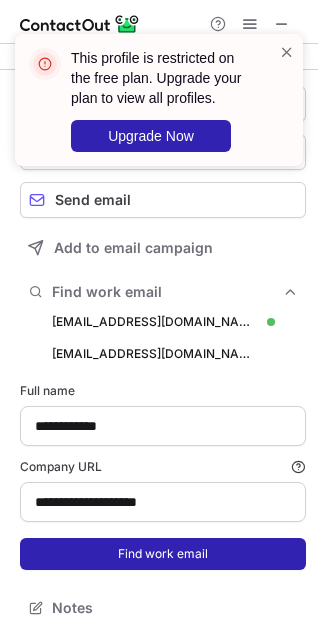 click on "Find work email" at bounding box center (163, 554) 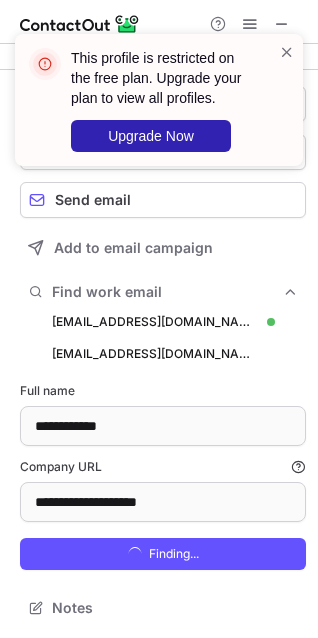 type 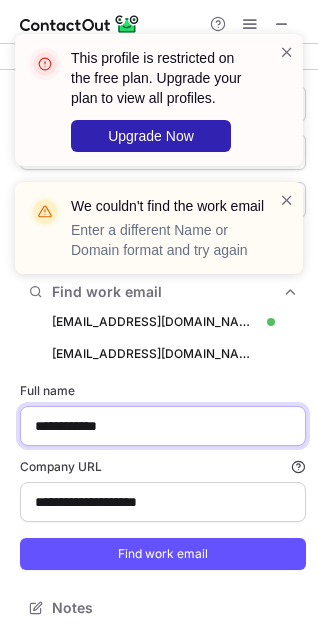 click on "**********" at bounding box center (163, 426) 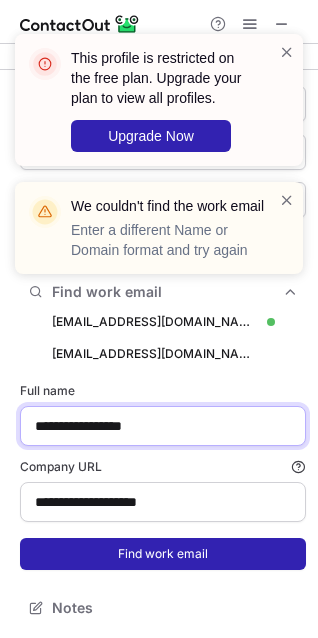 type on "**********" 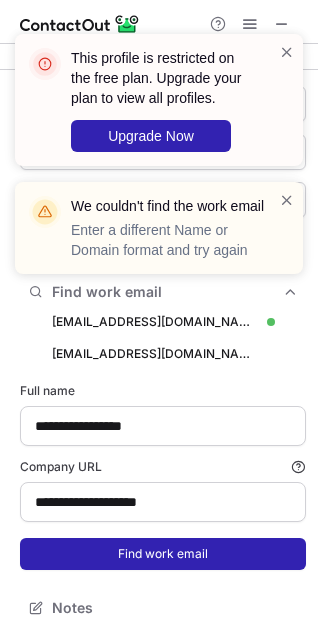 click on "Find work email" at bounding box center [163, 554] 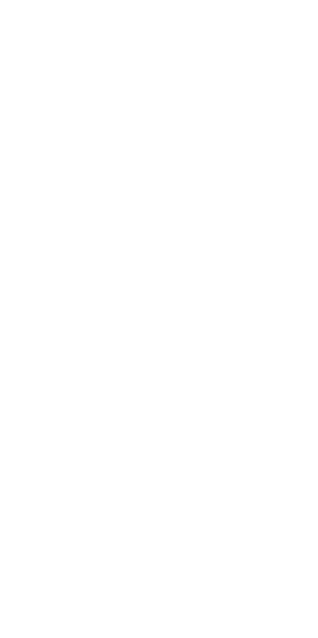 scroll, scrollTop: 0, scrollLeft: 0, axis: both 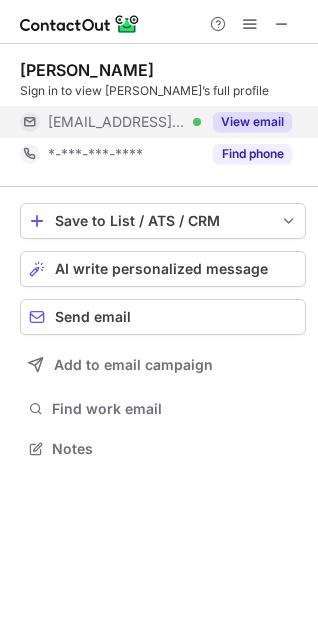 click on "View email" at bounding box center (252, 122) 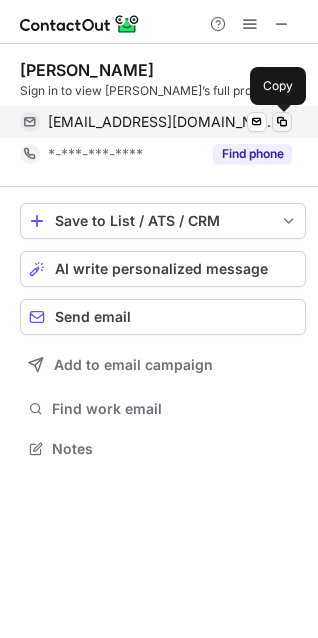 click at bounding box center [282, 122] 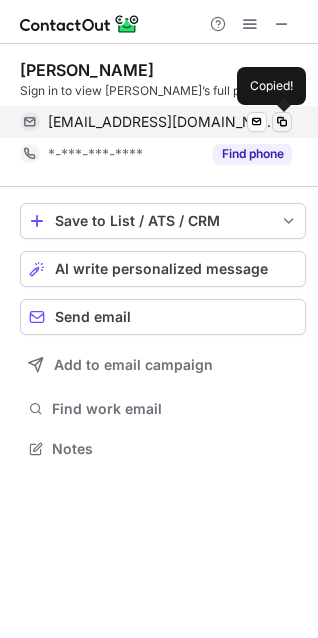 type 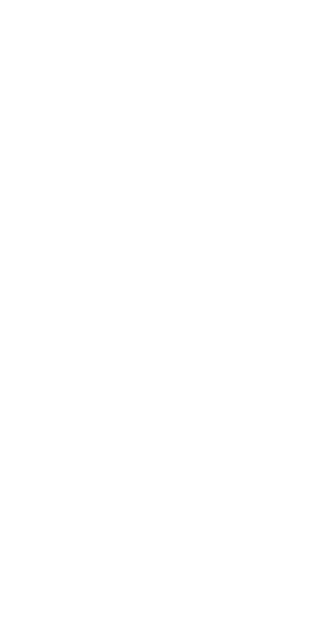 scroll, scrollTop: 0, scrollLeft: 0, axis: both 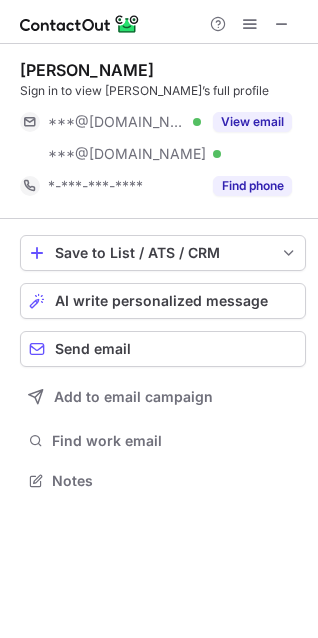 drag, startPoint x: 280, startPoint y: 16, endPoint x: 194, endPoint y: 18, distance: 86.023254 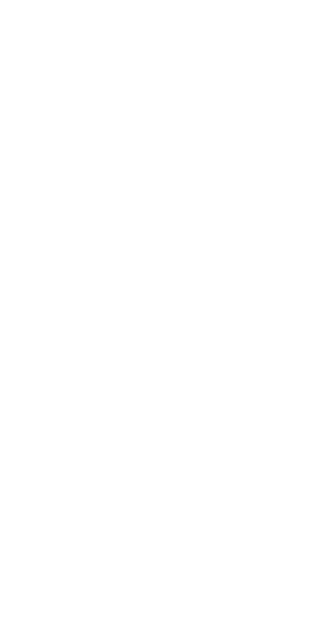 scroll, scrollTop: 0, scrollLeft: 0, axis: both 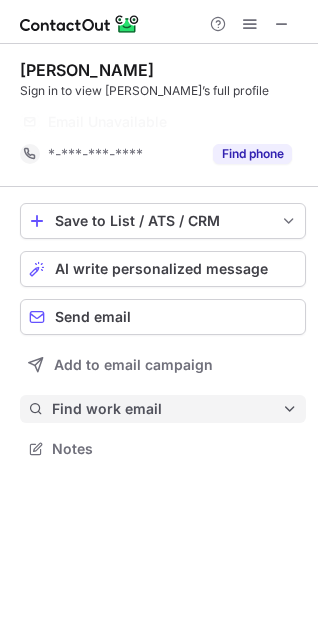 click on "Find work email" at bounding box center (167, 409) 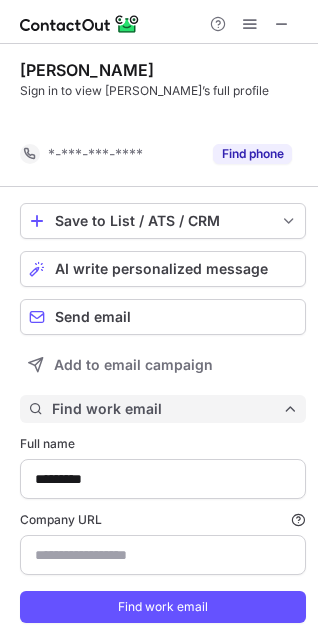 scroll, scrollTop: 10, scrollLeft: 10, axis: both 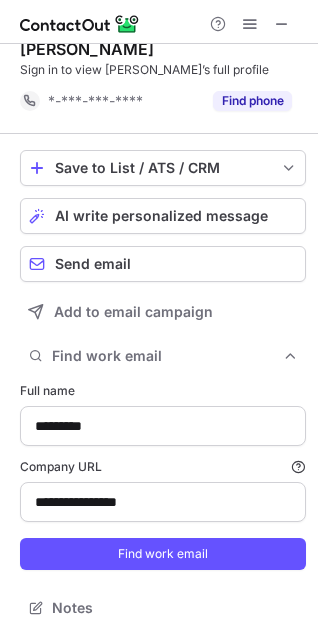 click on "**********" at bounding box center (163, 476) 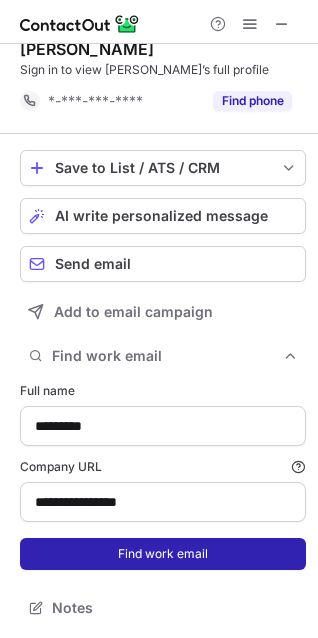 click on "Find work email" at bounding box center (163, 554) 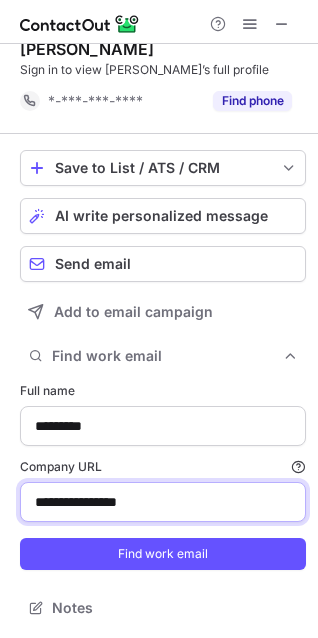 click on "**********" at bounding box center (163, 502) 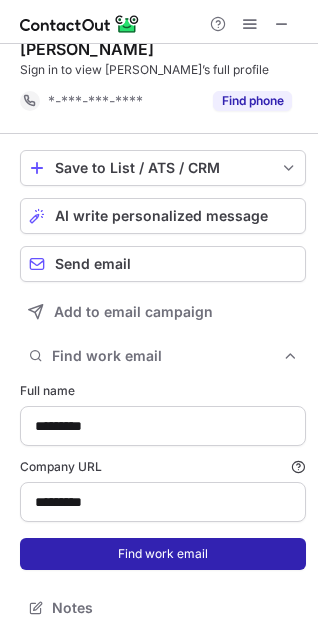 click on "Find work email" at bounding box center (163, 554) 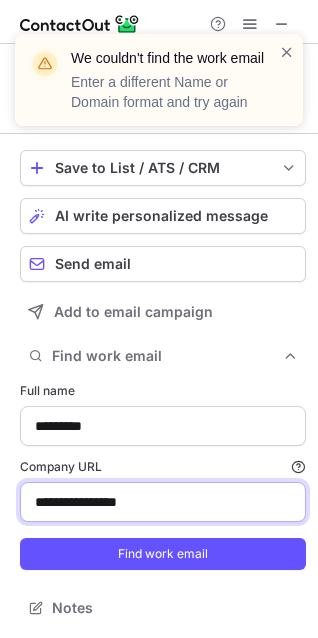 type on "**********" 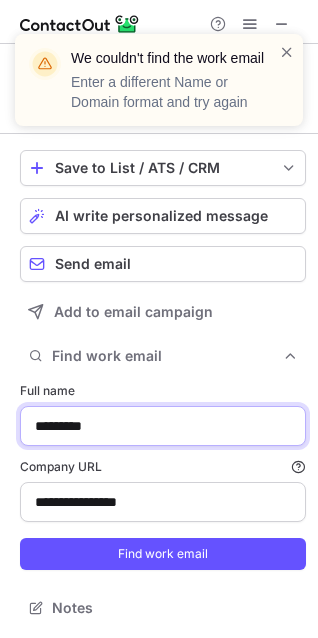drag, startPoint x: 161, startPoint y: 430, endPoint x: -170, endPoint y: 418, distance: 331.21744 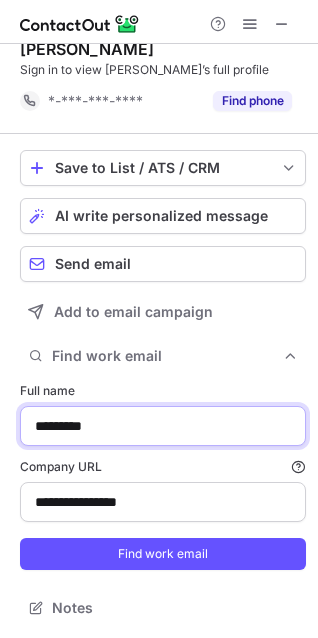 paste on "*******" 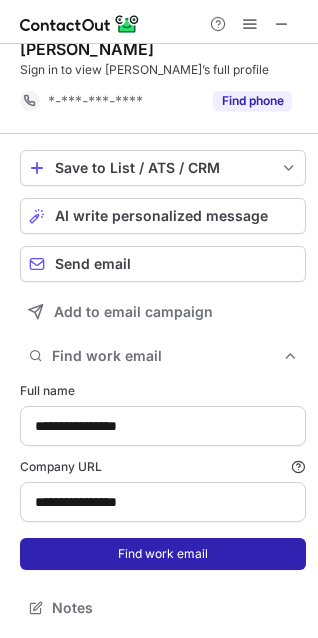 click on "Find work email" at bounding box center [163, 554] 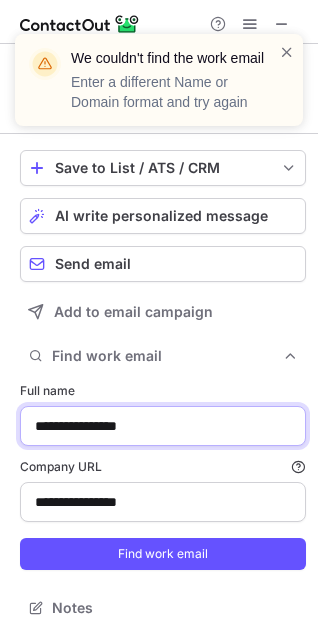 drag, startPoint x: 216, startPoint y: 435, endPoint x: -142, endPoint y: 403, distance: 359.4273 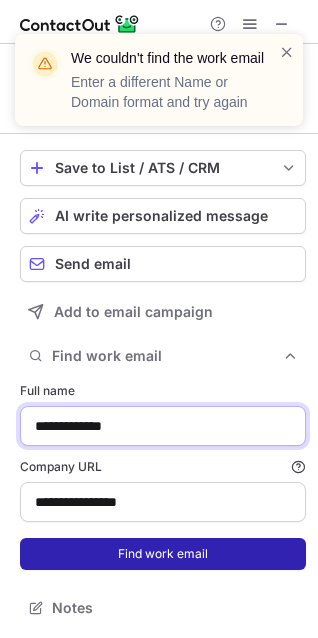 type on "**********" 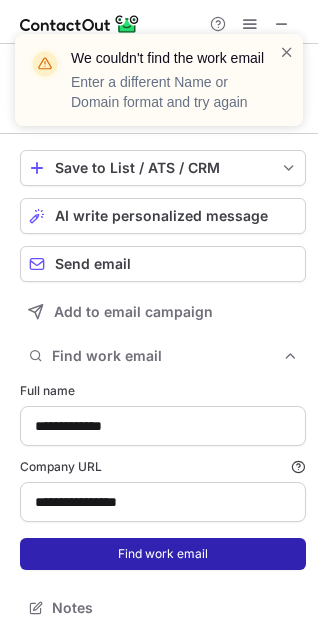 click on "Find work email" at bounding box center [163, 554] 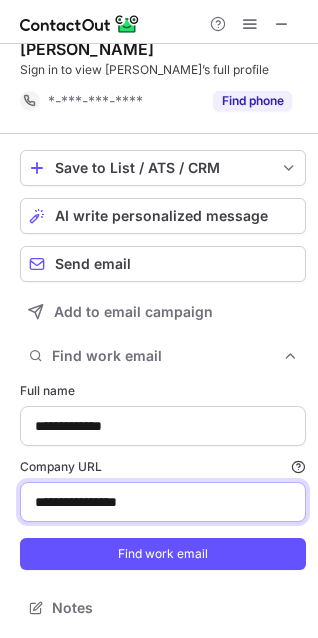 click on "**********" at bounding box center (163, 502) 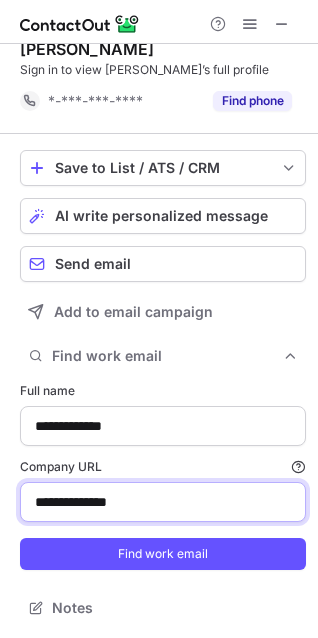 type on "**********" 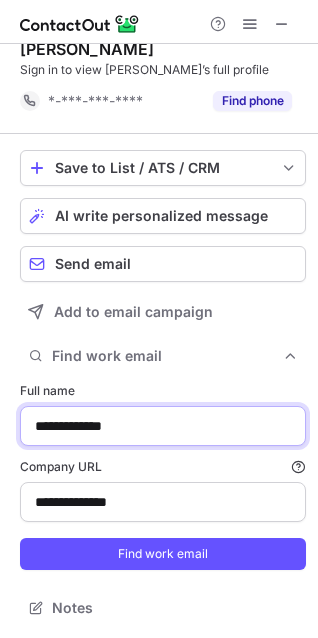 drag, startPoint x: 187, startPoint y: 433, endPoint x: -249, endPoint y: 406, distance: 436.8352 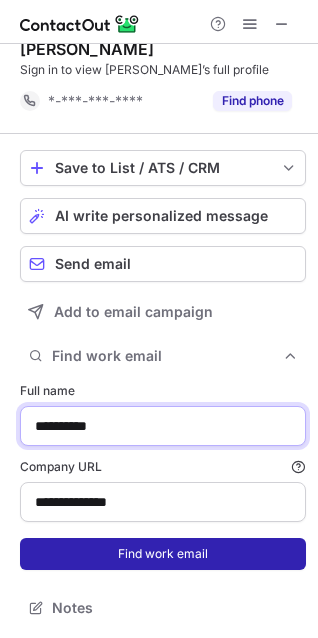 type on "**********" 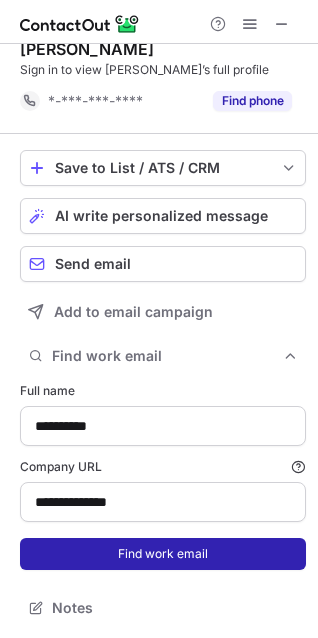click on "Find work email" at bounding box center (163, 554) 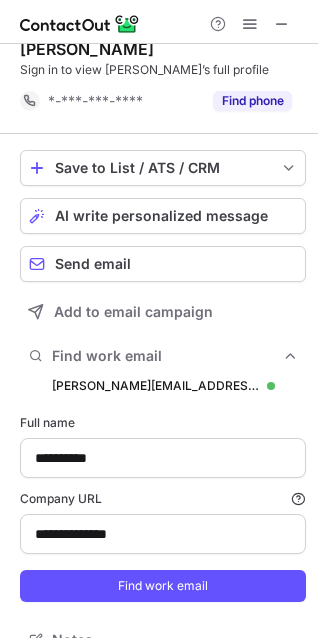 scroll, scrollTop: 10, scrollLeft: 10, axis: both 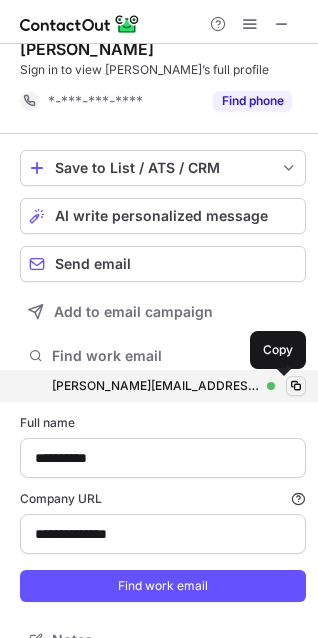 type 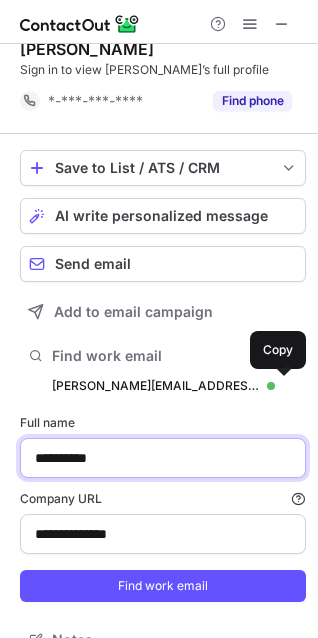 click on "**********" at bounding box center (163, 458) 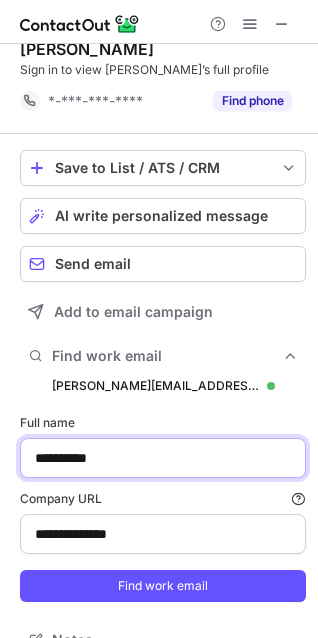 click on "**********" at bounding box center (163, 458) 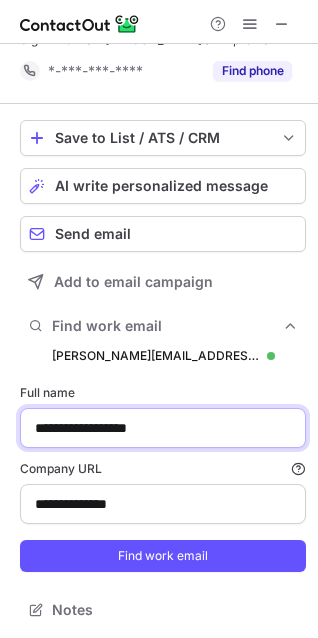 scroll, scrollTop: 53, scrollLeft: 0, axis: vertical 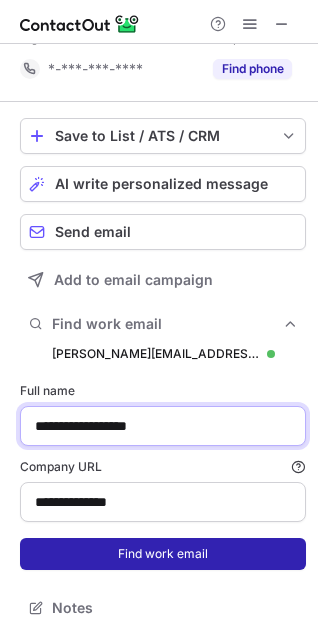 type on "**********" 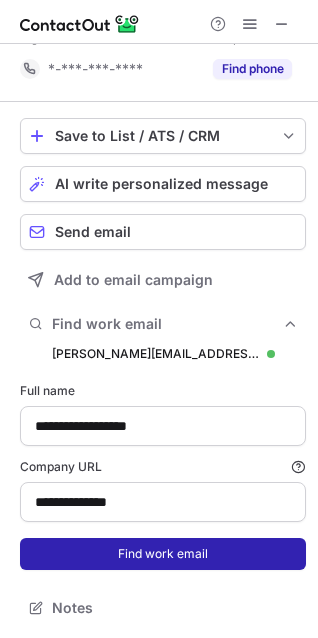 click on "Find work email" at bounding box center [163, 554] 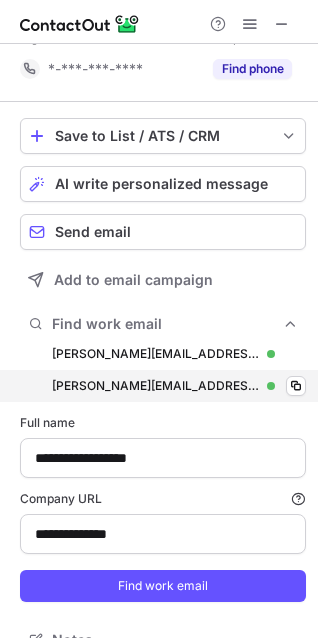 scroll, scrollTop: 10, scrollLeft: 10, axis: both 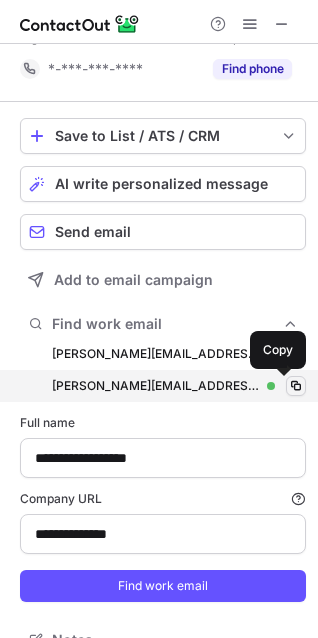 click at bounding box center (296, 386) 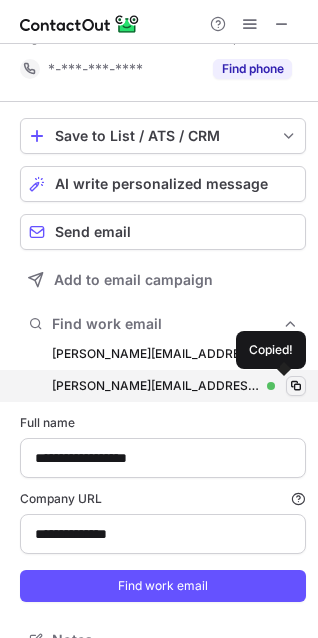 type 